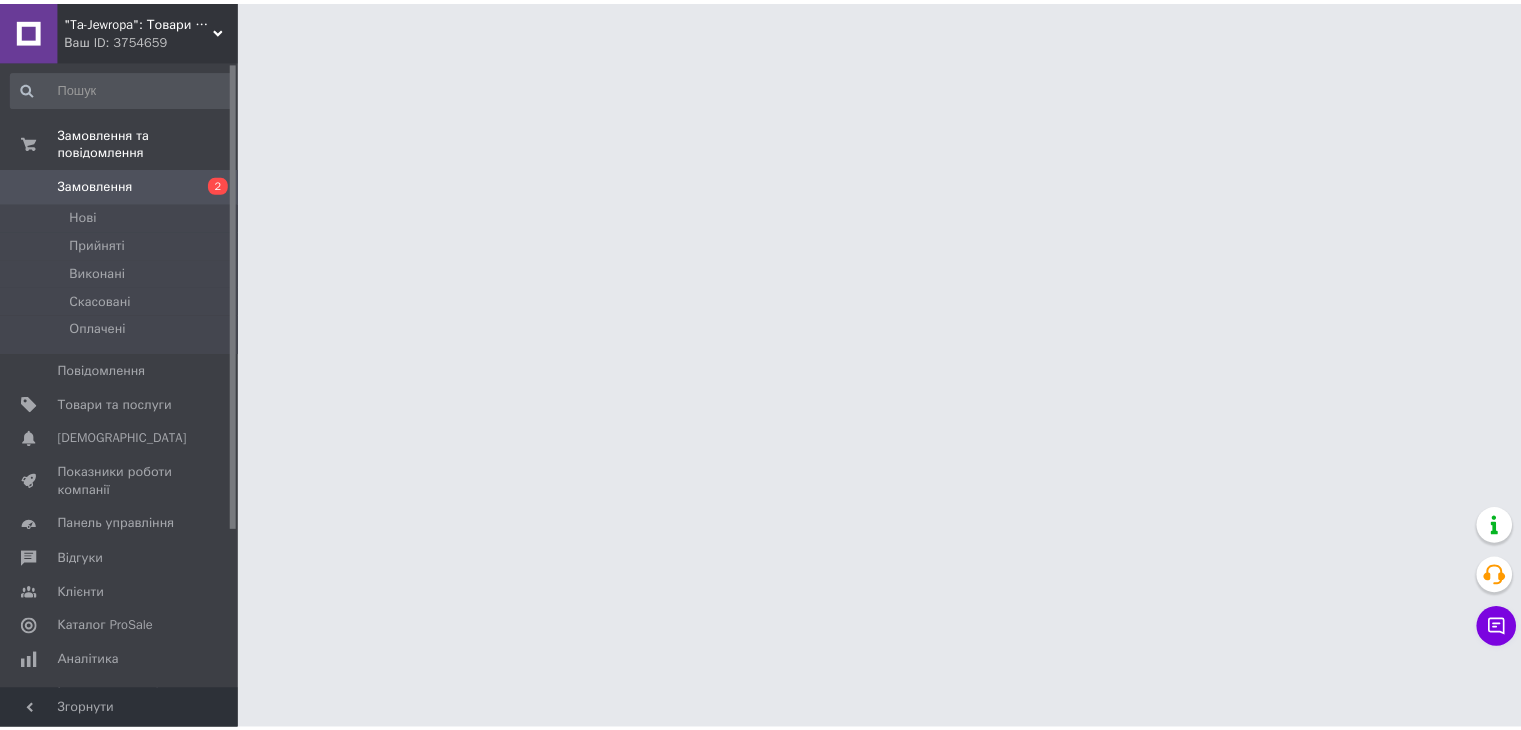 scroll, scrollTop: 0, scrollLeft: 0, axis: both 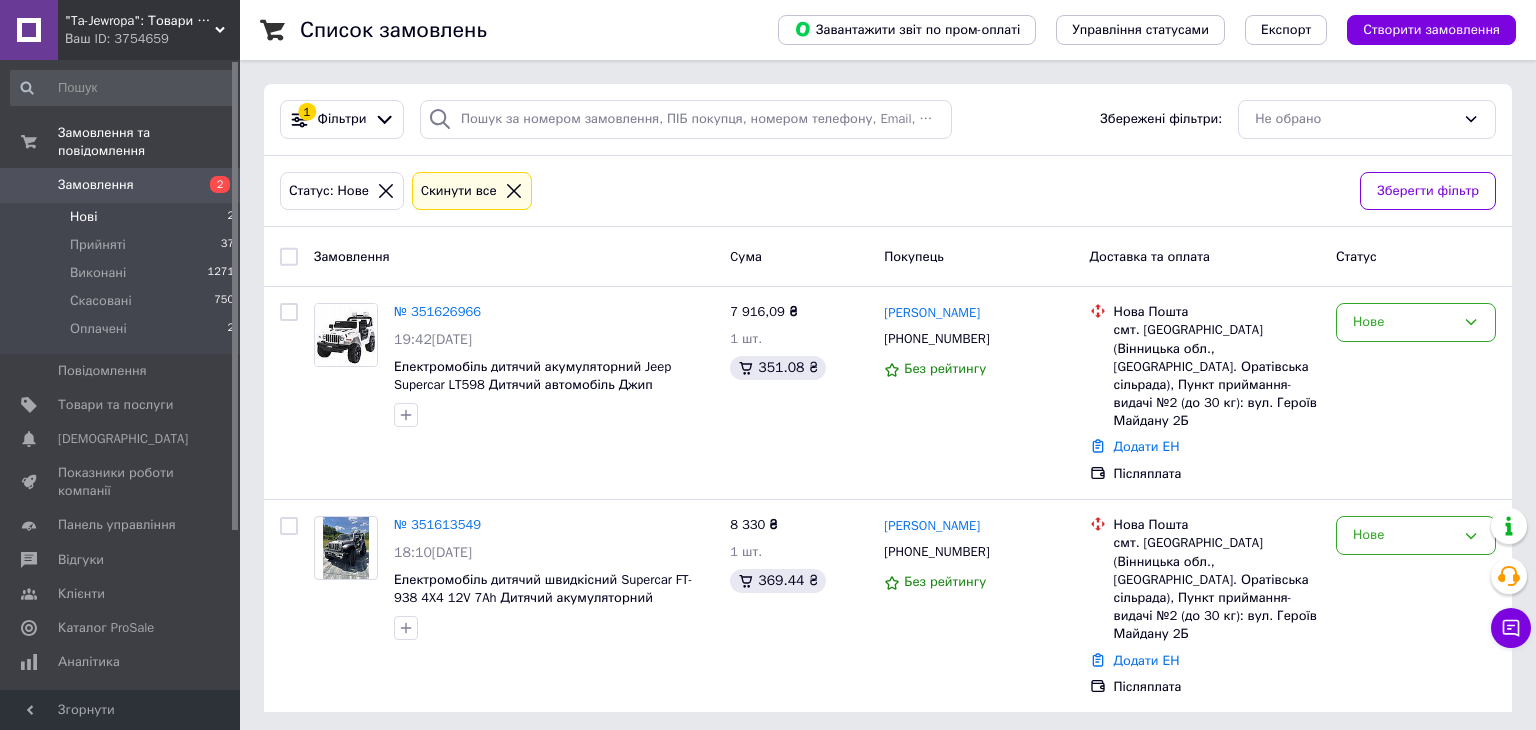 click on "Нові 2" at bounding box center [123, 217] 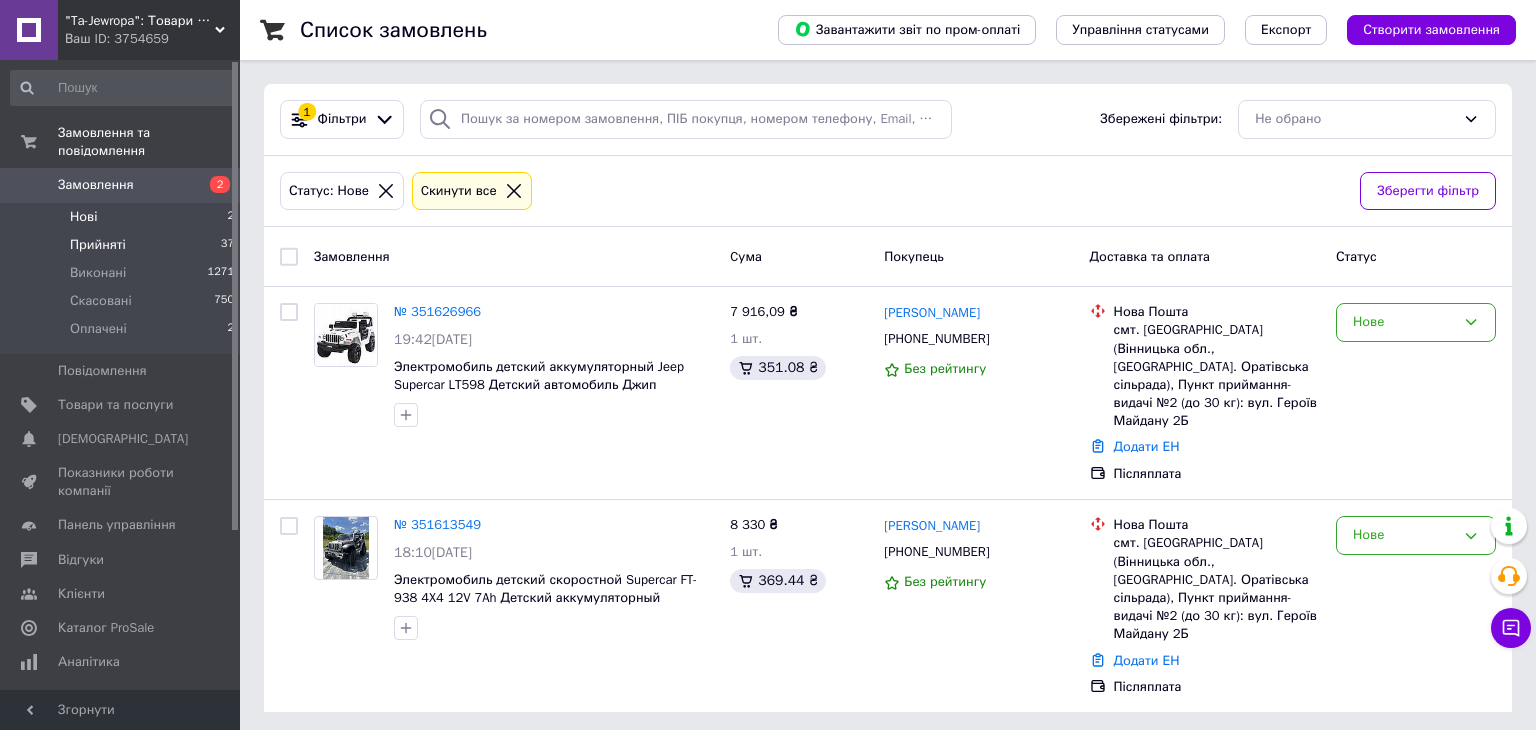 click on "Прийняті" at bounding box center [98, 245] 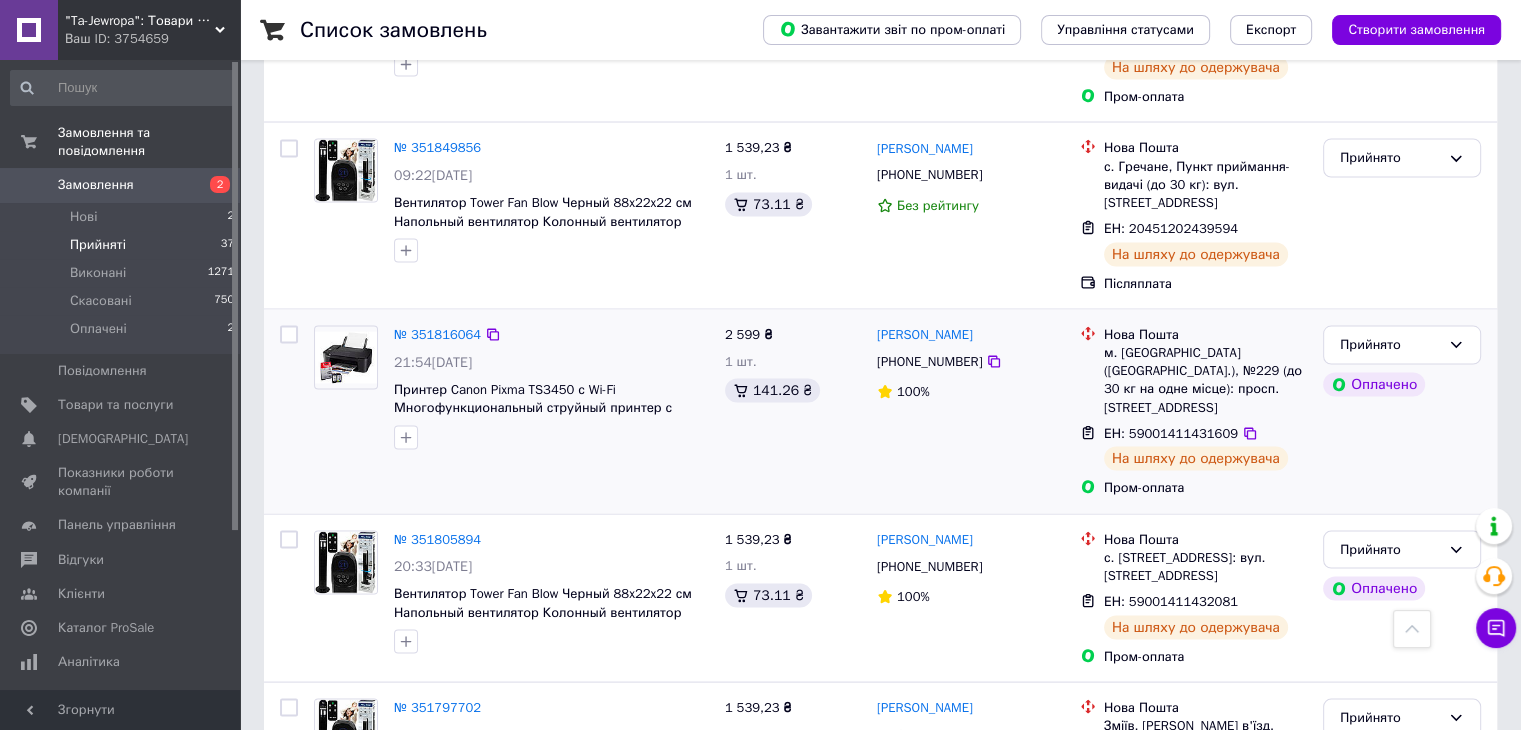scroll, scrollTop: 3617, scrollLeft: 0, axis: vertical 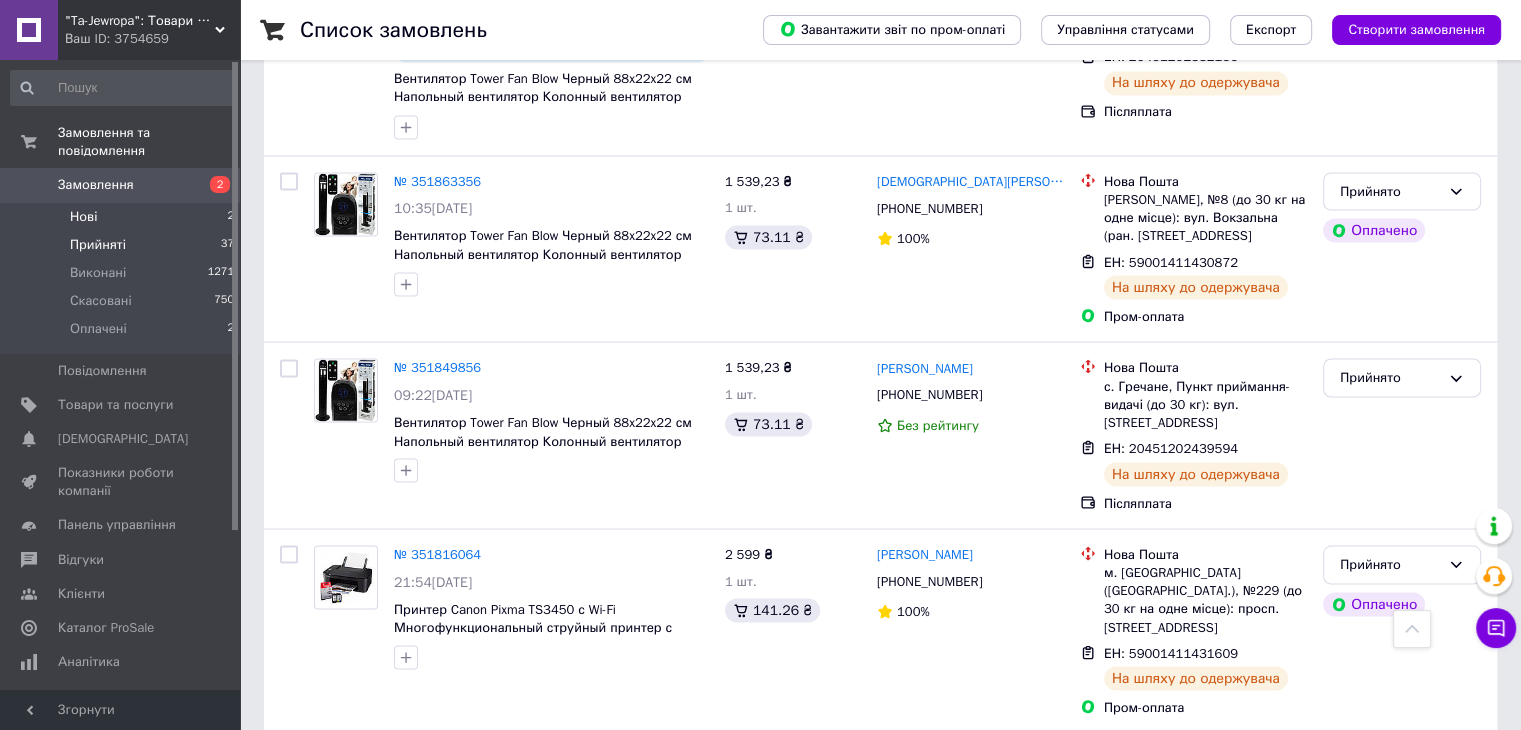 click on "Нові" at bounding box center (83, 217) 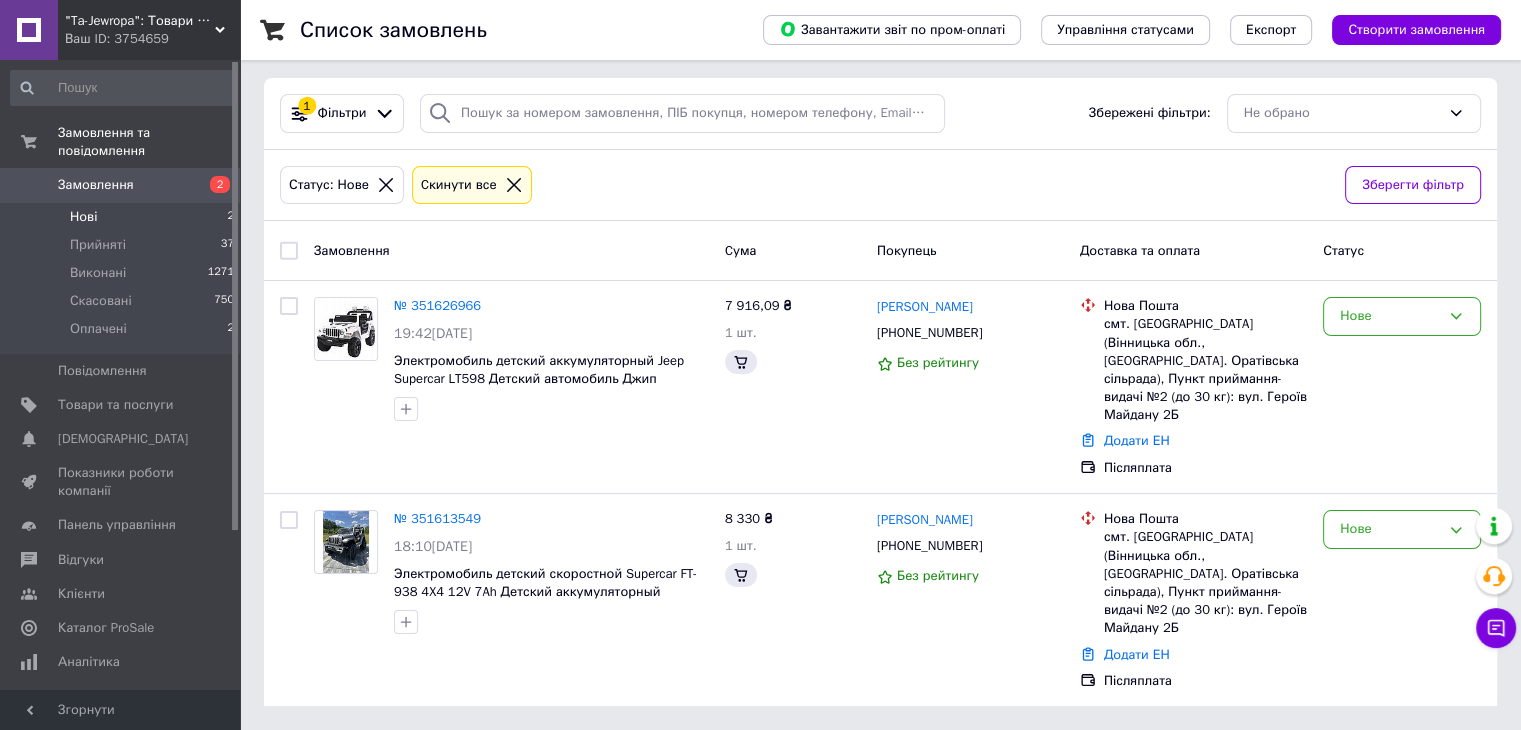 scroll, scrollTop: 0, scrollLeft: 0, axis: both 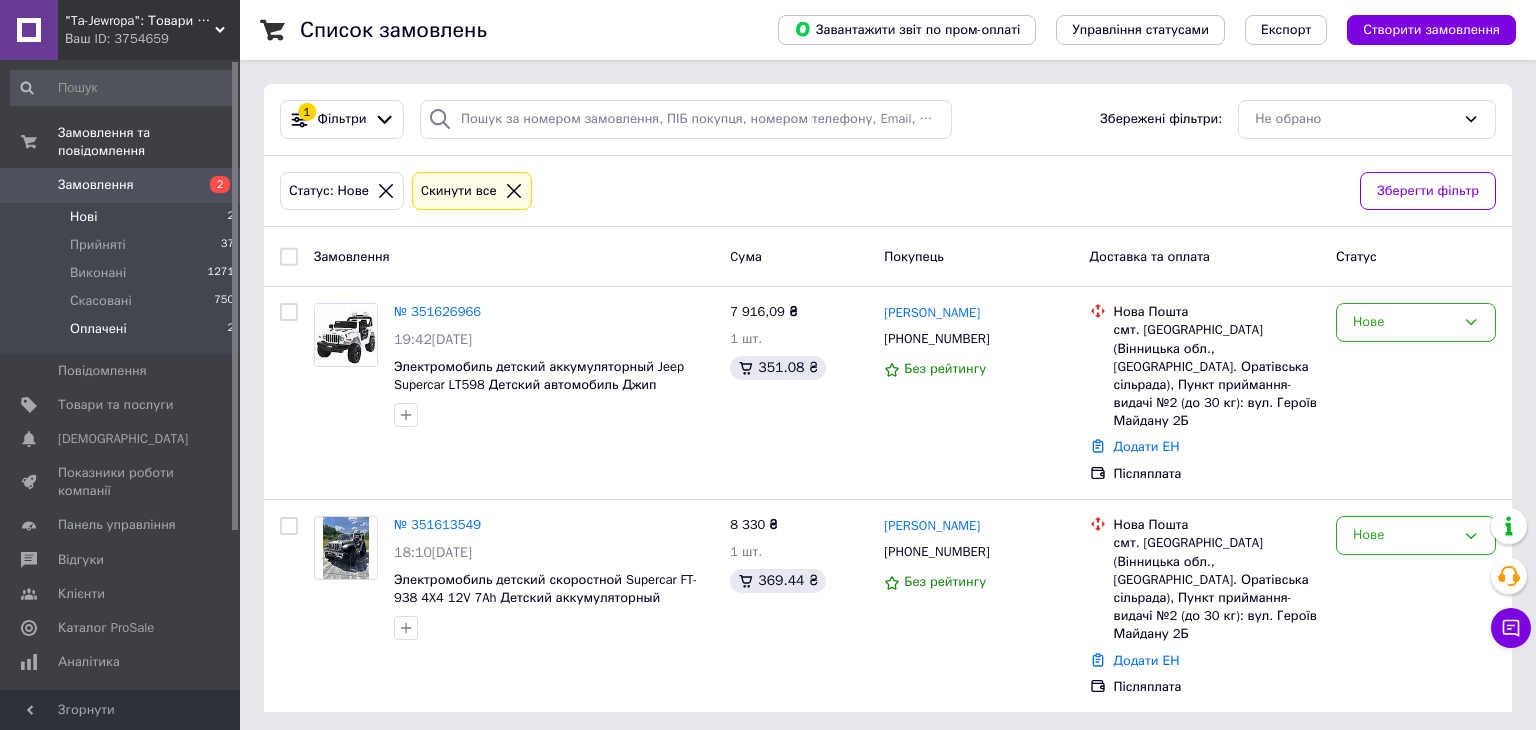 click on "Оплачені" at bounding box center [98, 329] 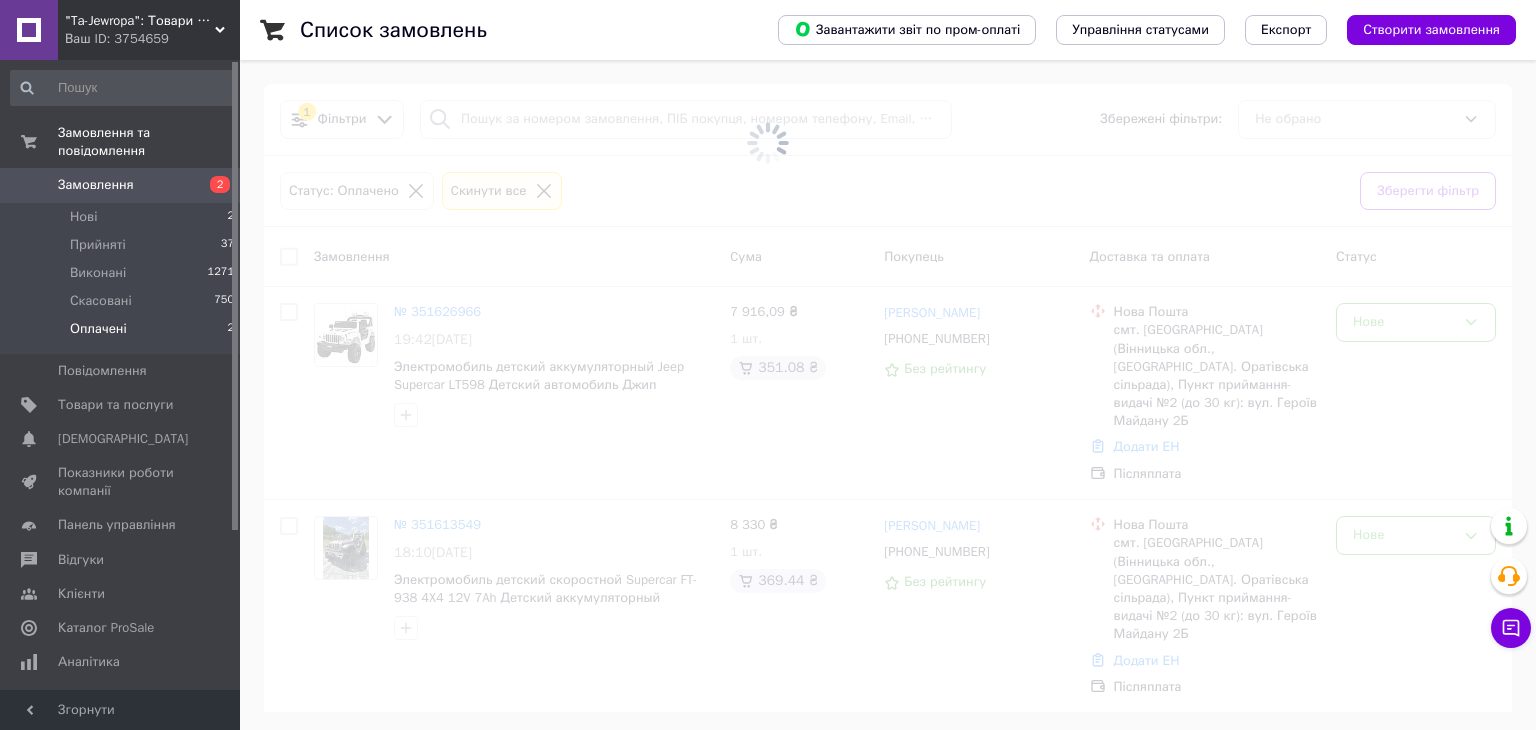 click on "Оплачені" at bounding box center [98, 329] 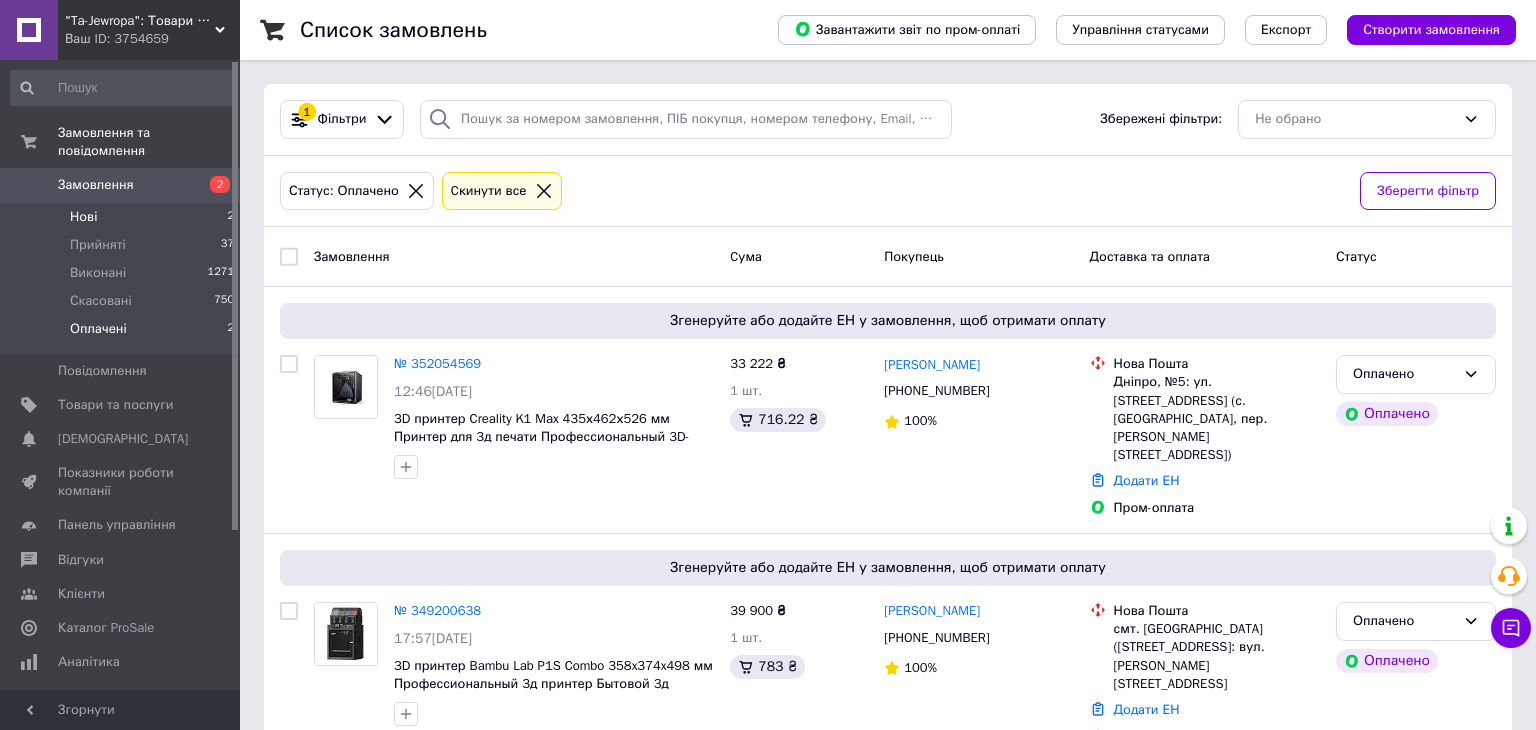 click on "Нові" at bounding box center [83, 217] 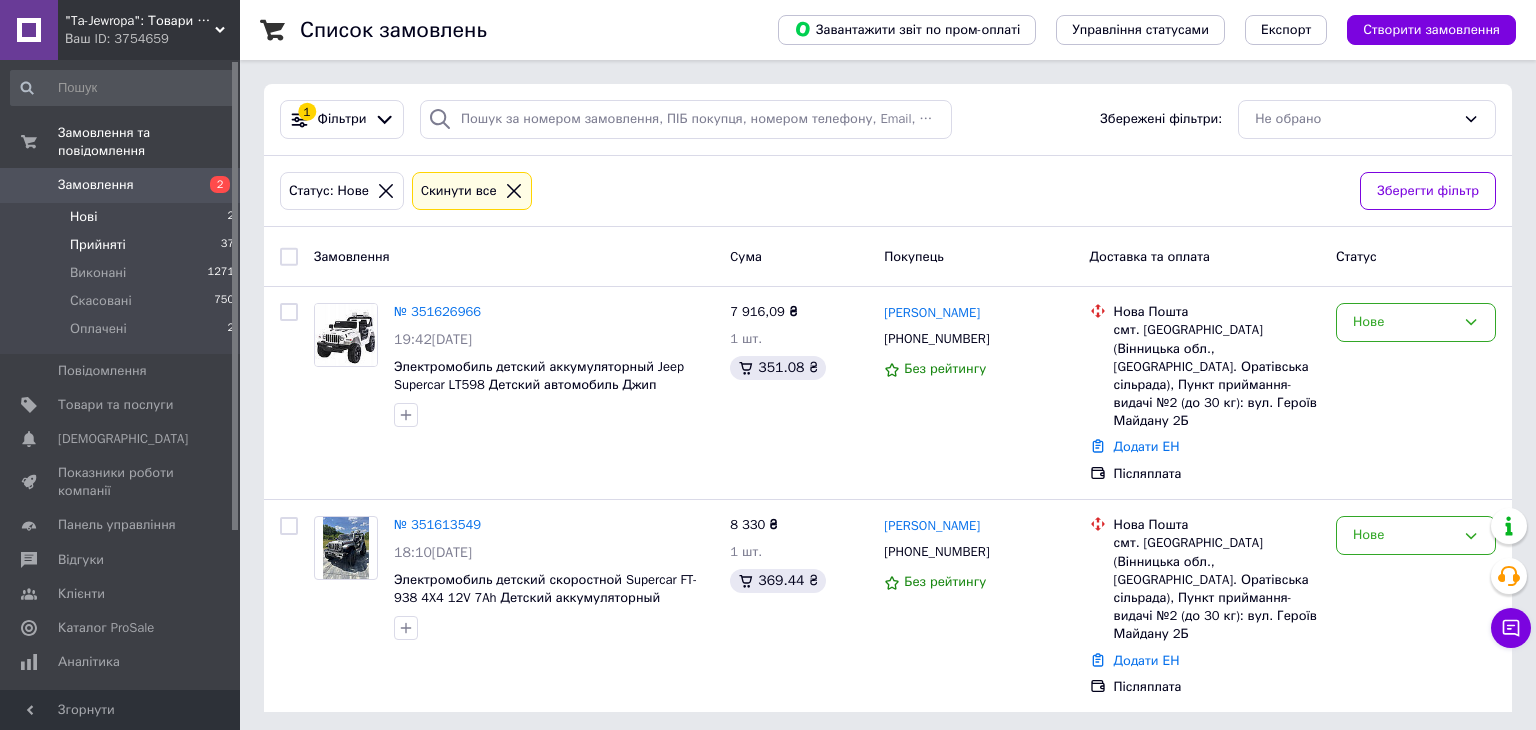 click on "Прийняті" at bounding box center (98, 245) 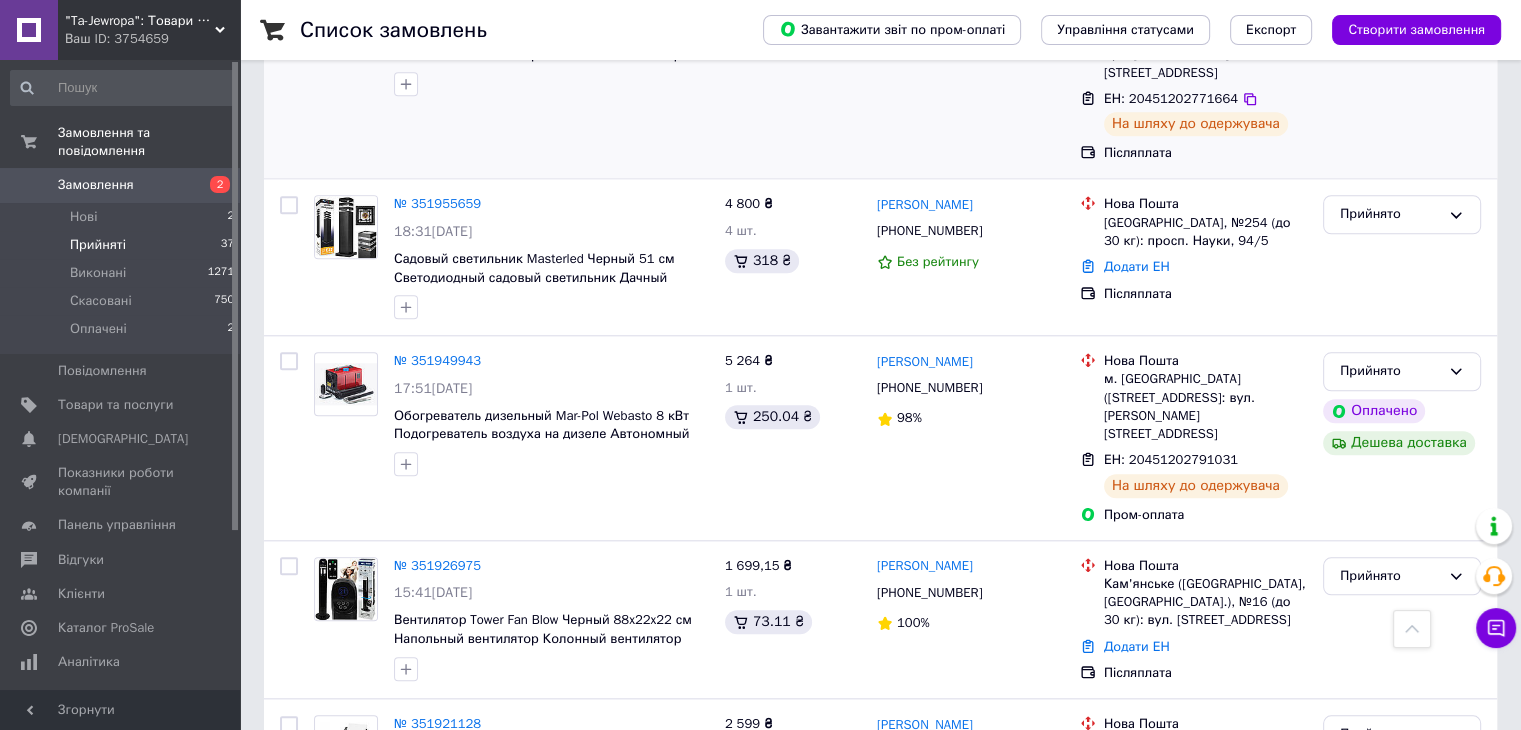 scroll, scrollTop: 1904, scrollLeft: 0, axis: vertical 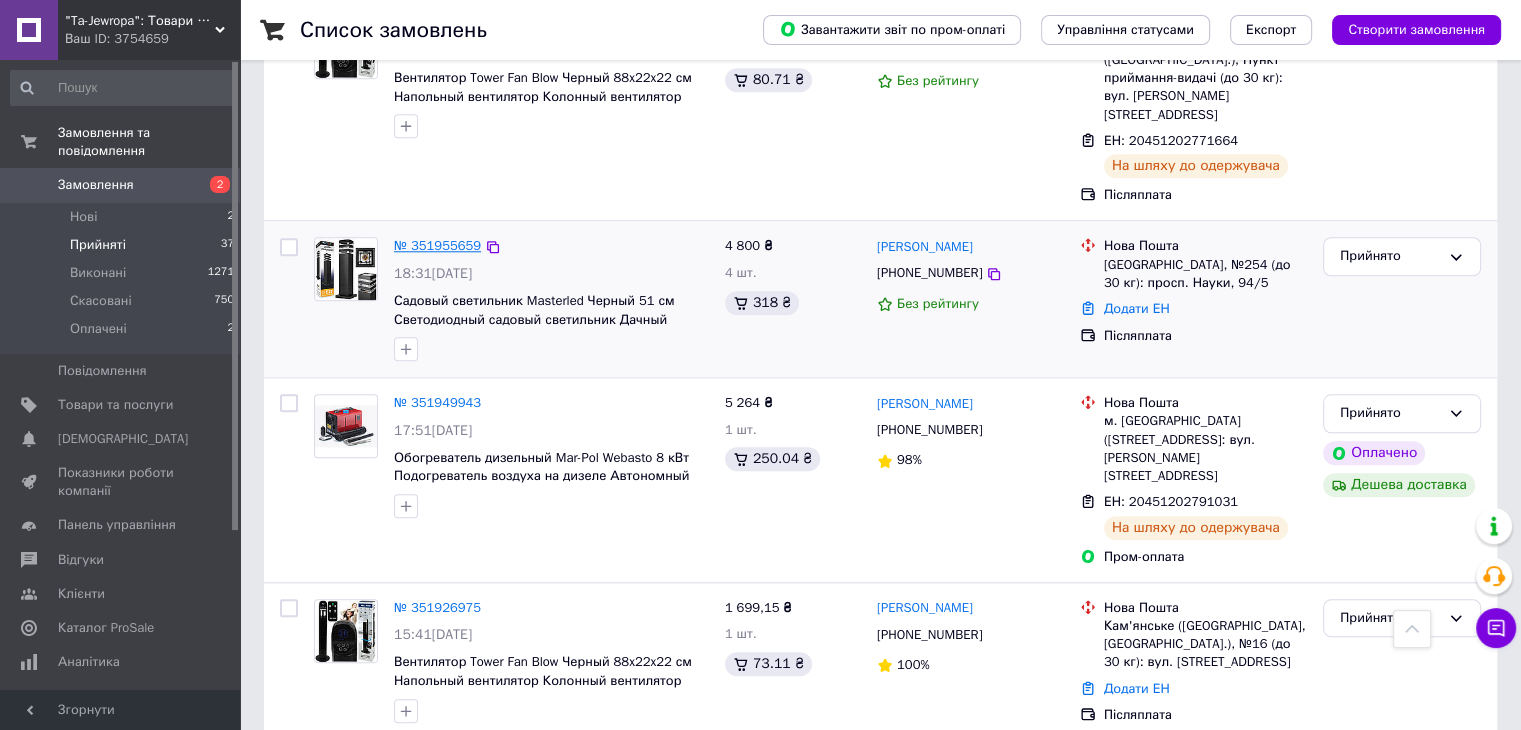 click on "№ 351955659" at bounding box center [437, 245] 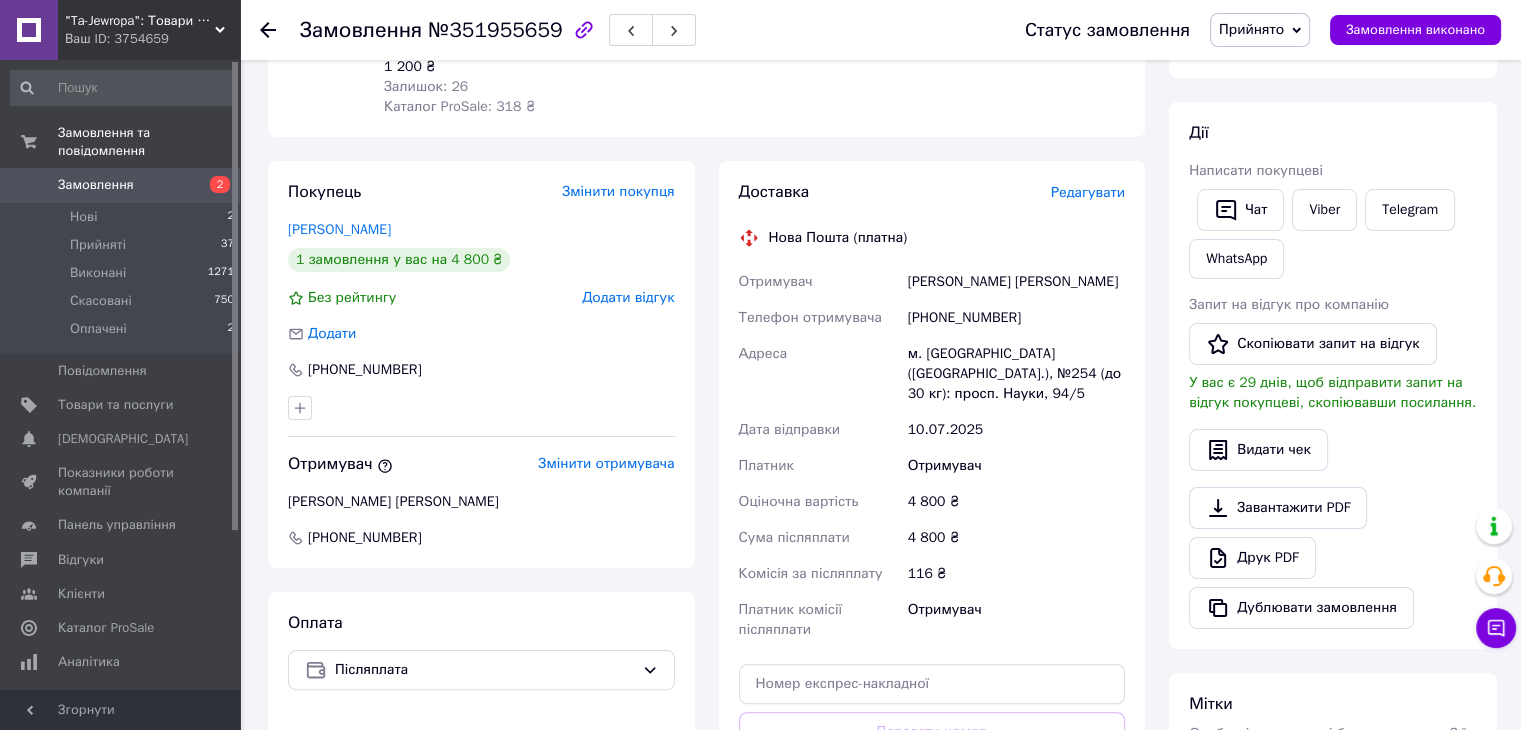 scroll, scrollTop: 300, scrollLeft: 0, axis: vertical 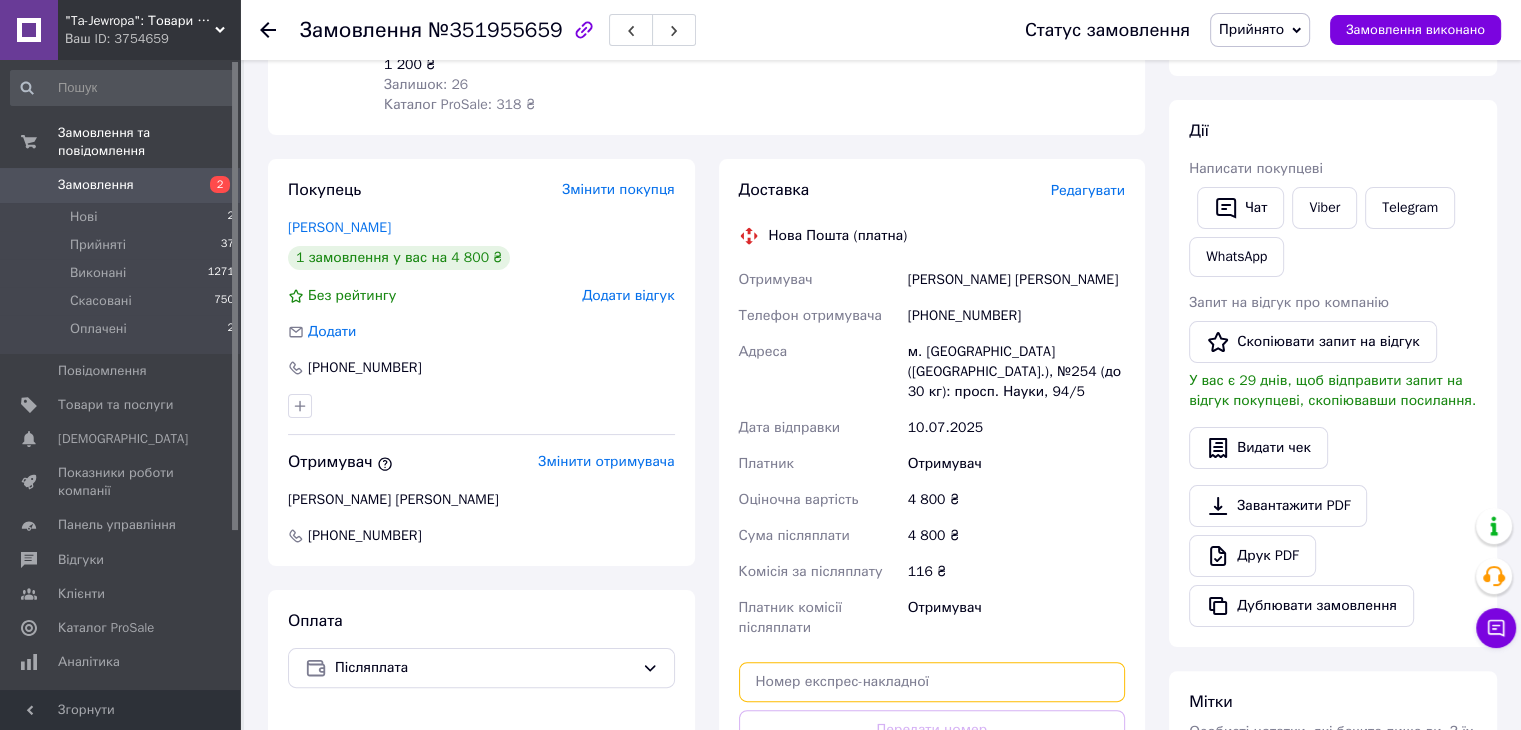 click at bounding box center (932, 682) 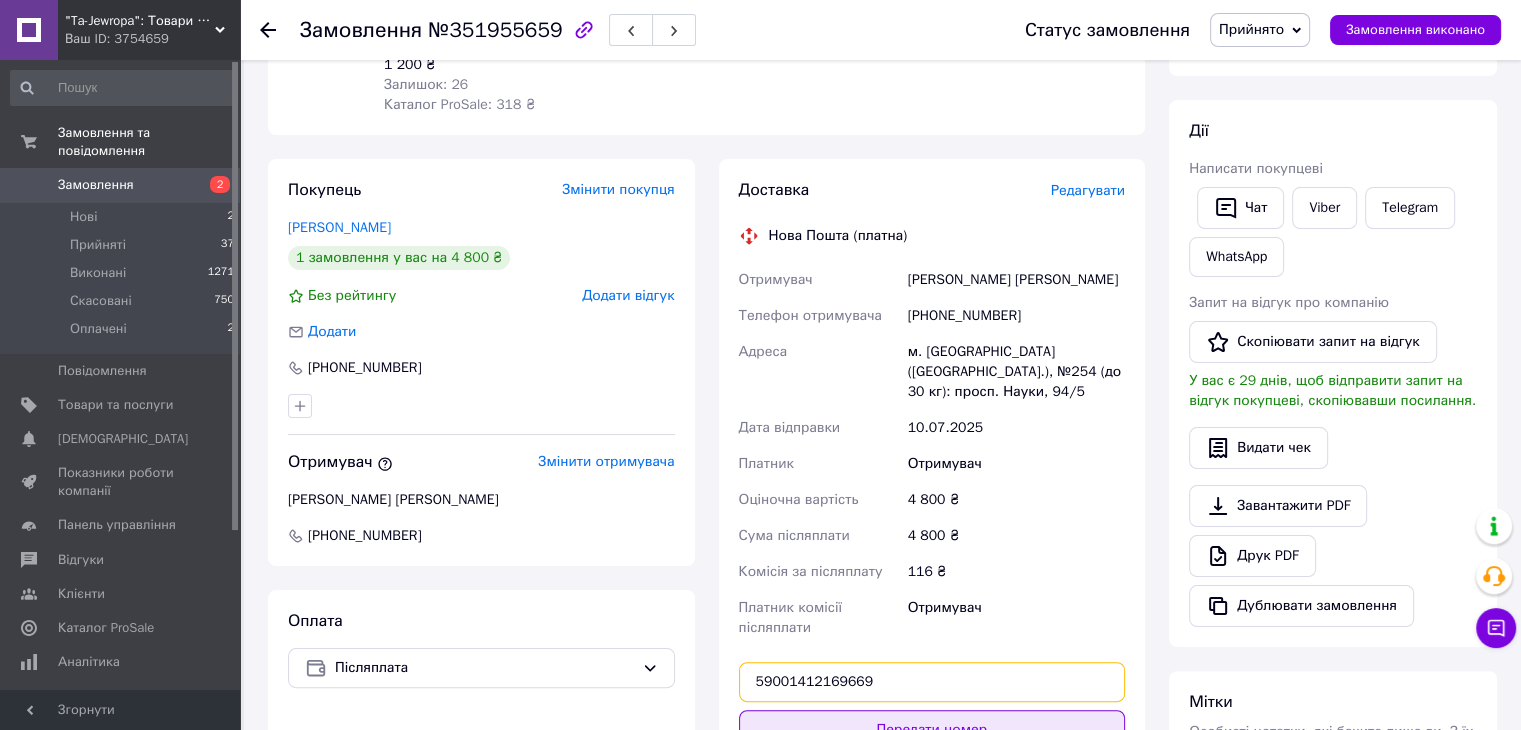 type on "59001412169669" 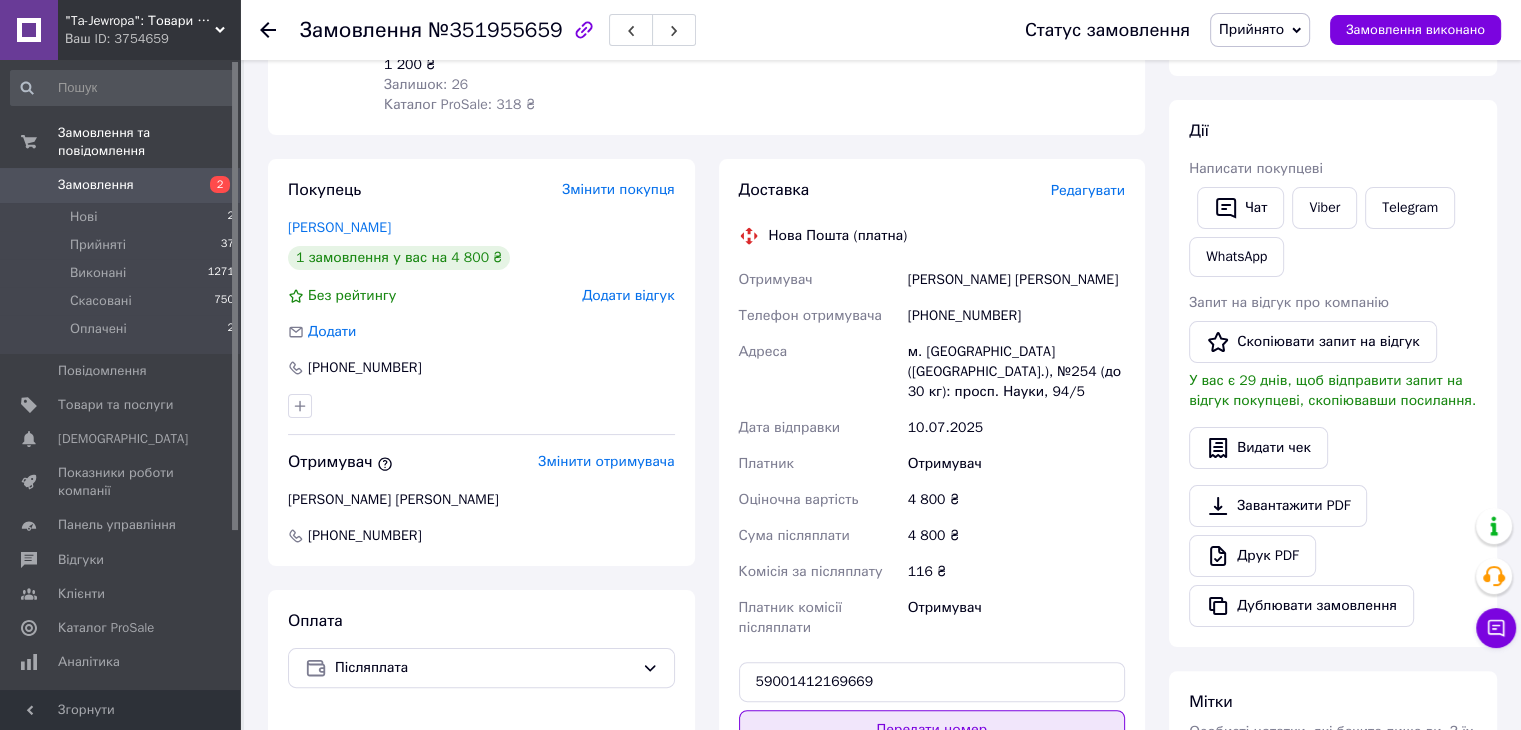 click on "Передати номер" at bounding box center [932, 730] 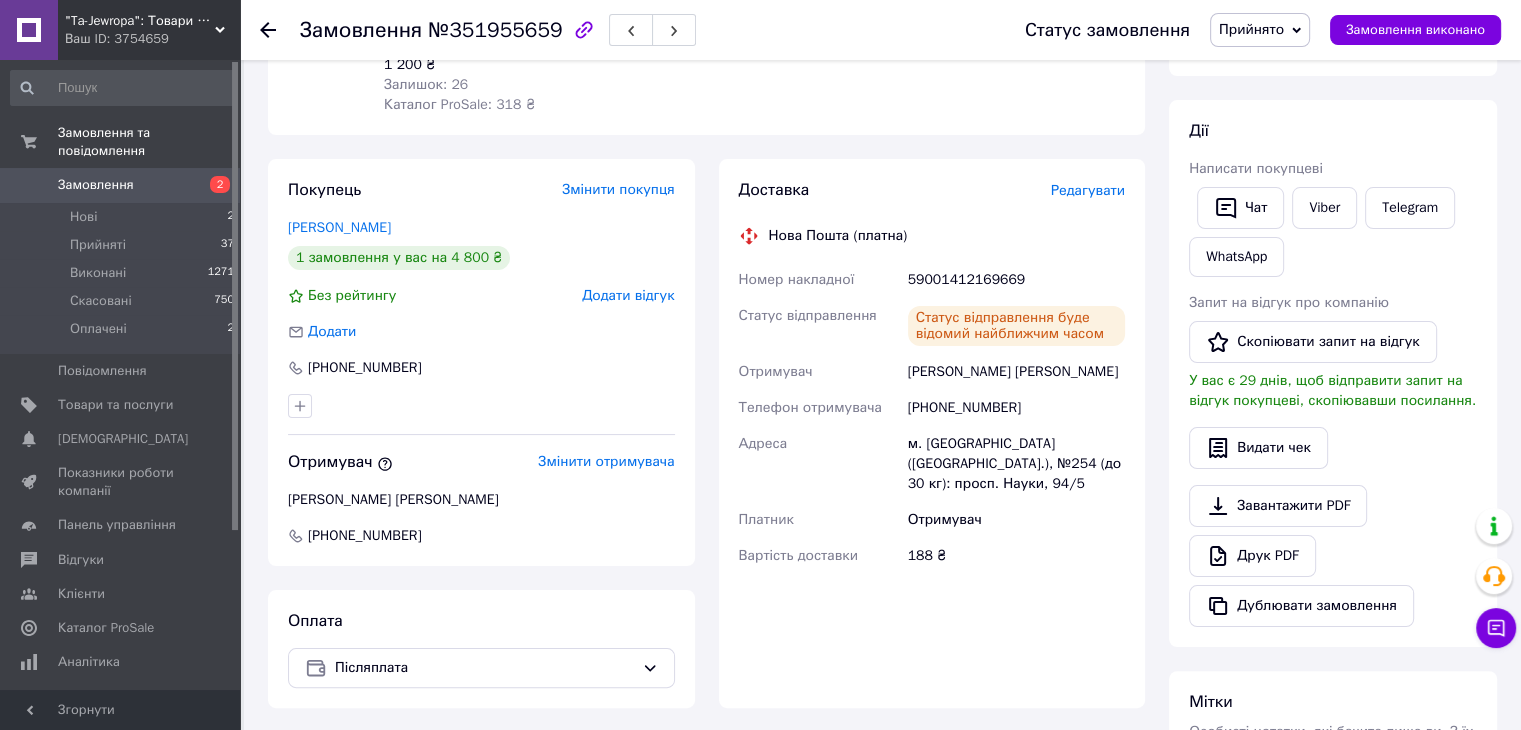 click 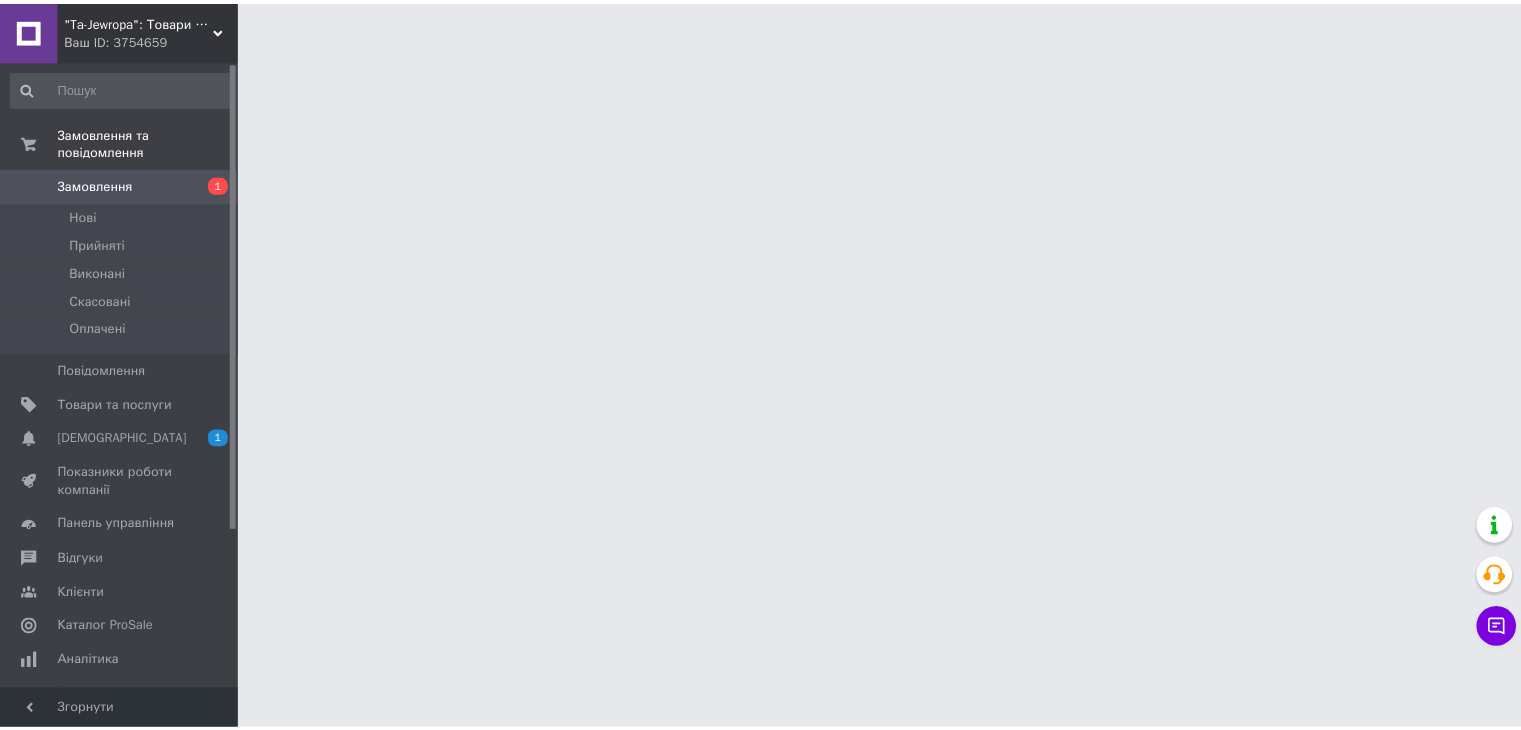 scroll, scrollTop: 0, scrollLeft: 0, axis: both 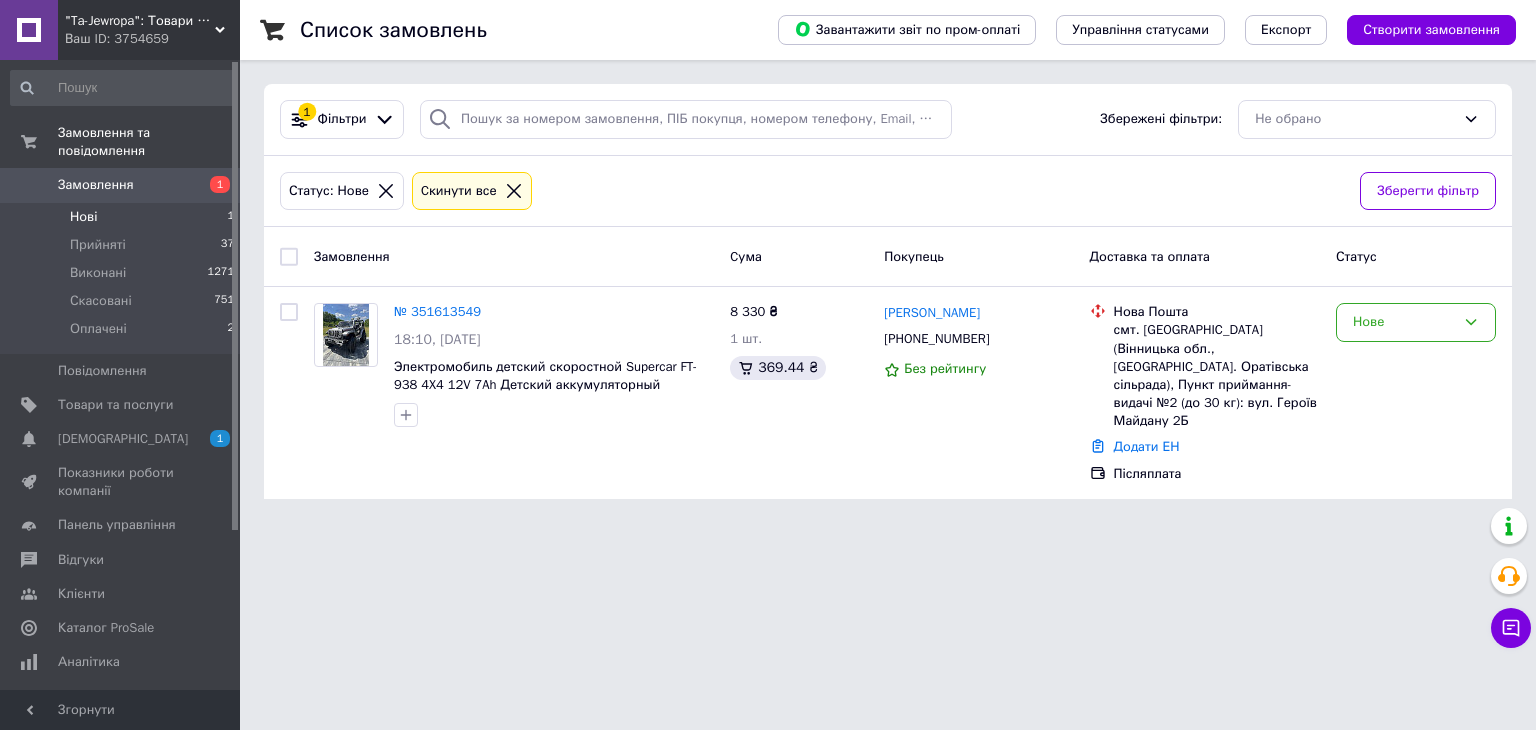 click on "Нові" at bounding box center [83, 217] 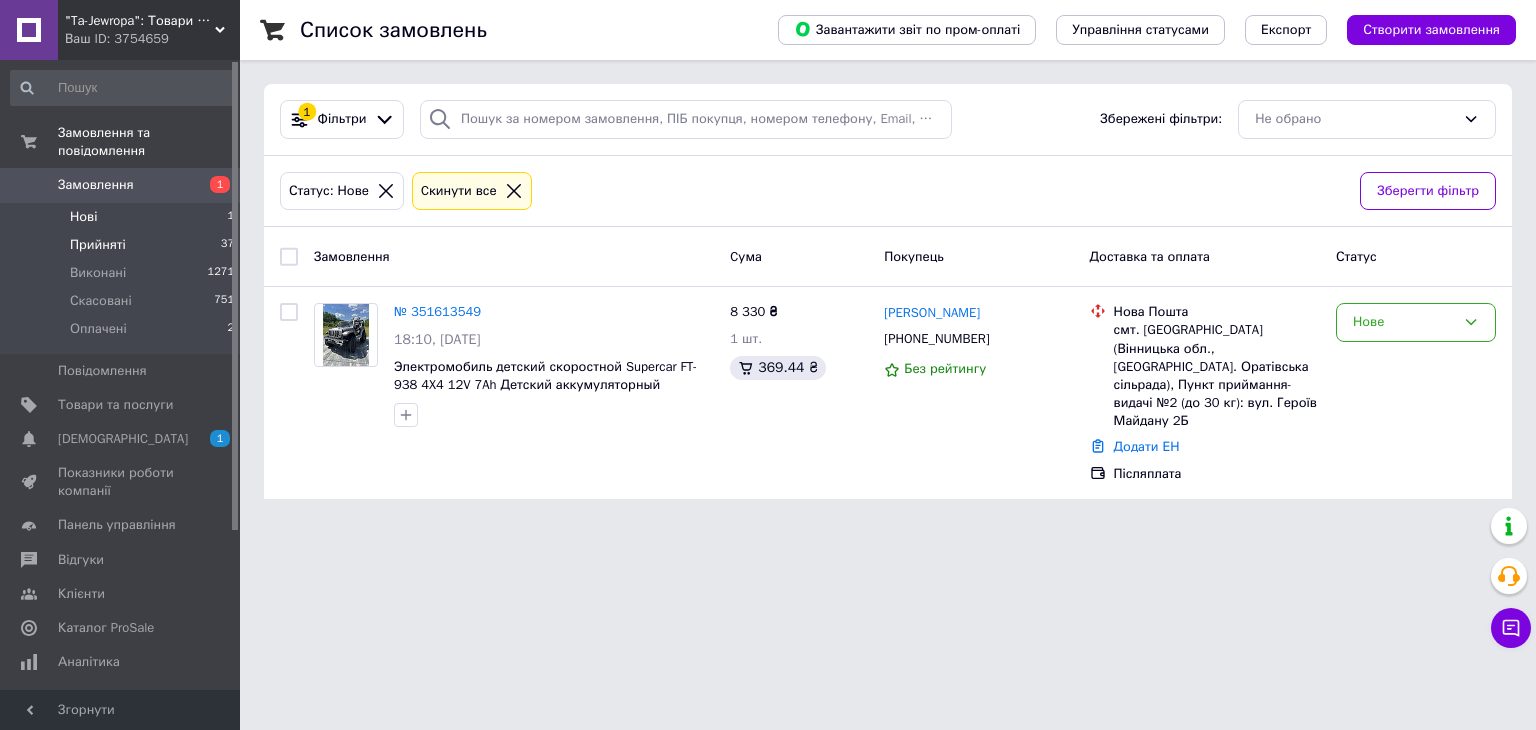 click on "Прийняті" at bounding box center [98, 245] 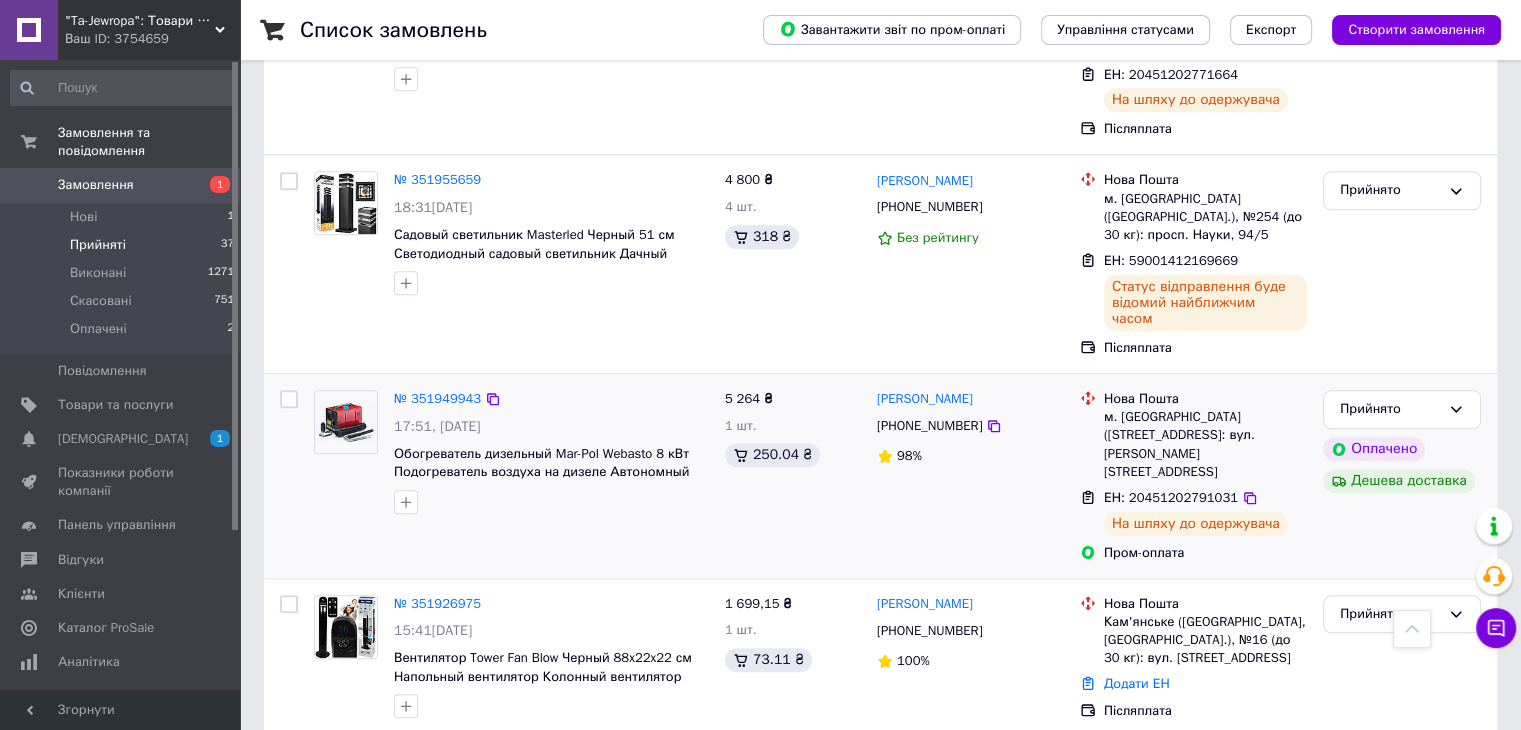 scroll, scrollTop: 2000, scrollLeft: 0, axis: vertical 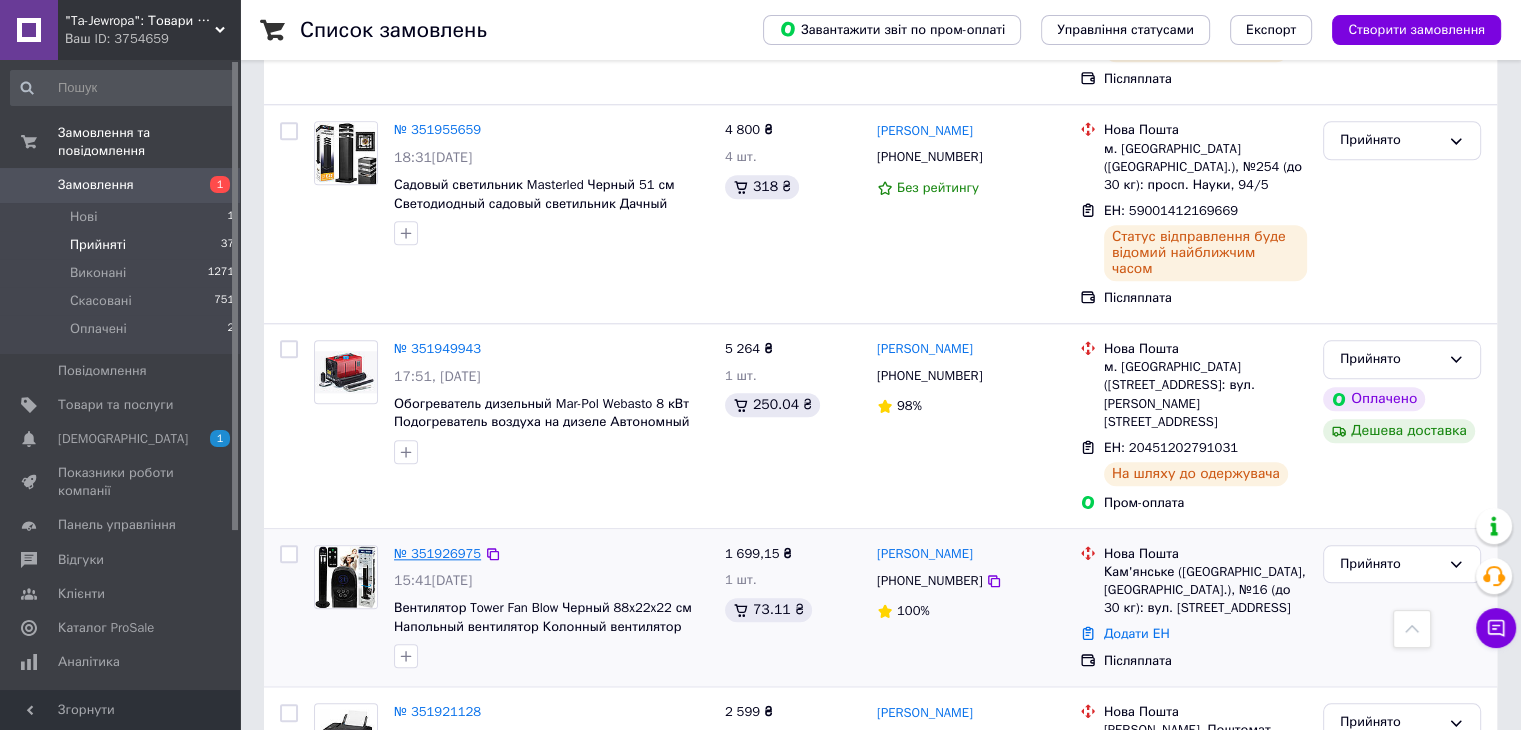 click on "№ 351926975" at bounding box center (437, 553) 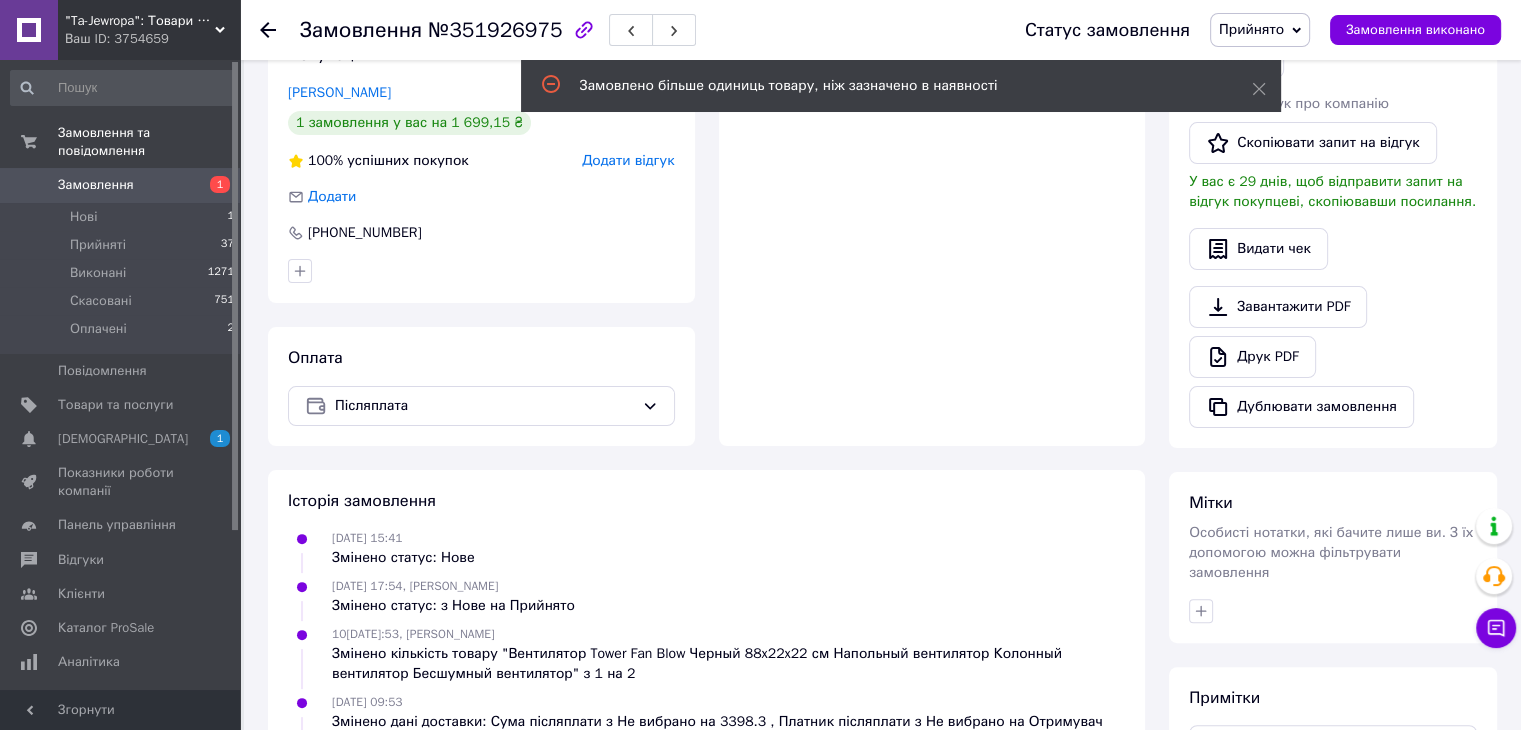 scroll, scrollTop: 632, scrollLeft: 0, axis: vertical 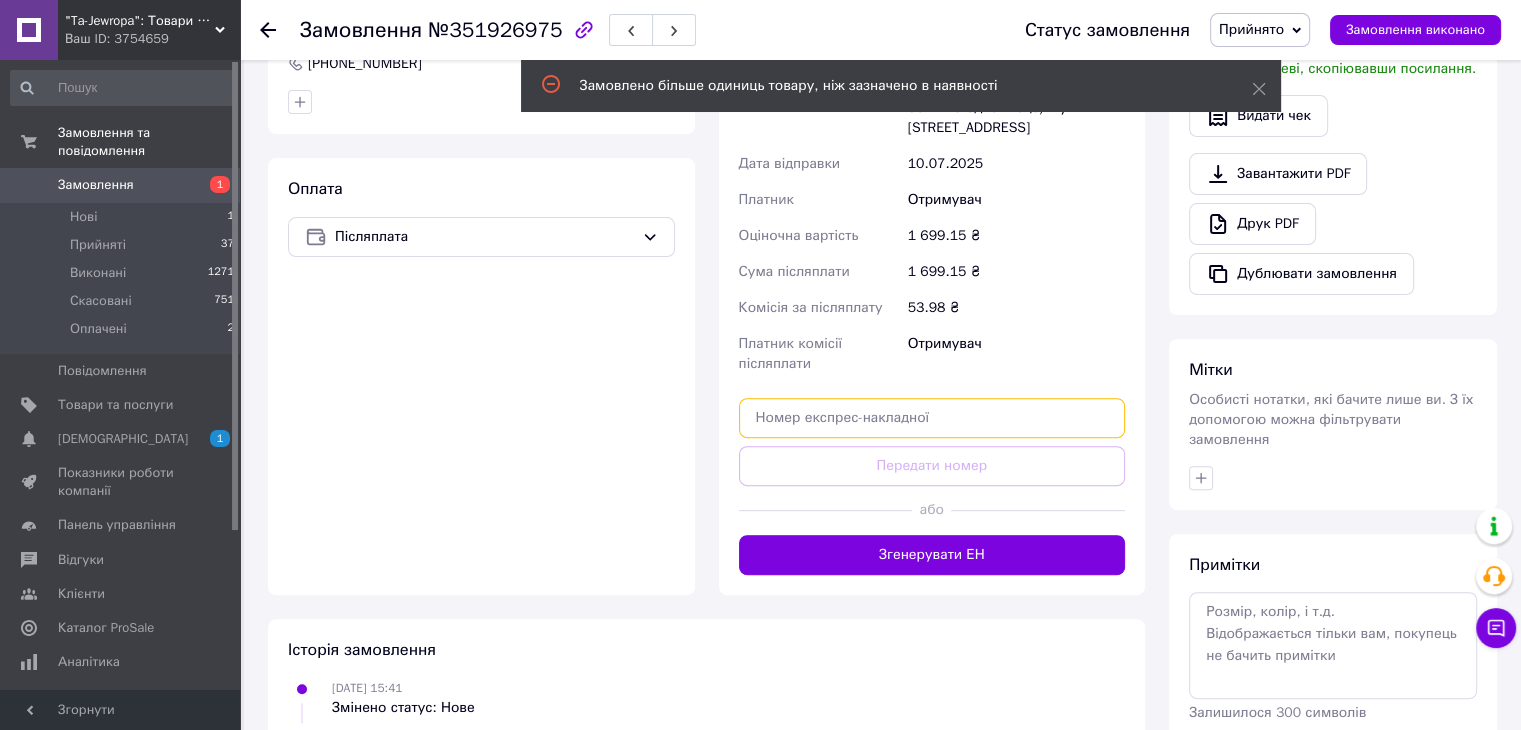 click at bounding box center [932, 418] 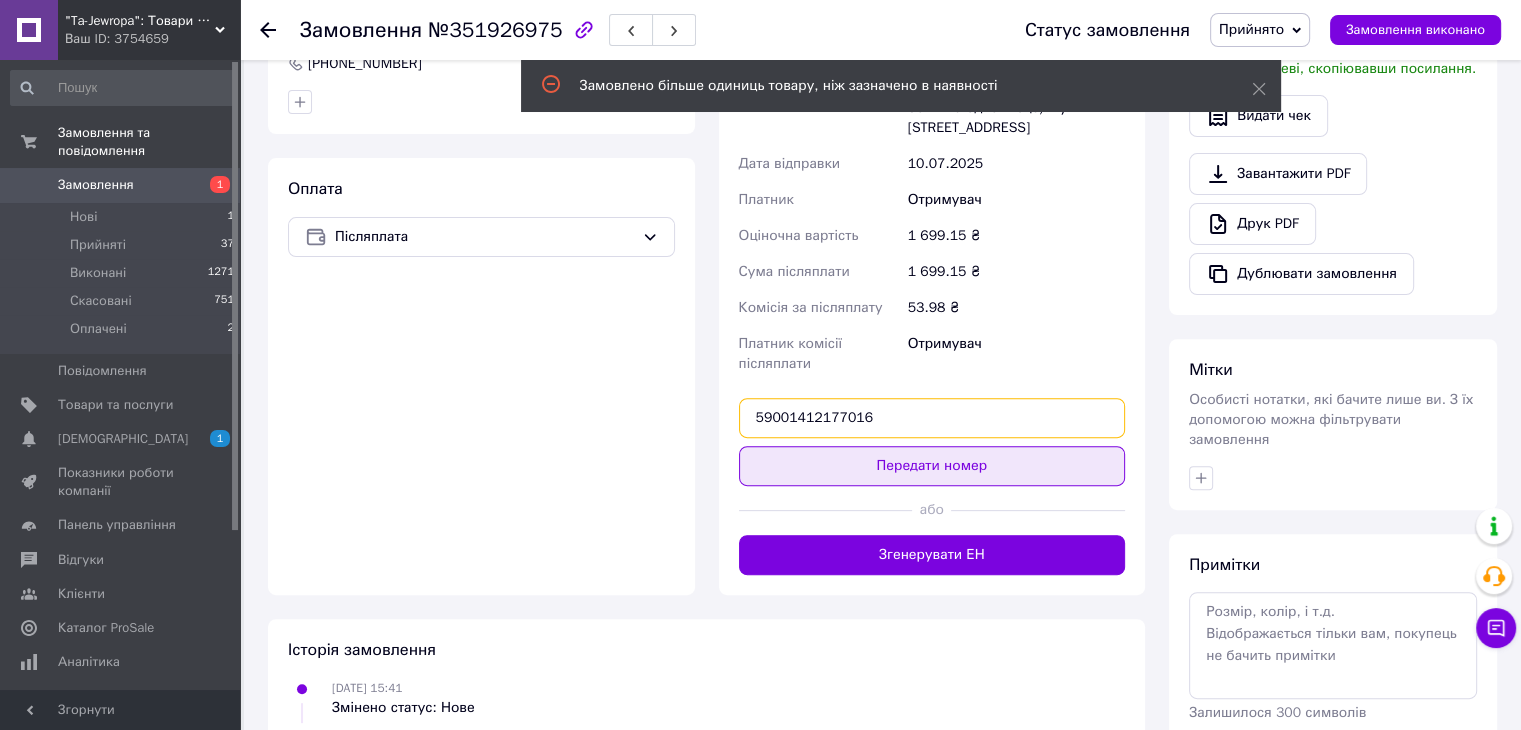 type on "59001412177016" 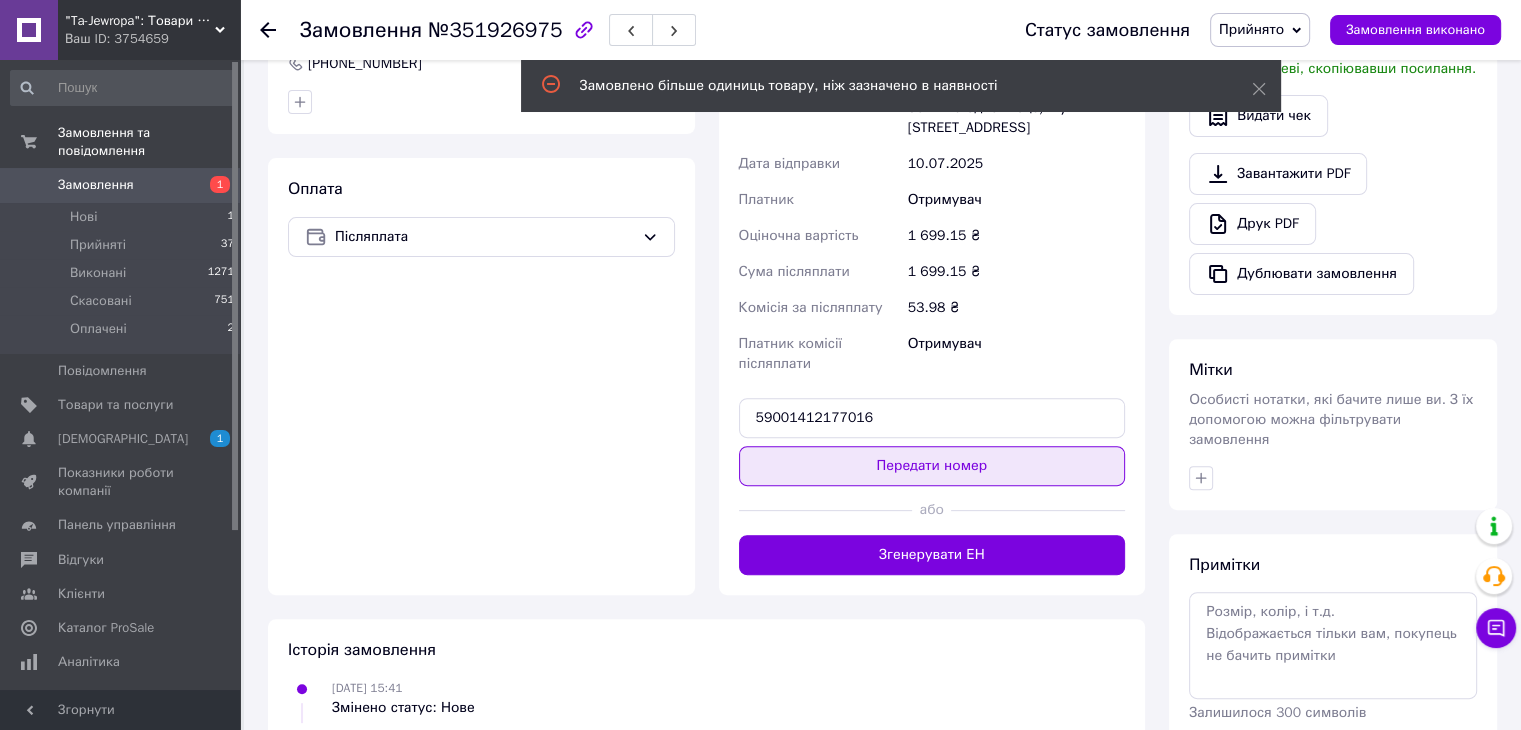 click on "Передати номер" at bounding box center [932, 466] 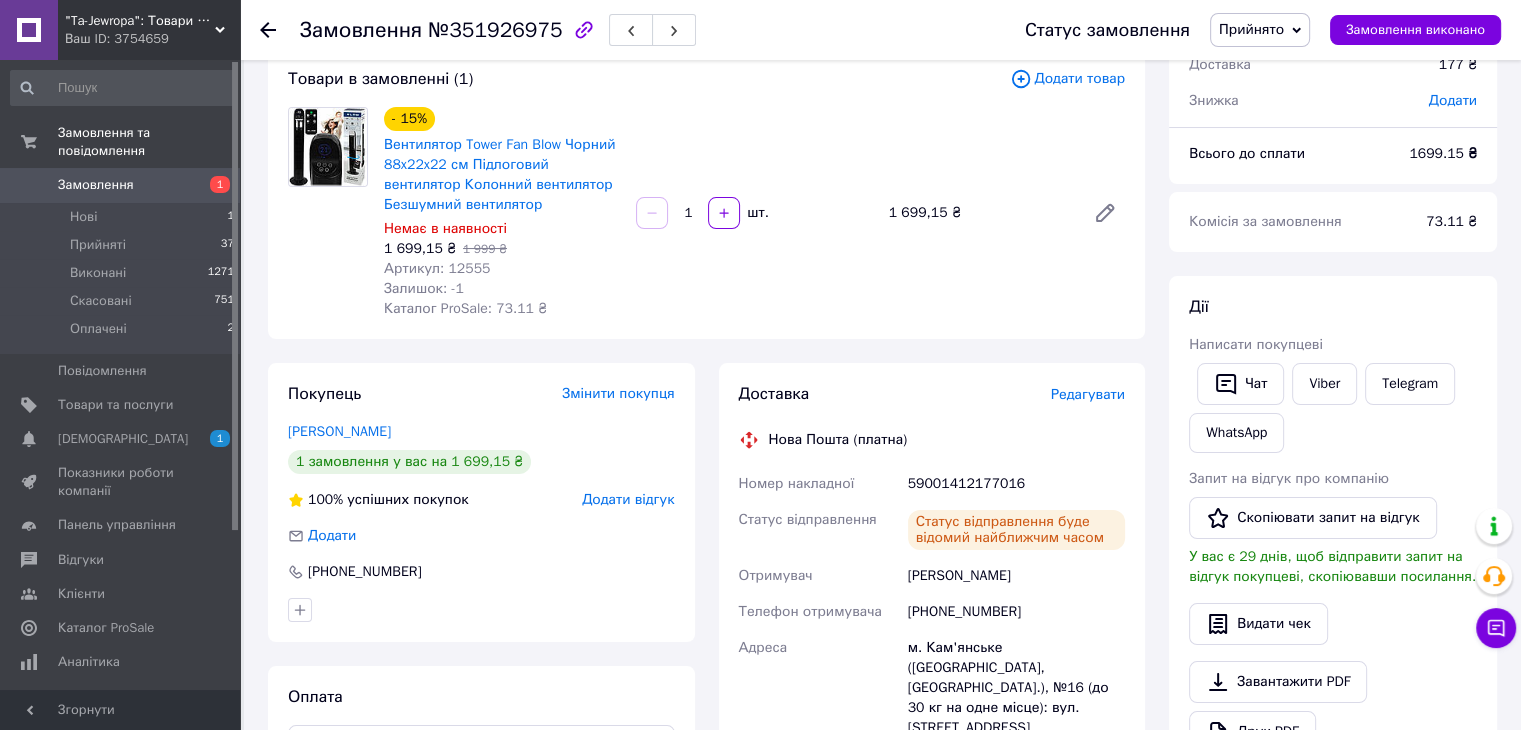 scroll, scrollTop: 0, scrollLeft: 0, axis: both 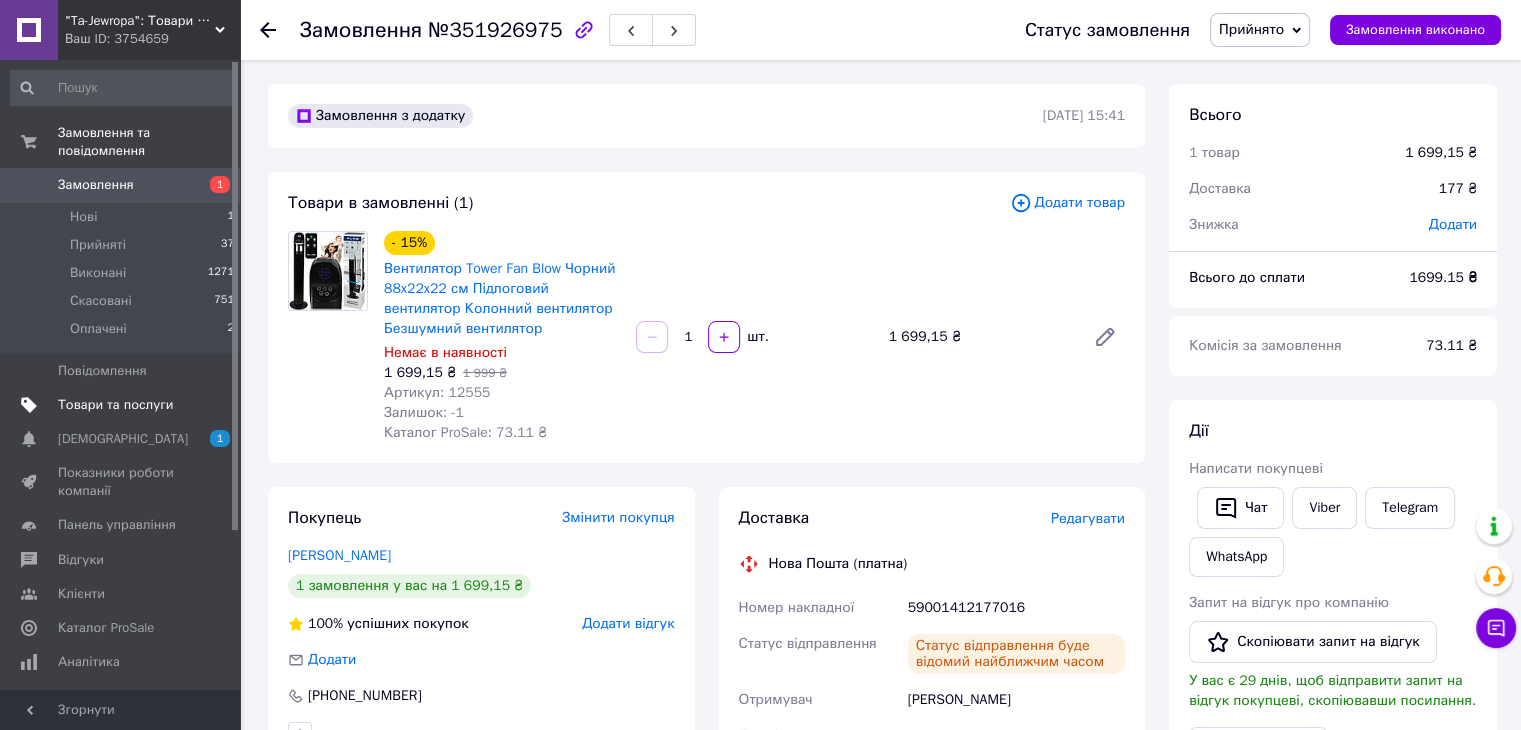 click on "Товари та послуги" at bounding box center [115, 405] 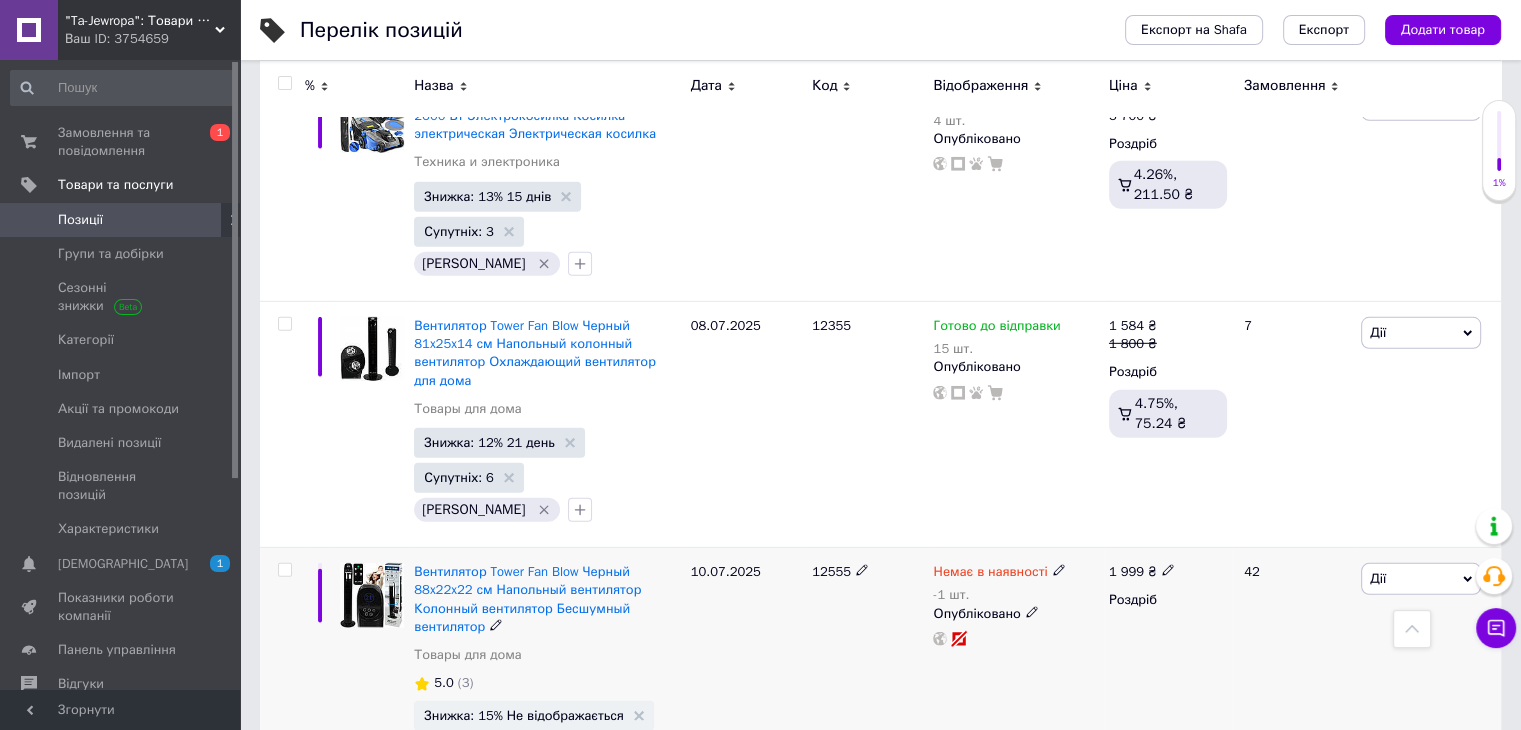 scroll, scrollTop: 6000, scrollLeft: 0, axis: vertical 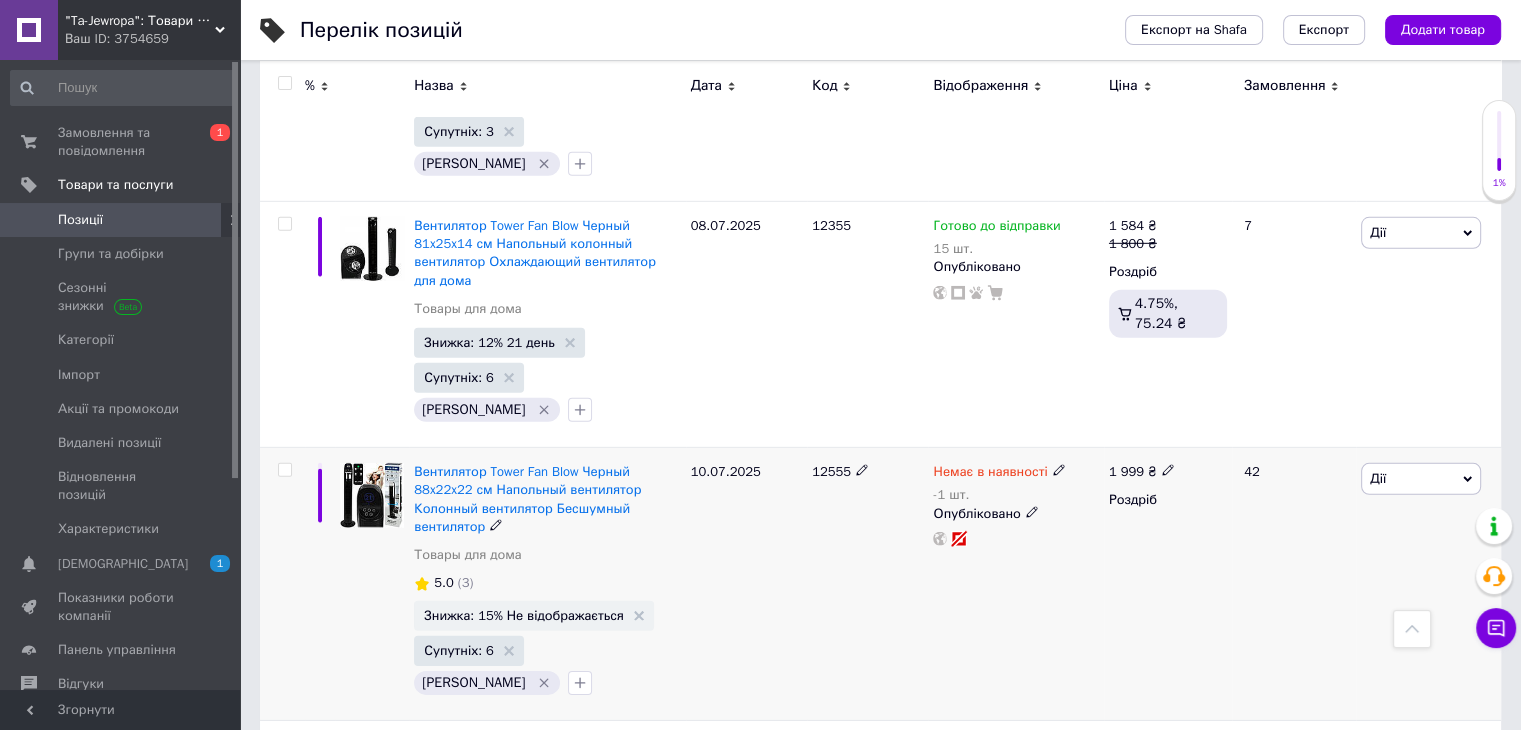 click 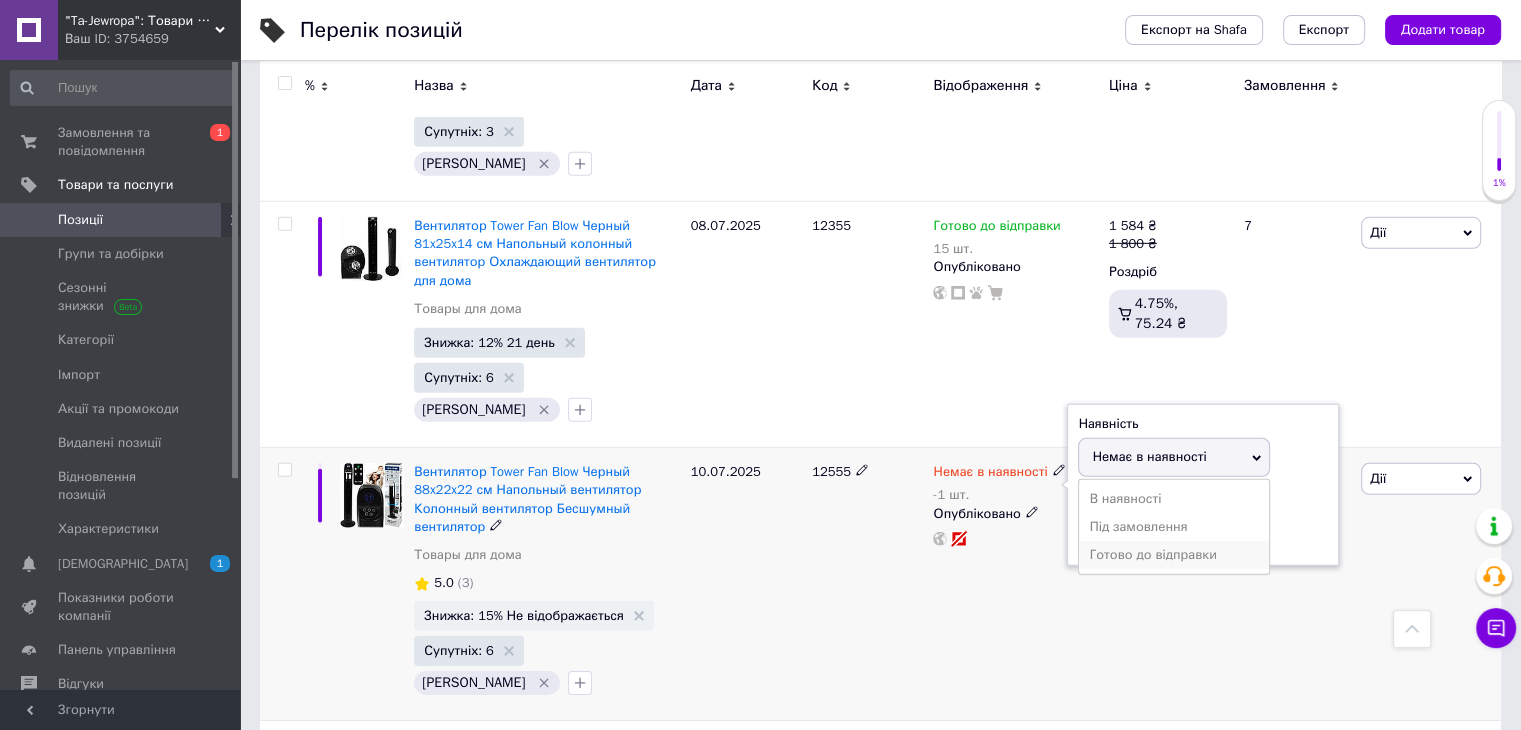 click on "Готово до відправки" at bounding box center (1174, 555) 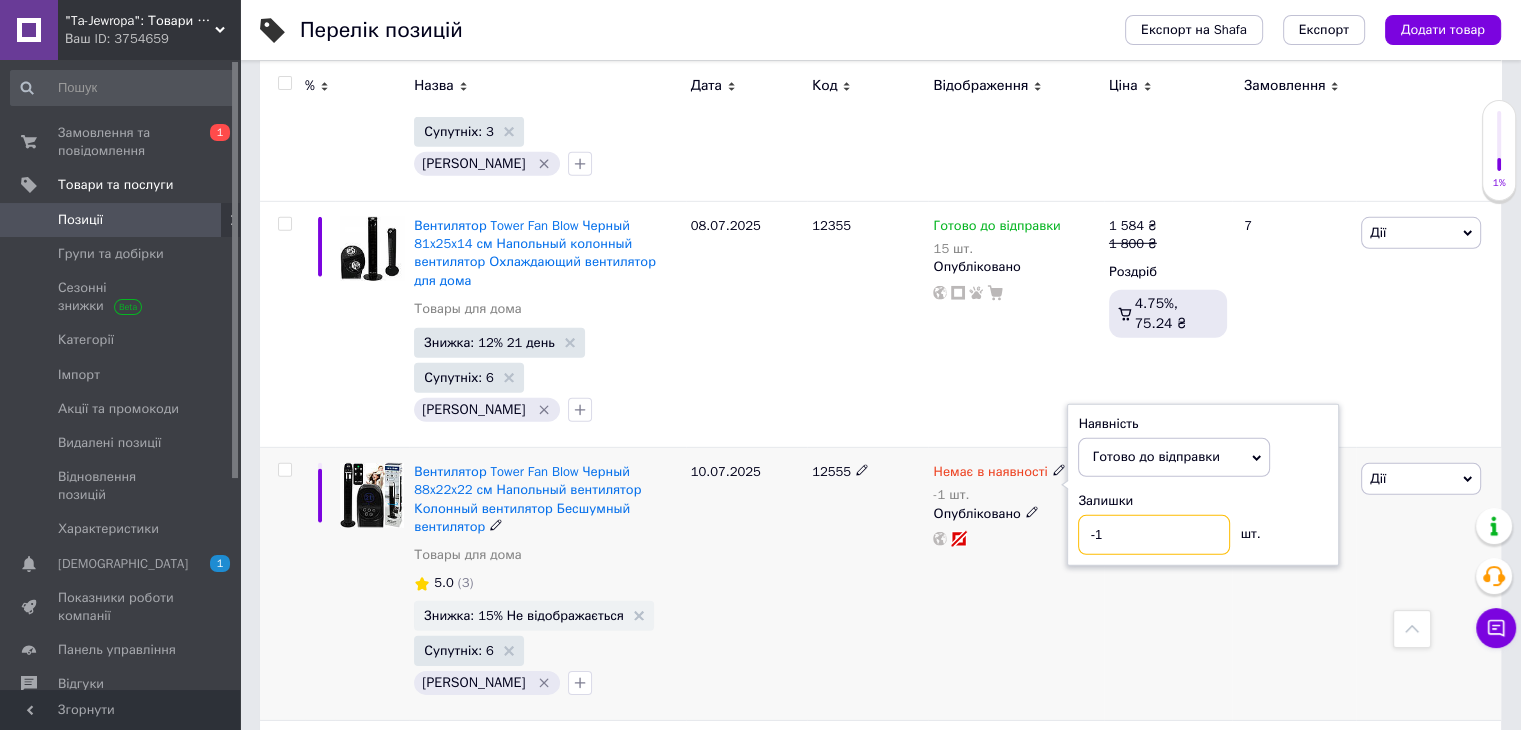 click on "-1" at bounding box center (1154, 535) 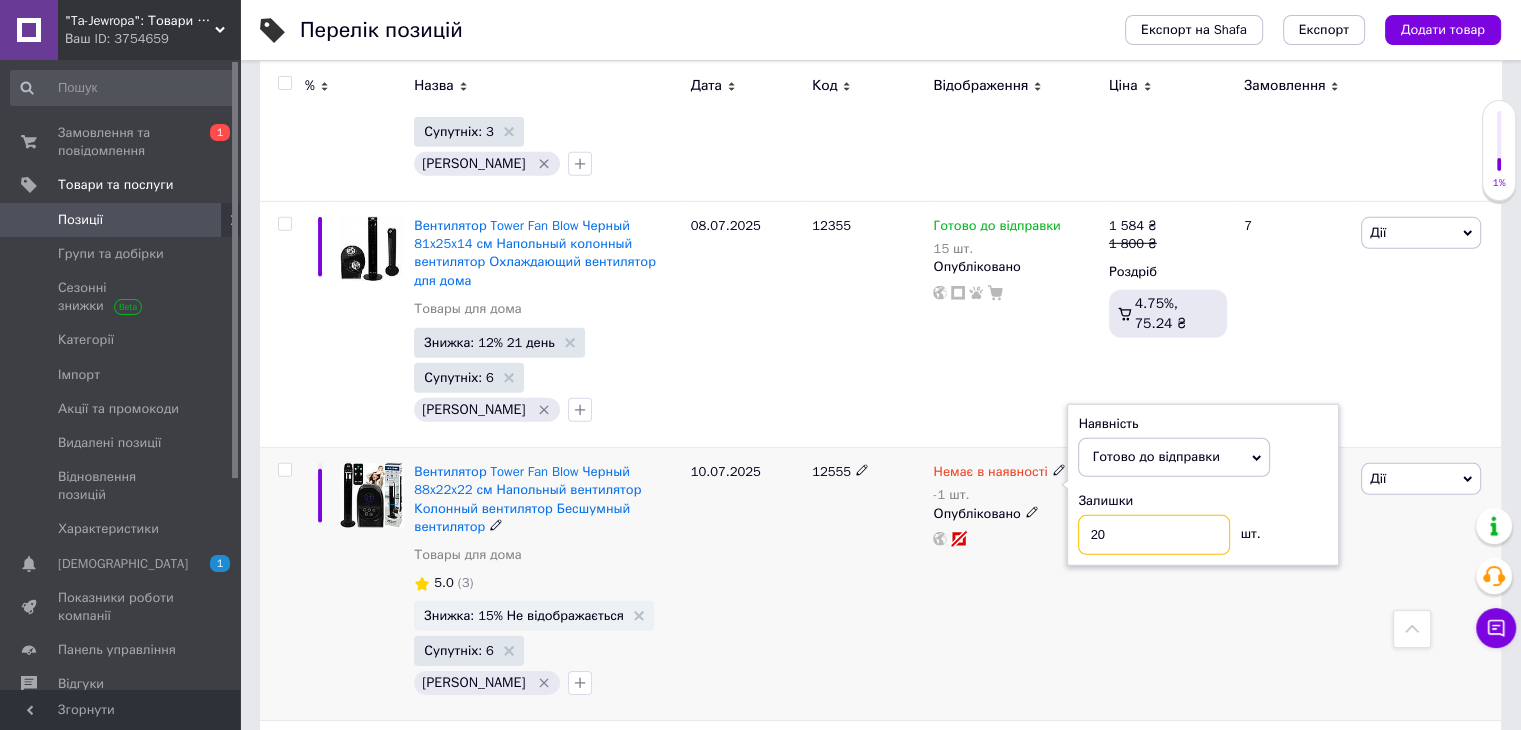 type on "20" 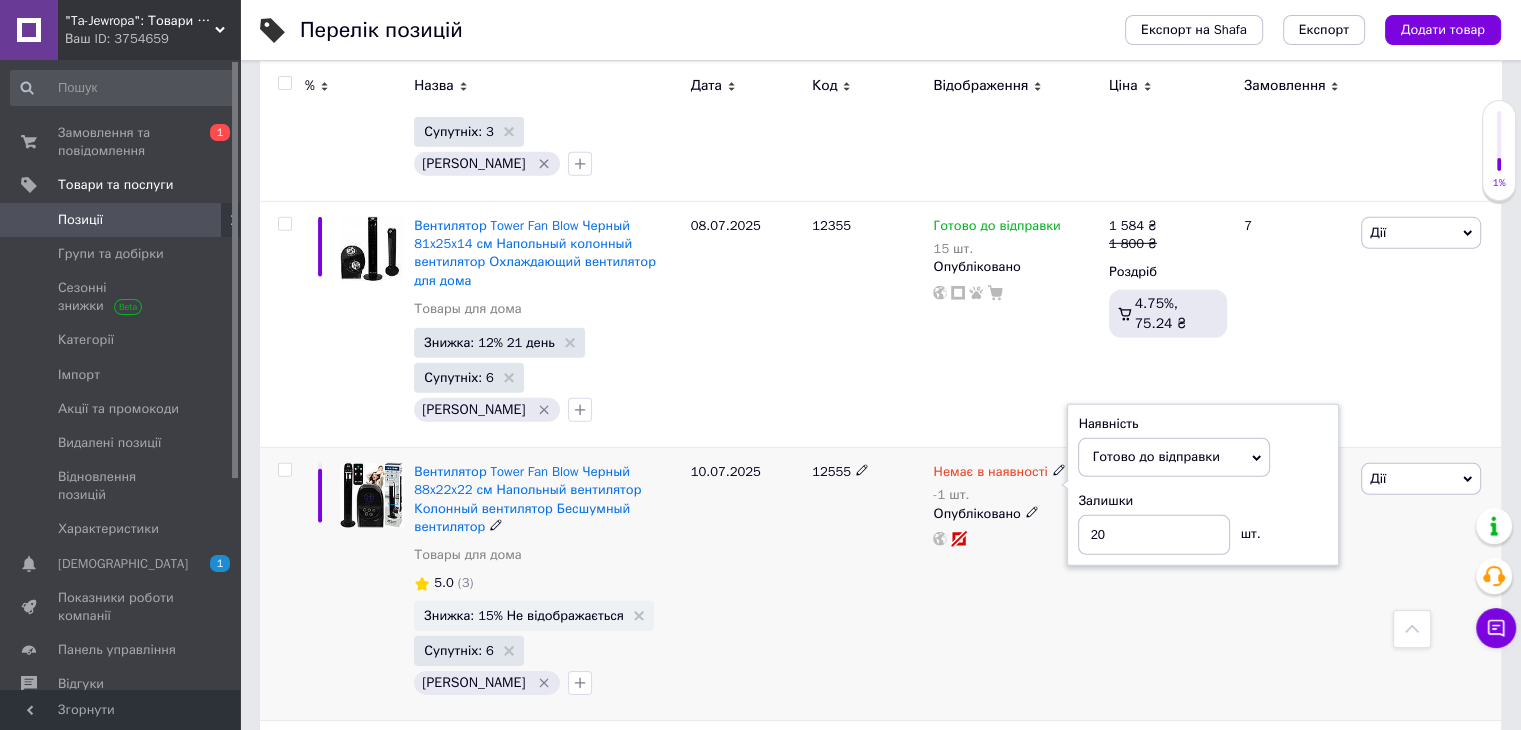 click on "1 999   ₴ Роздріб" at bounding box center (1168, 584) 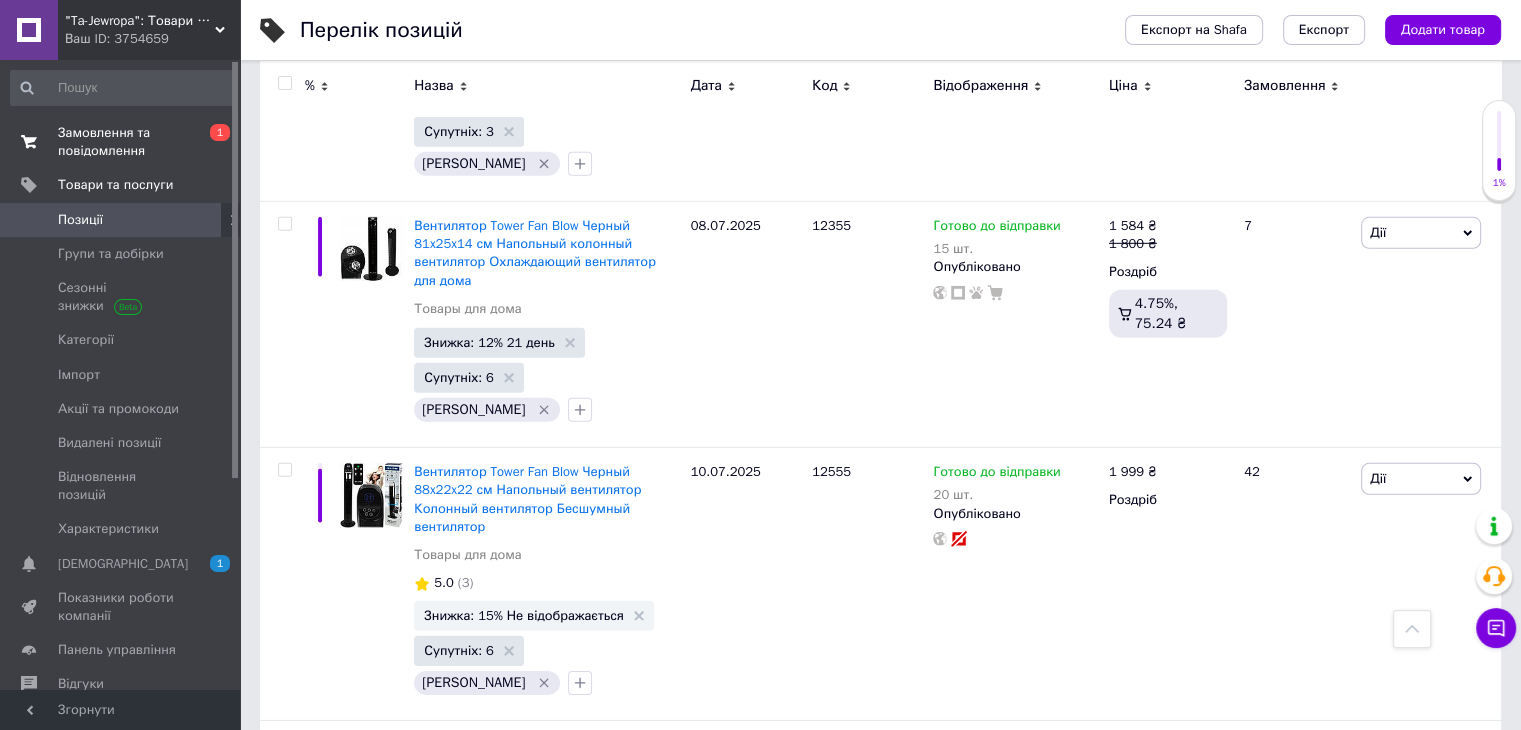 click on "Замовлення та повідомлення" at bounding box center [121, 142] 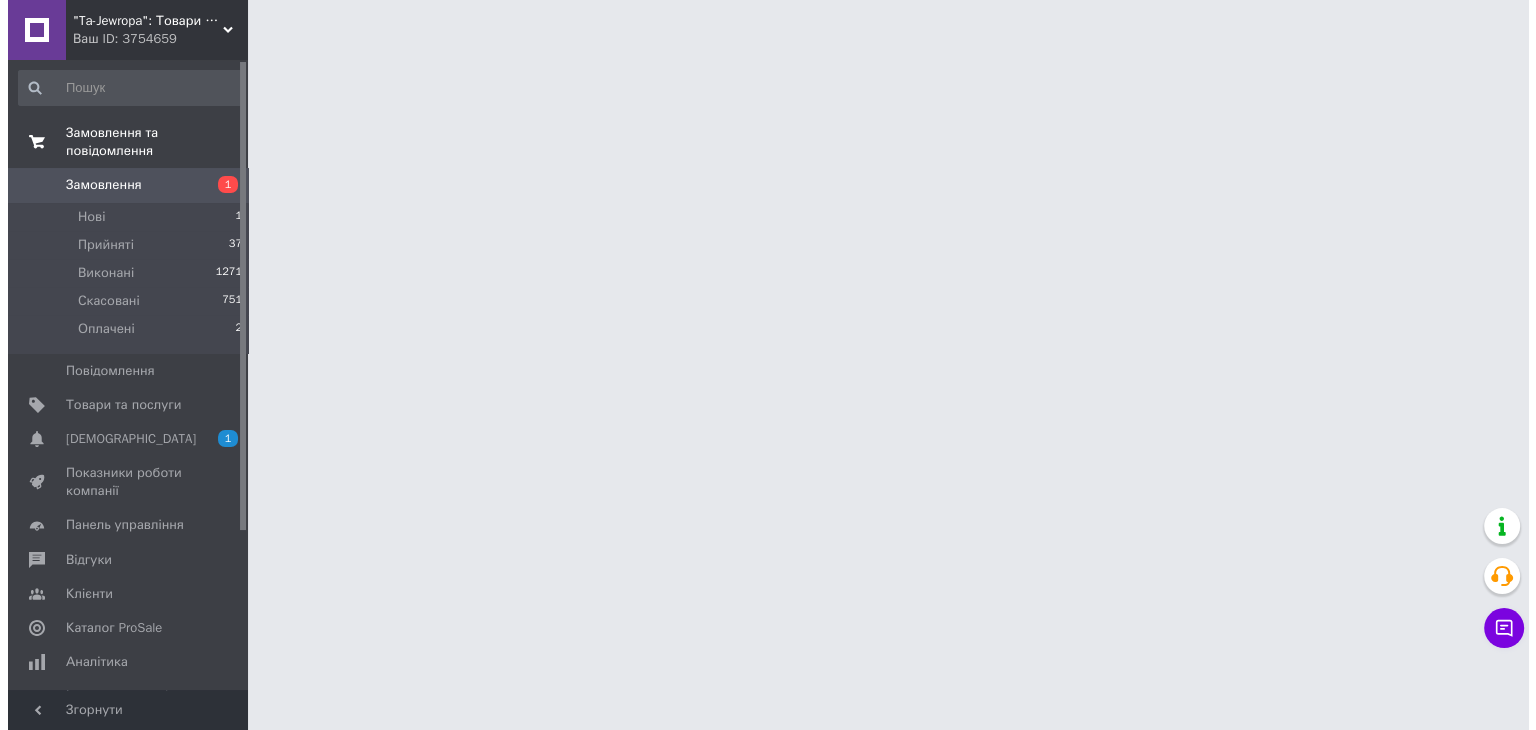 scroll, scrollTop: 0, scrollLeft: 0, axis: both 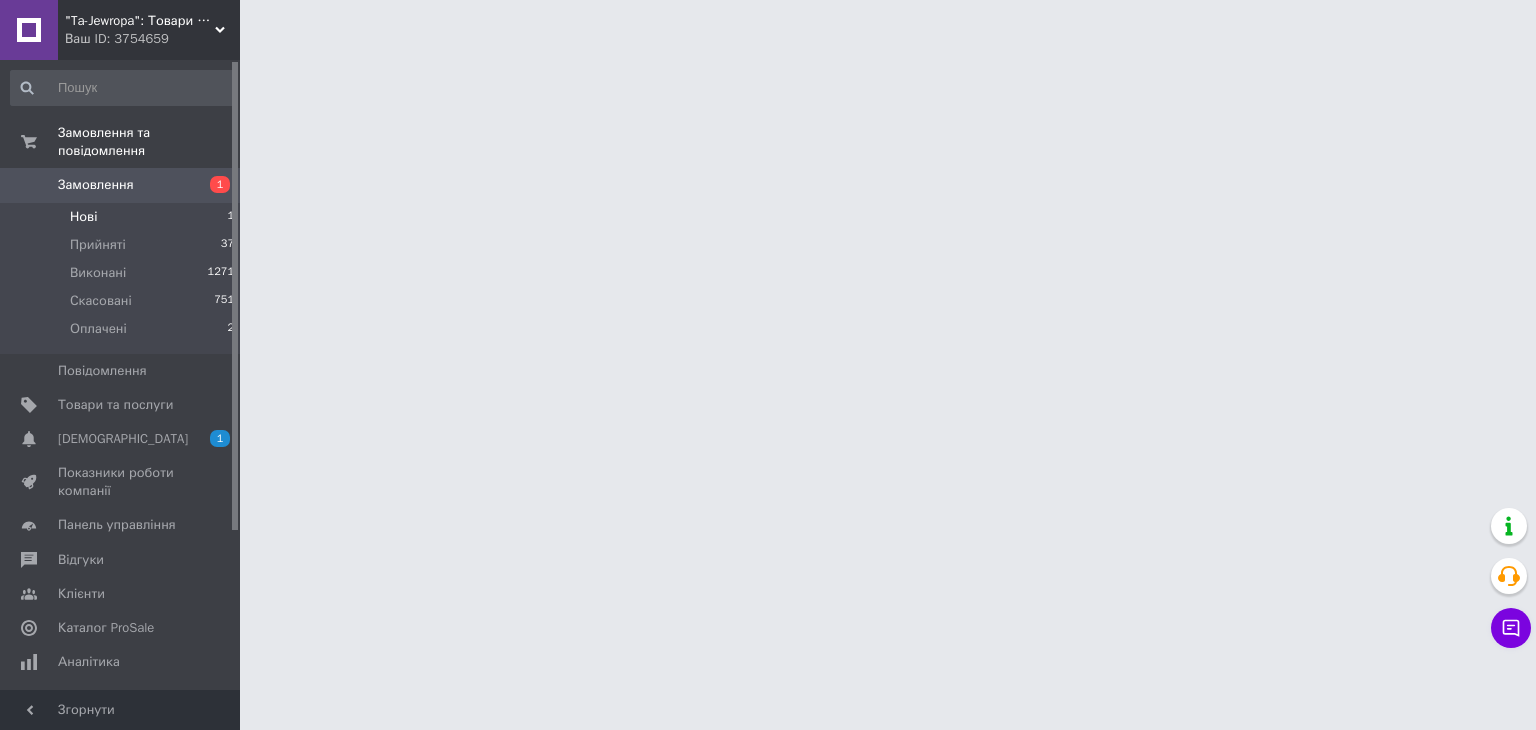 click on "Нові" at bounding box center [83, 217] 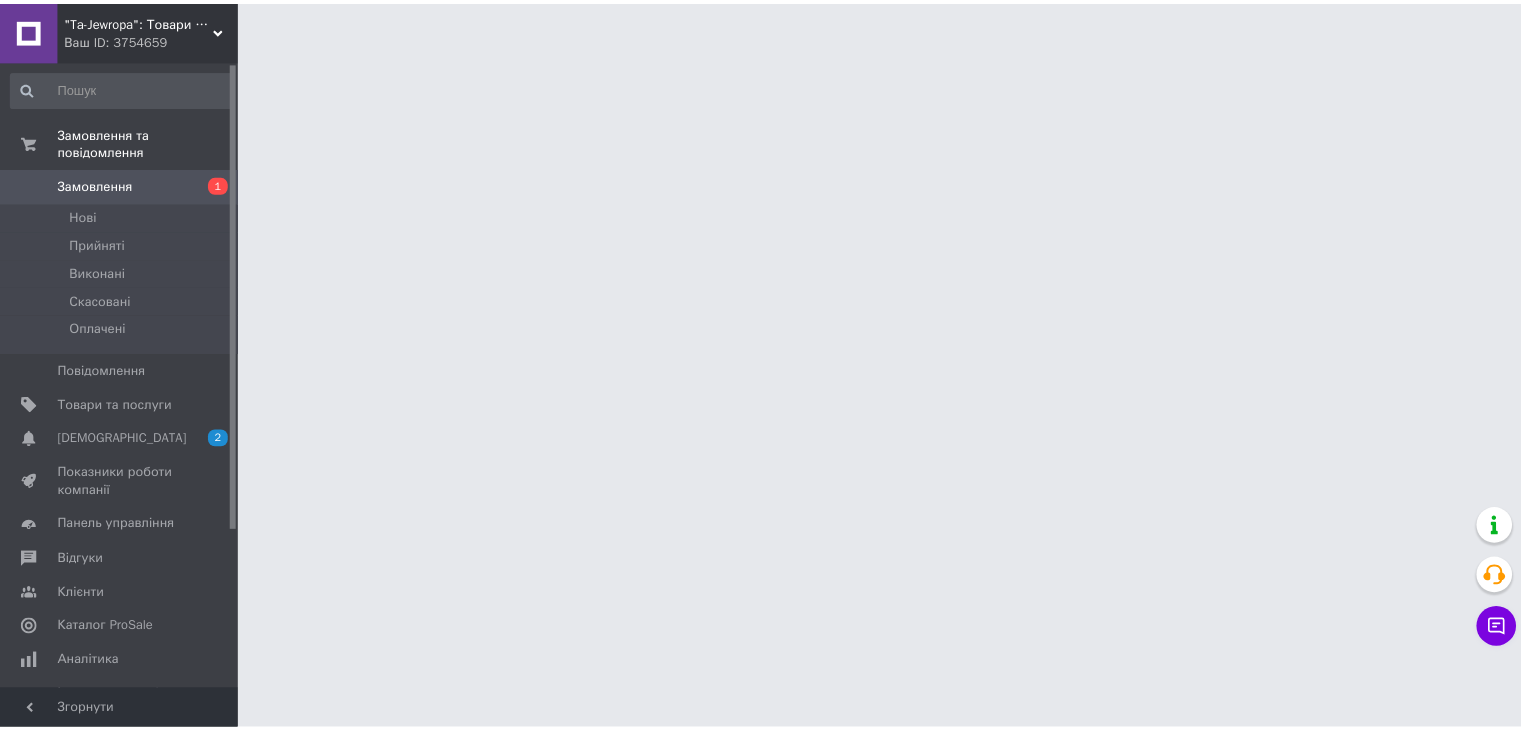 scroll, scrollTop: 0, scrollLeft: 0, axis: both 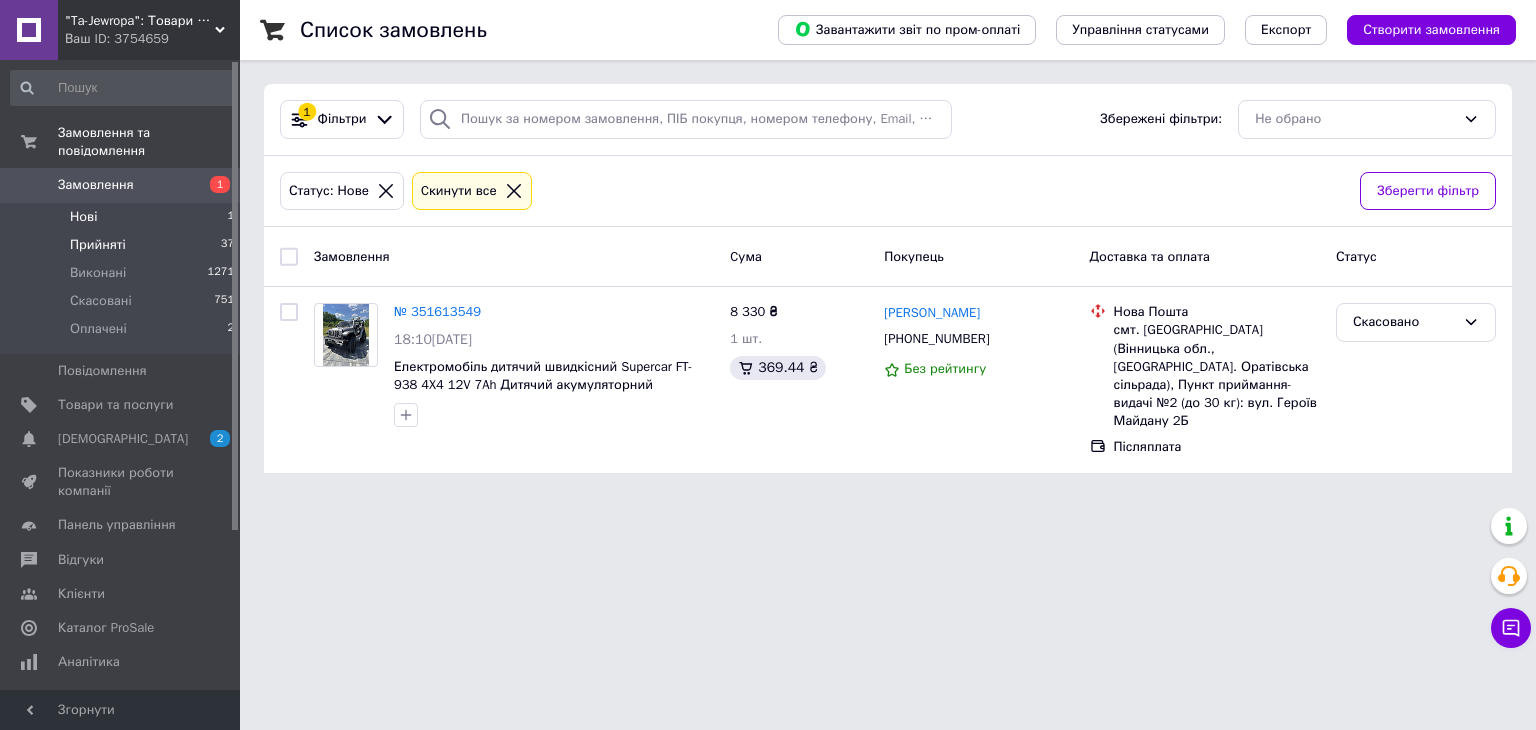 click on "Прийняті" at bounding box center (98, 245) 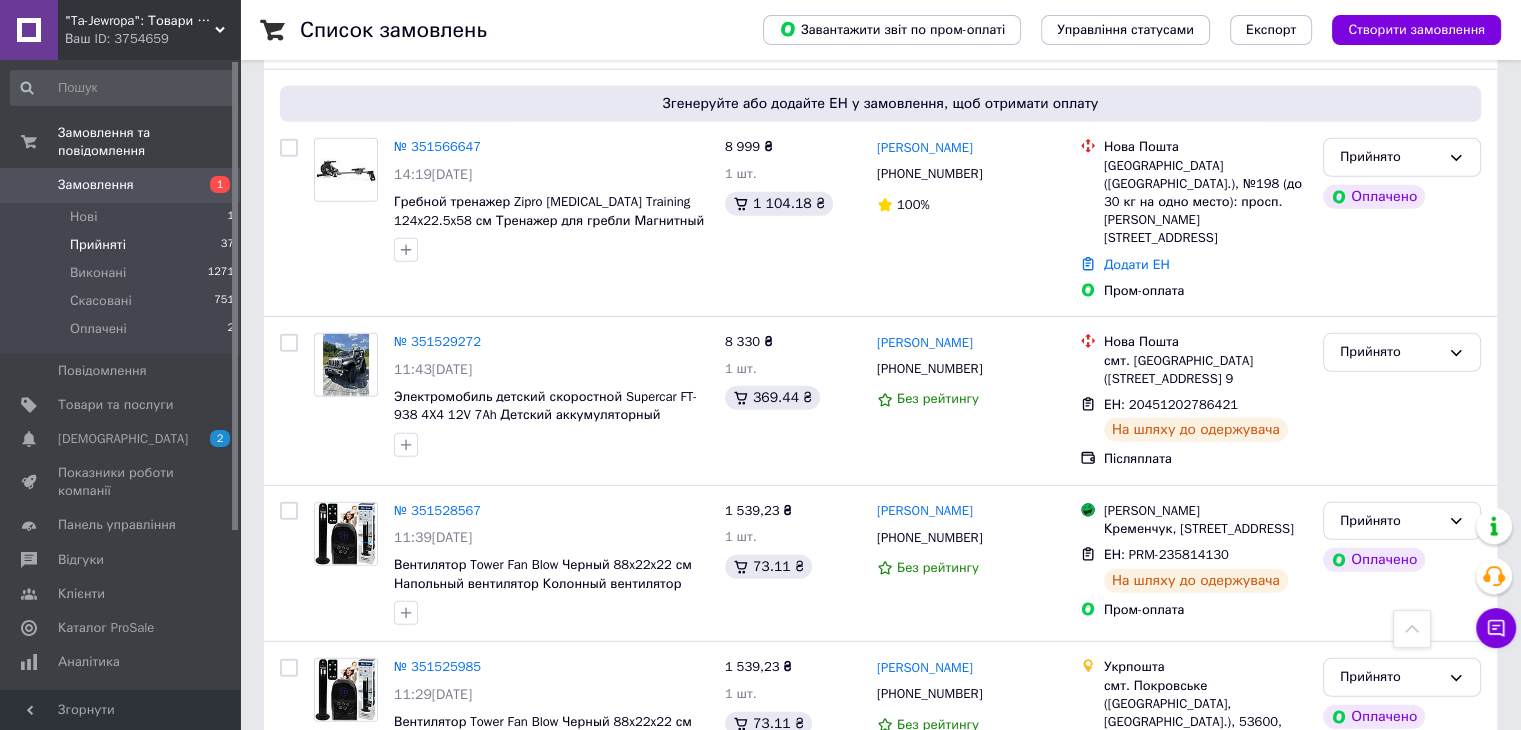scroll, scrollTop: 5700, scrollLeft: 0, axis: vertical 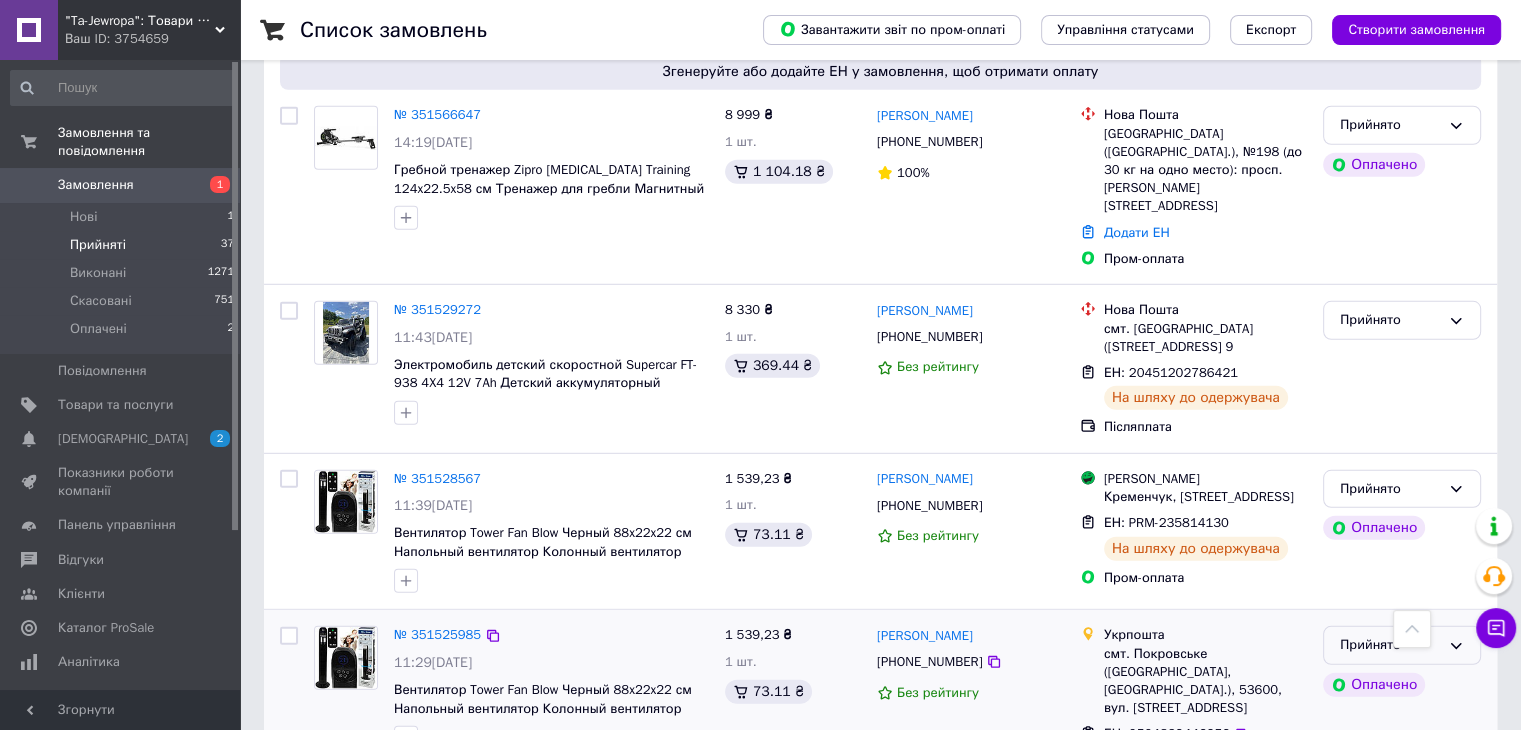 click on "Прийнято" at bounding box center (1390, 645) 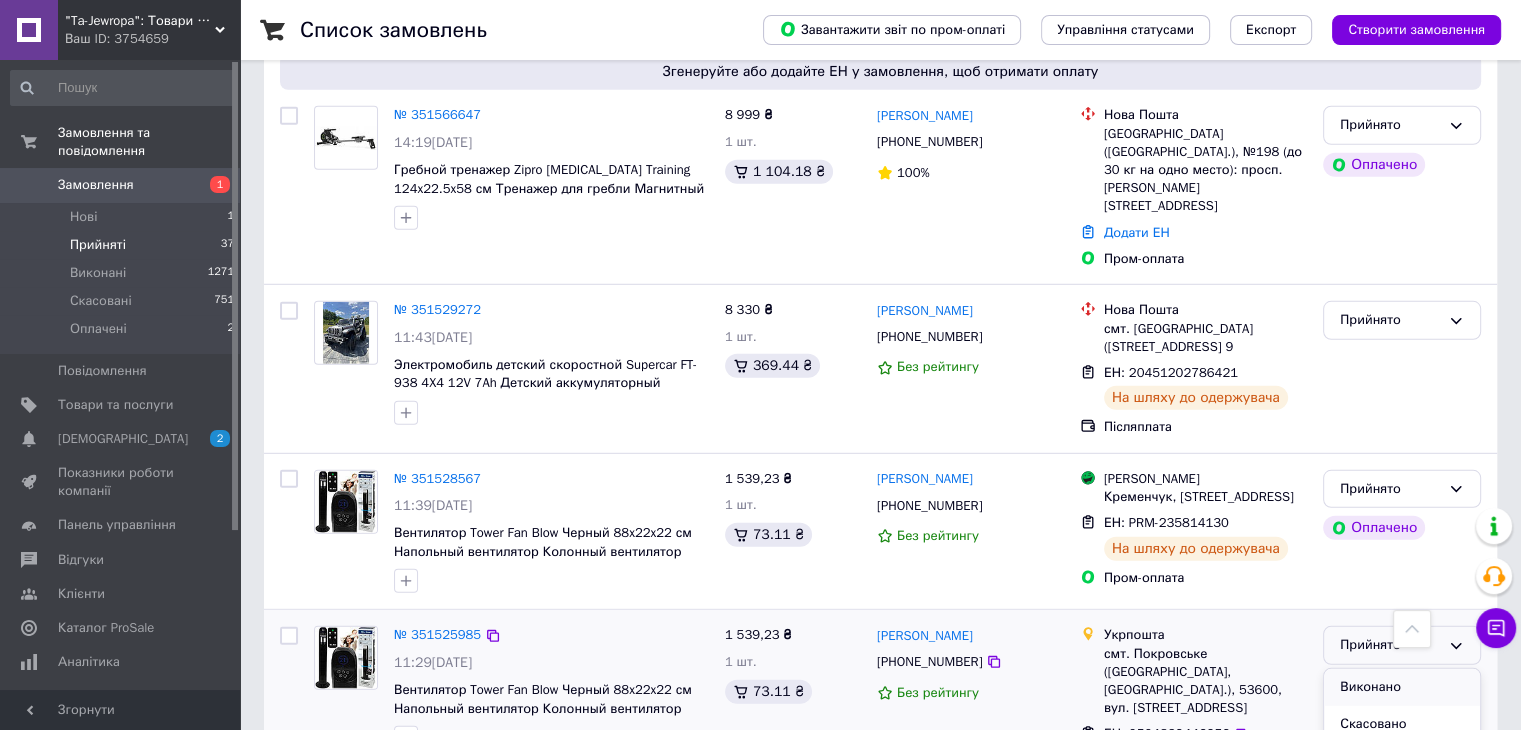 click on "Виконано" at bounding box center (1402, 687) 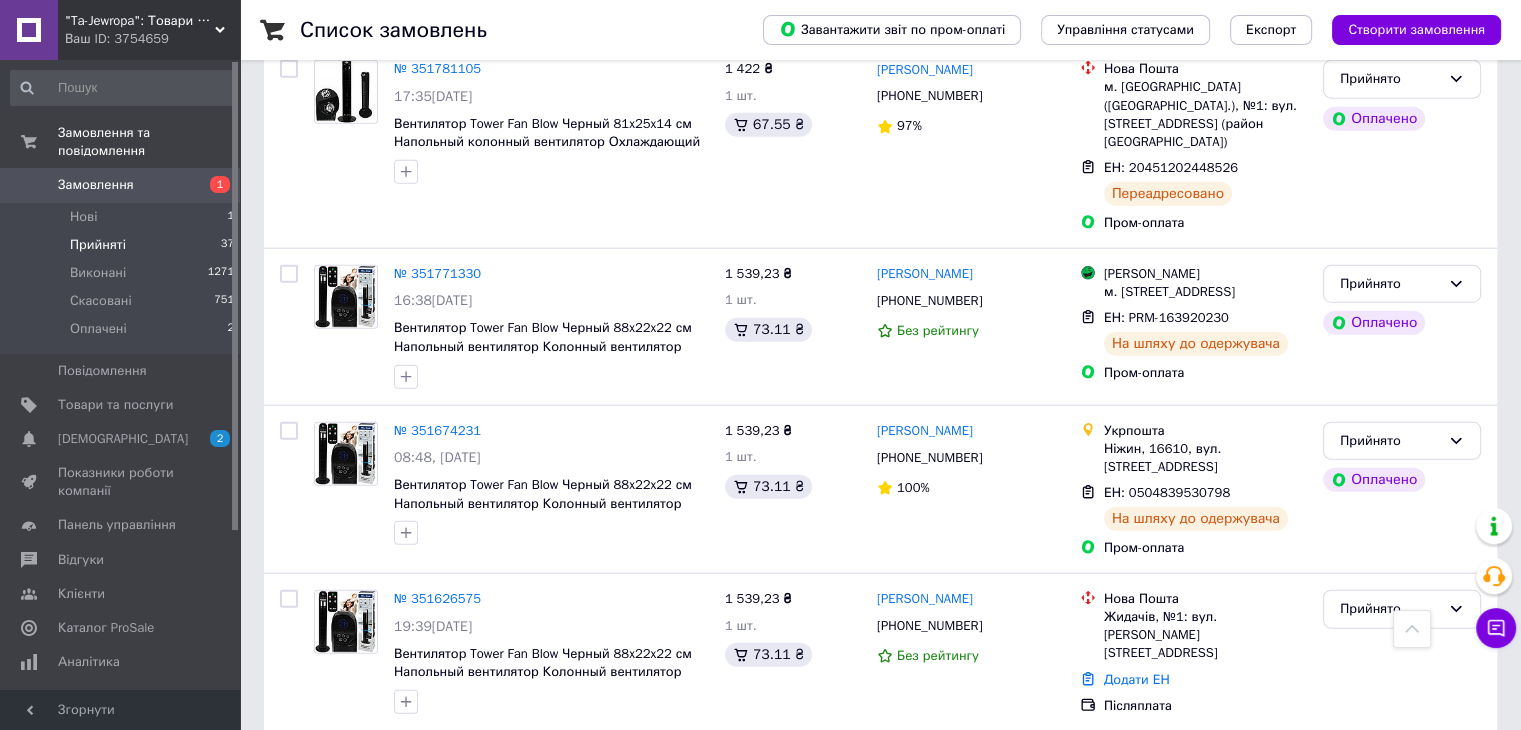 scroll, scrollTop: 4991, scrollLeft: 0, axis: vertical 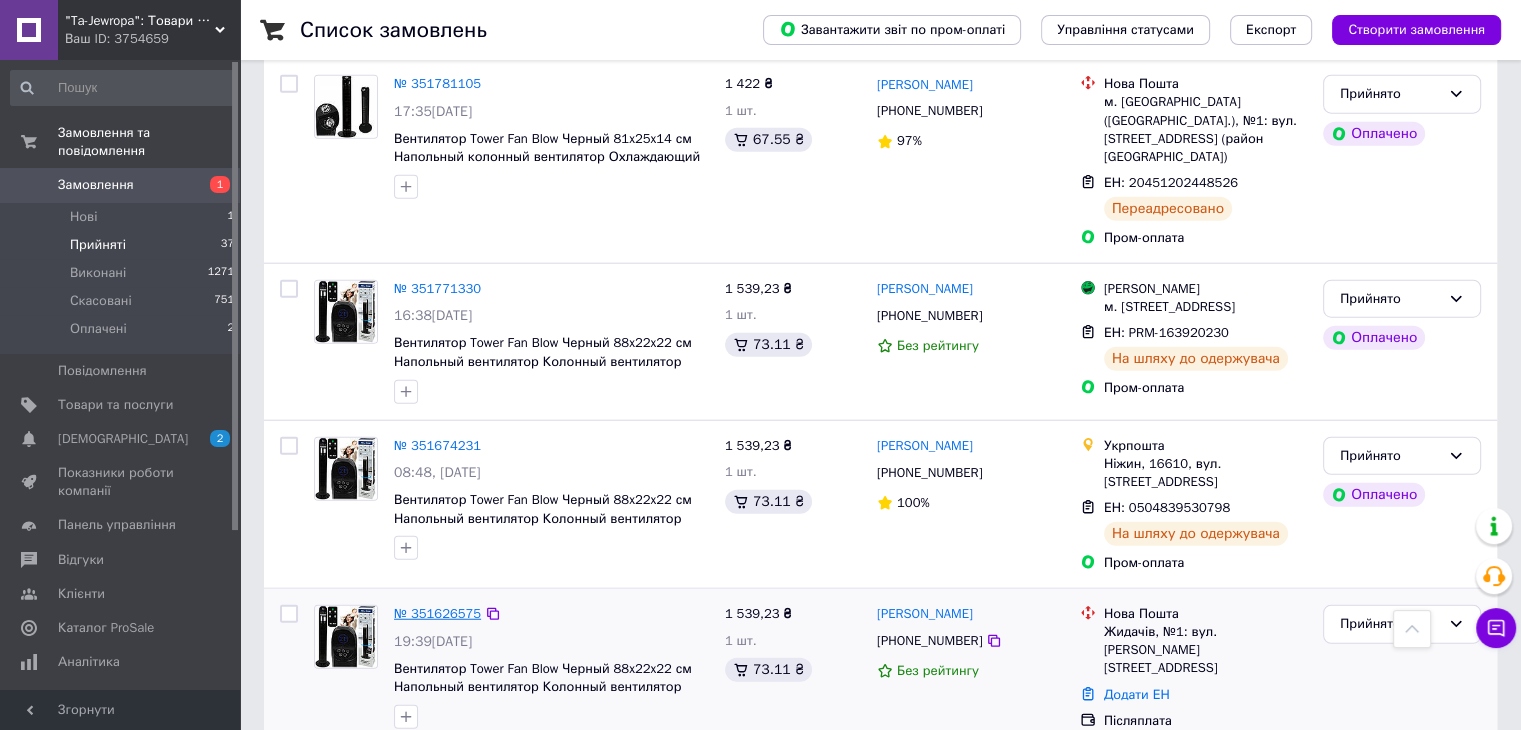 click on "№ 351626575" at bounding box center [437, 613] 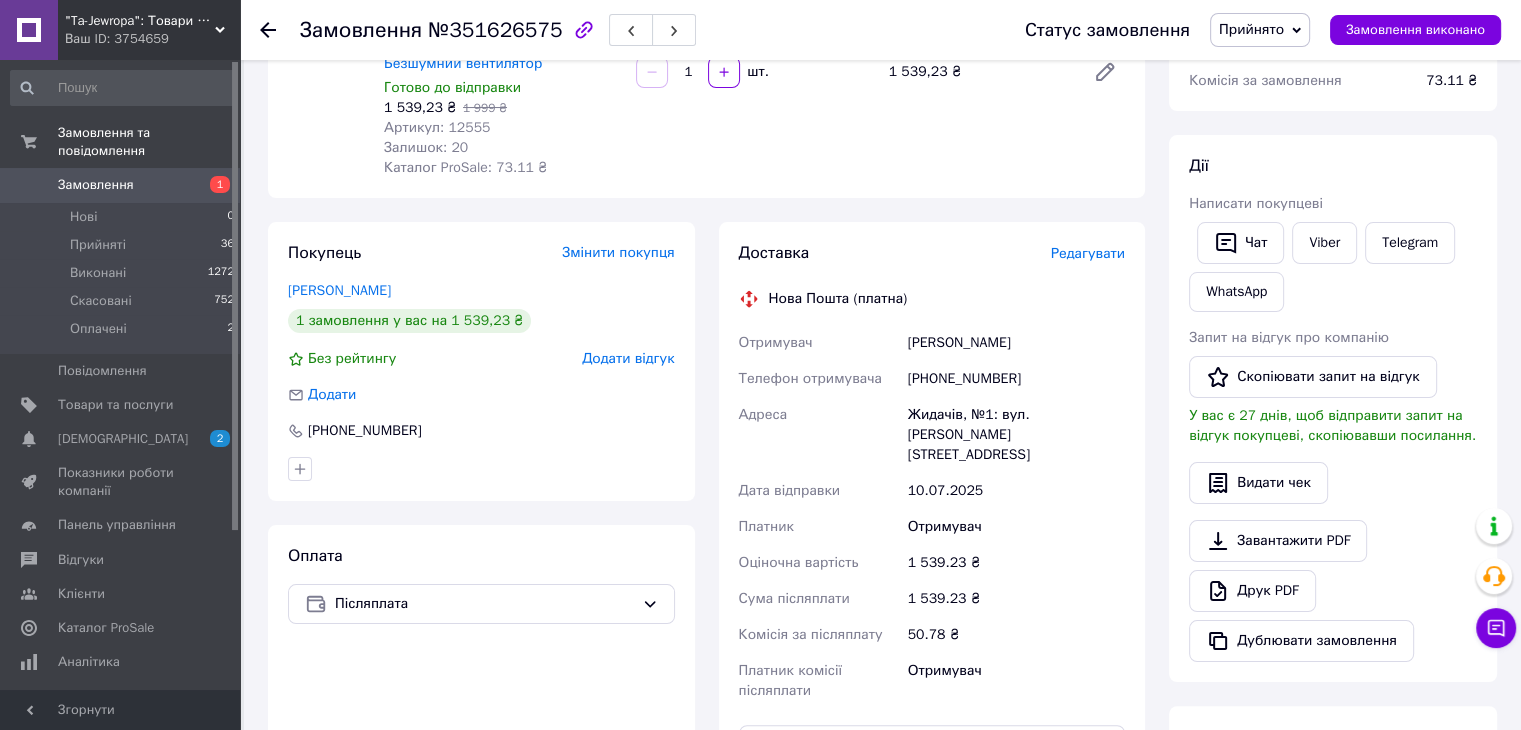 scroll, scrollTop: 300, scrollLeft: 0, axis: vertical 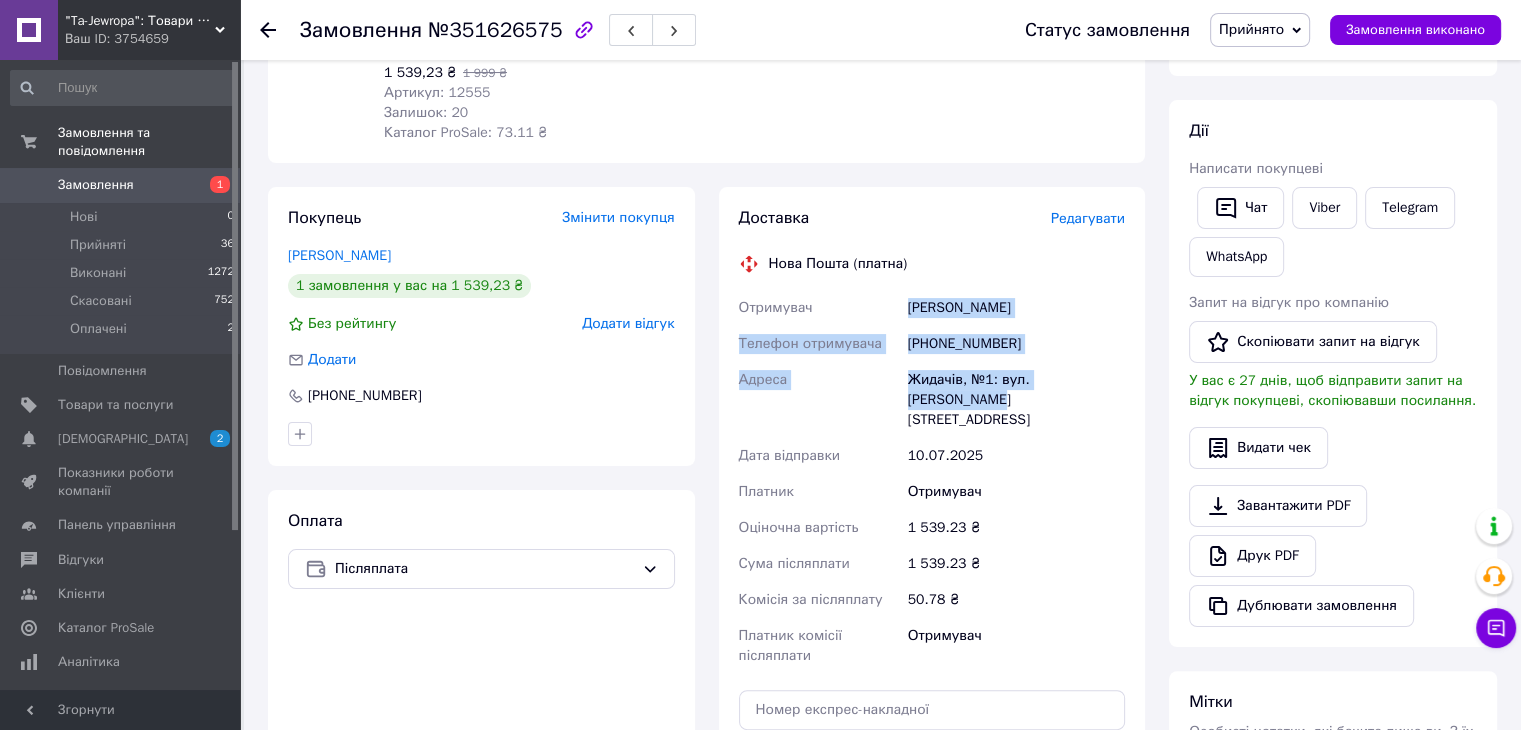 drag, startPoint x: 903, startPoint y: 311, endPoint x: 1121, endPoint y: 395, distance: 233.62363 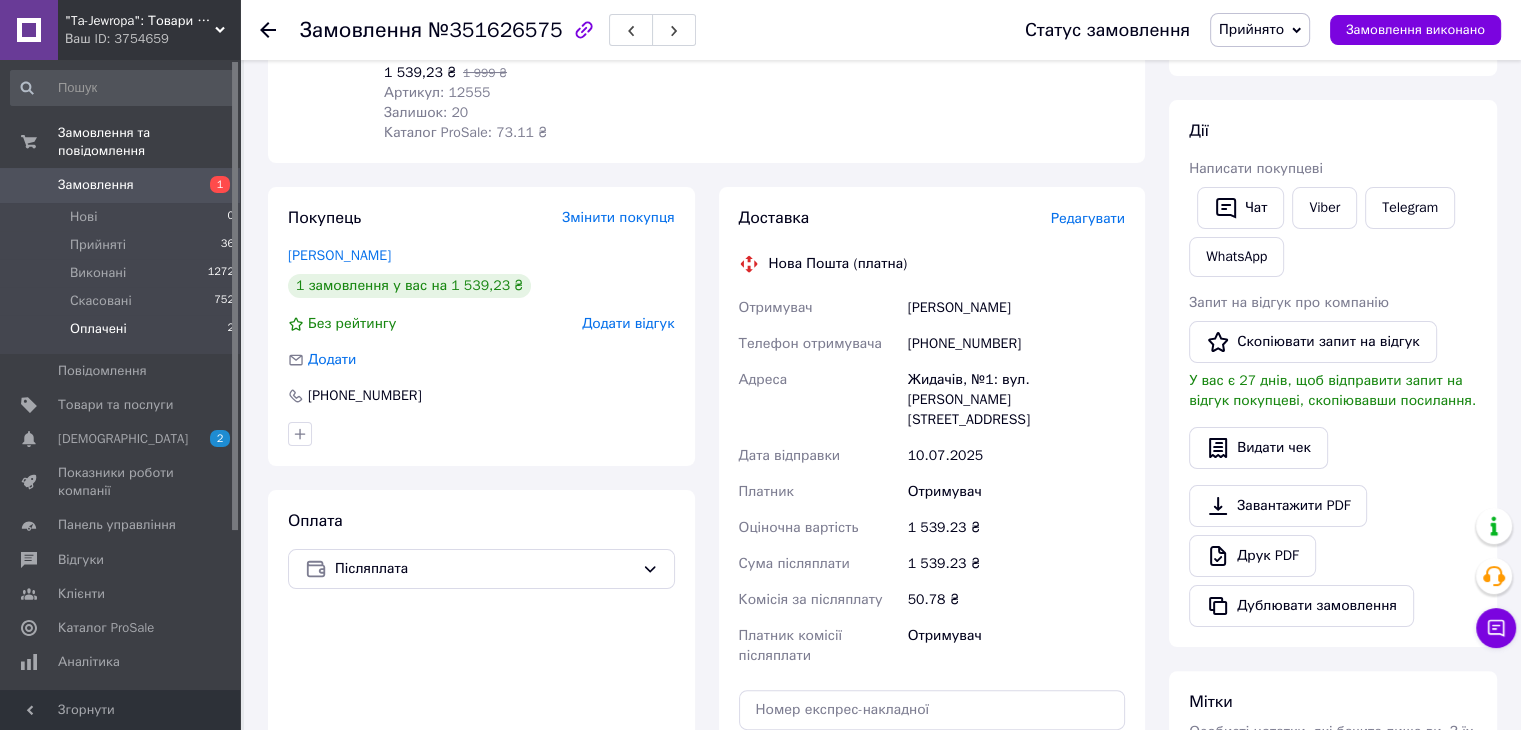 click on "Оплачені 2" at bounding box center (123, 334) 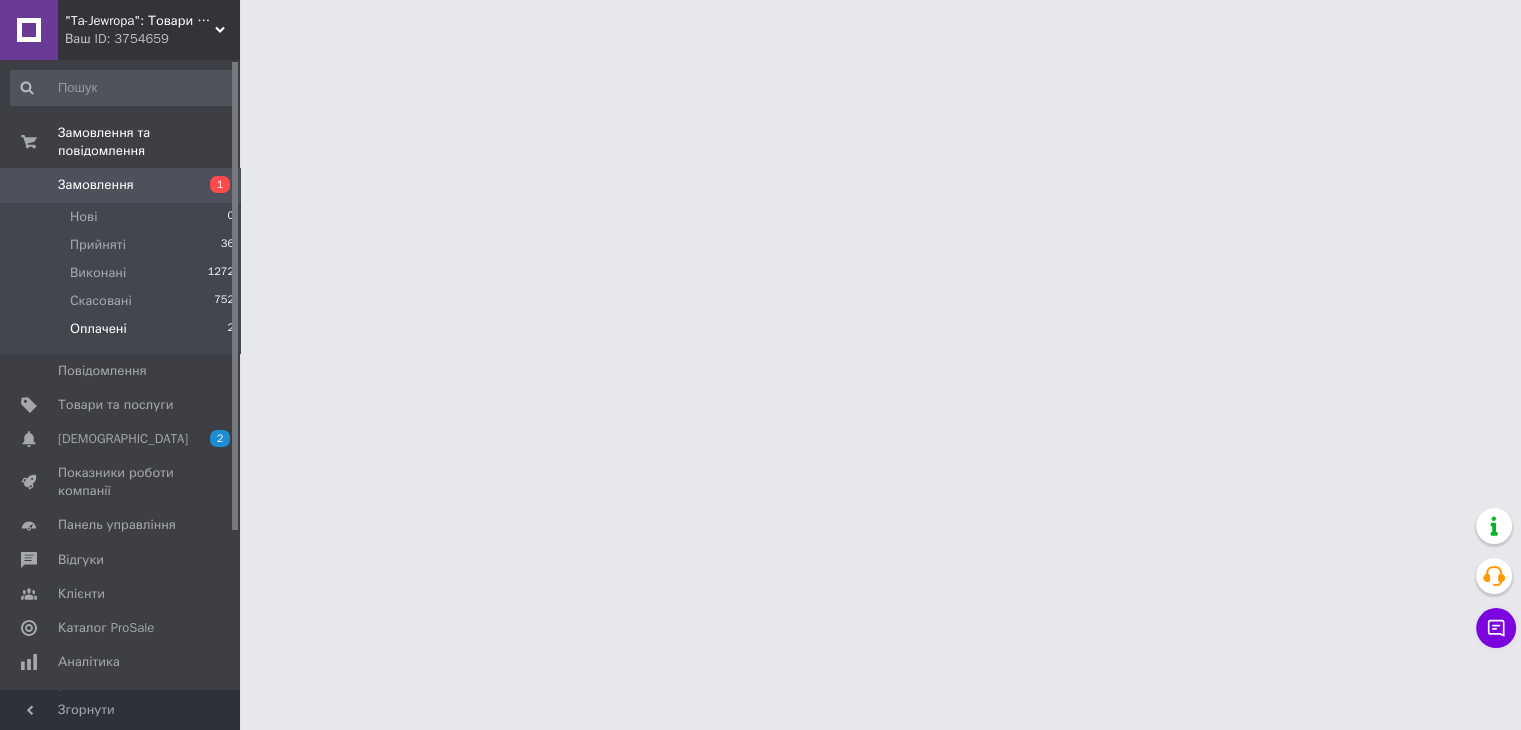 scroll, scrollTop: 0, scrollLeft: 0, axis: both 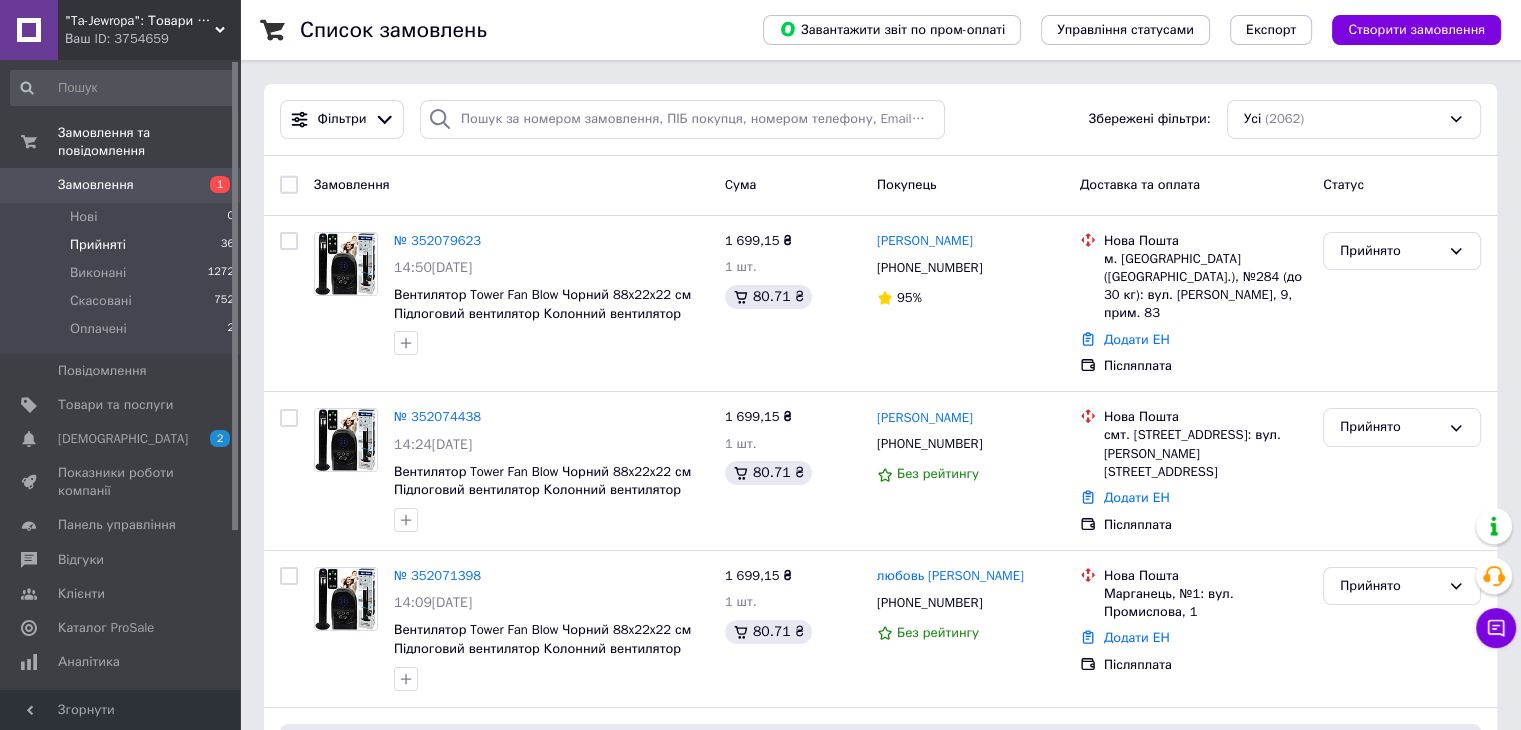 click on "Прийняті 36" at bounding box center [123, 245] 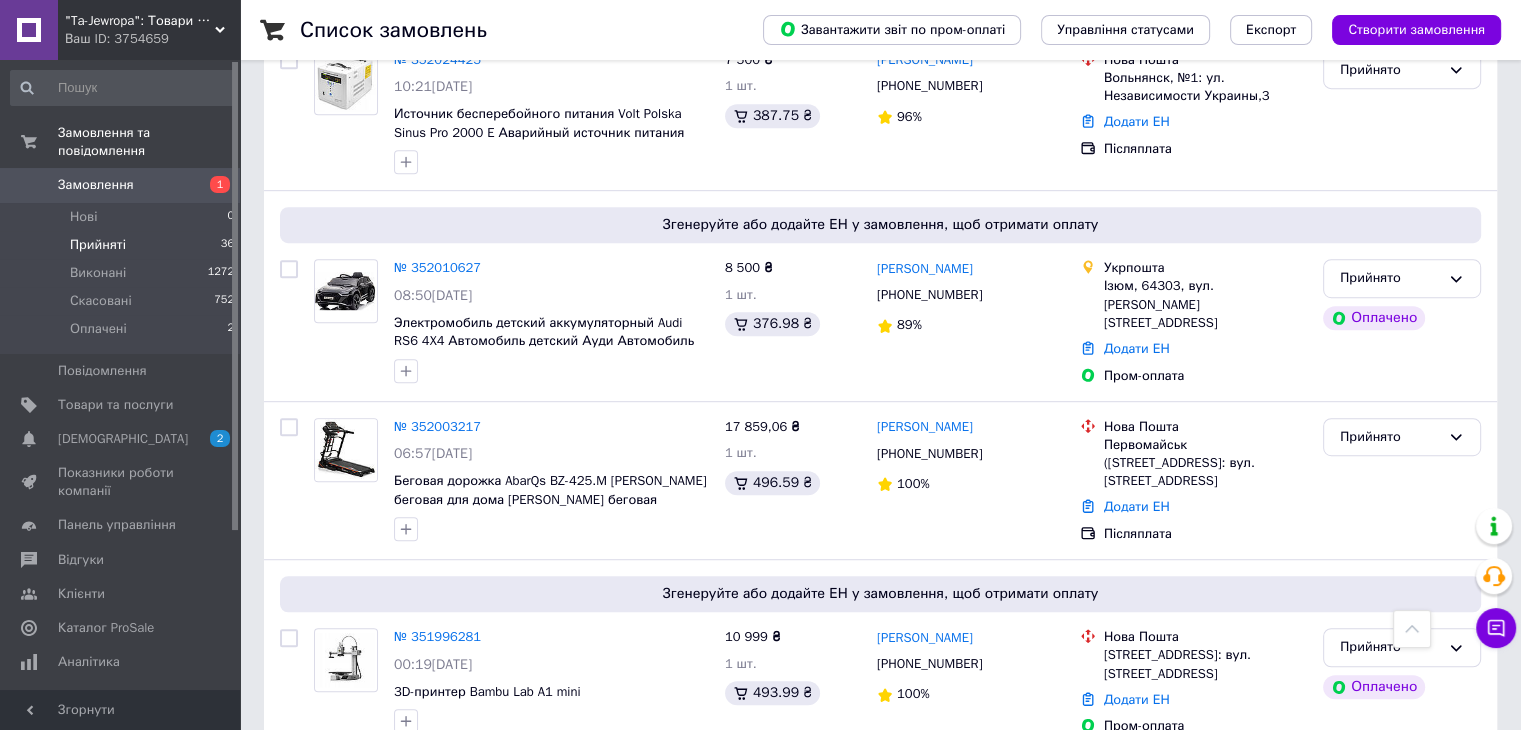 scroll, scrollTop: 1200, scrollLeft: 0, axis: vertical 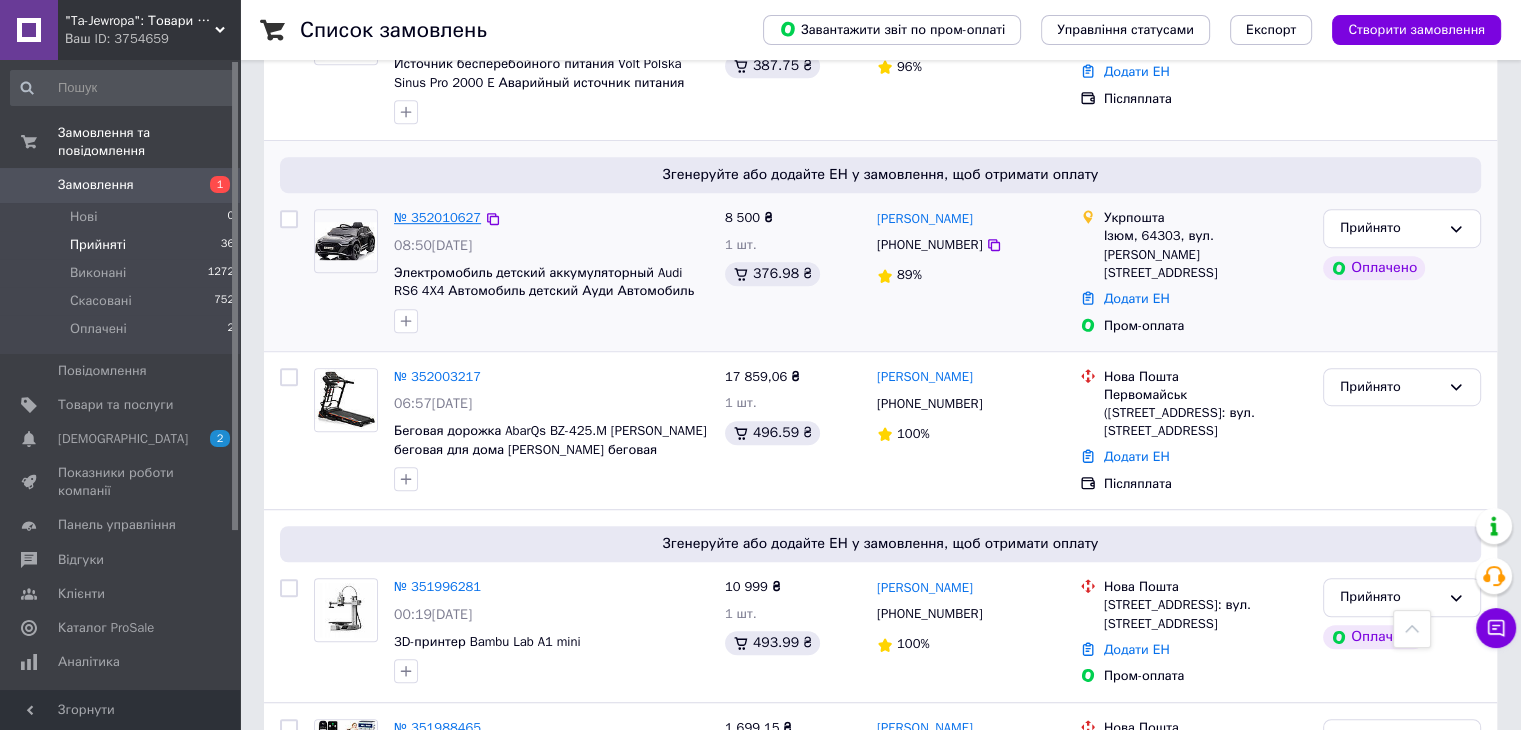 click on "№ 352010627" at bounding box center [437, 217] 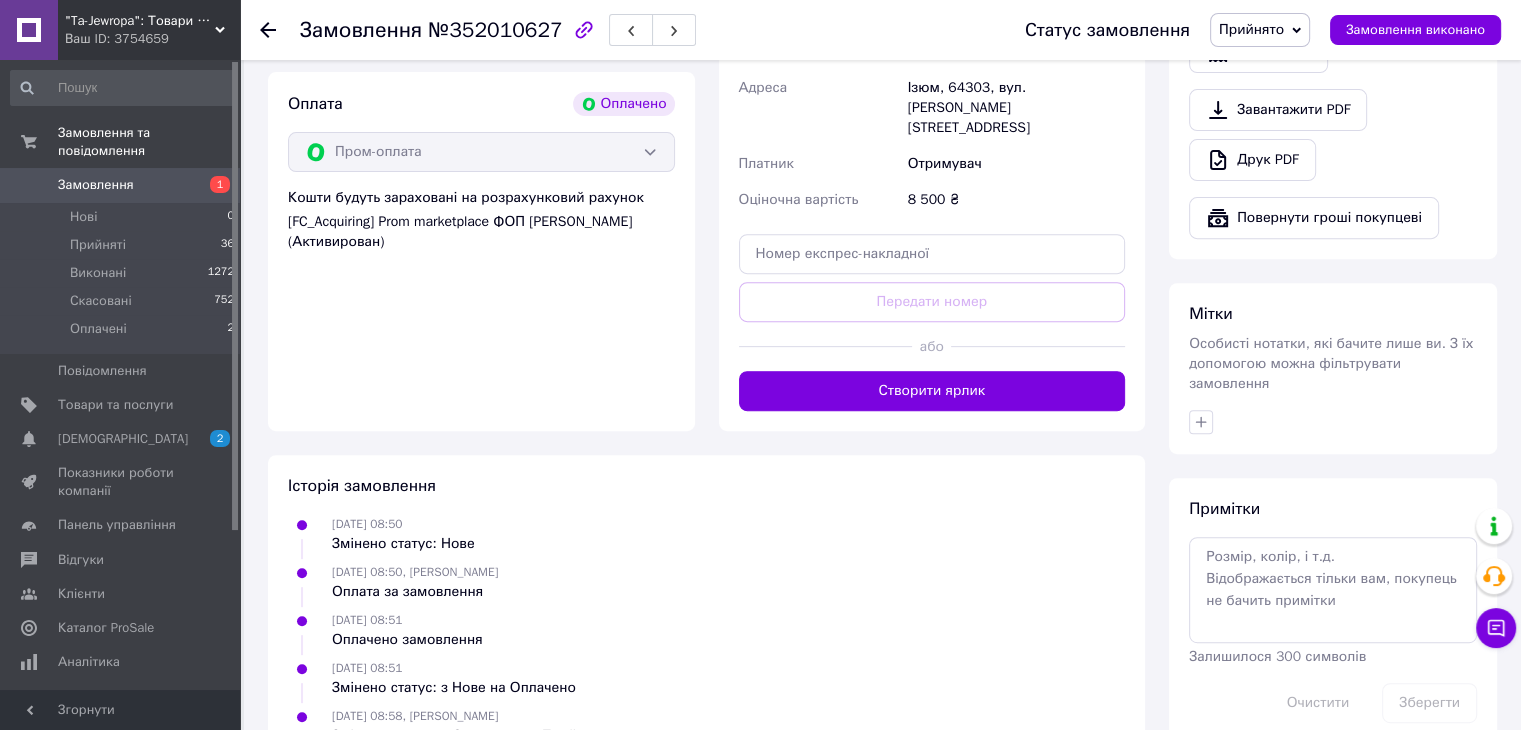 scroll, scrollTop: 723, scrollLeft: 0, axis: vertical 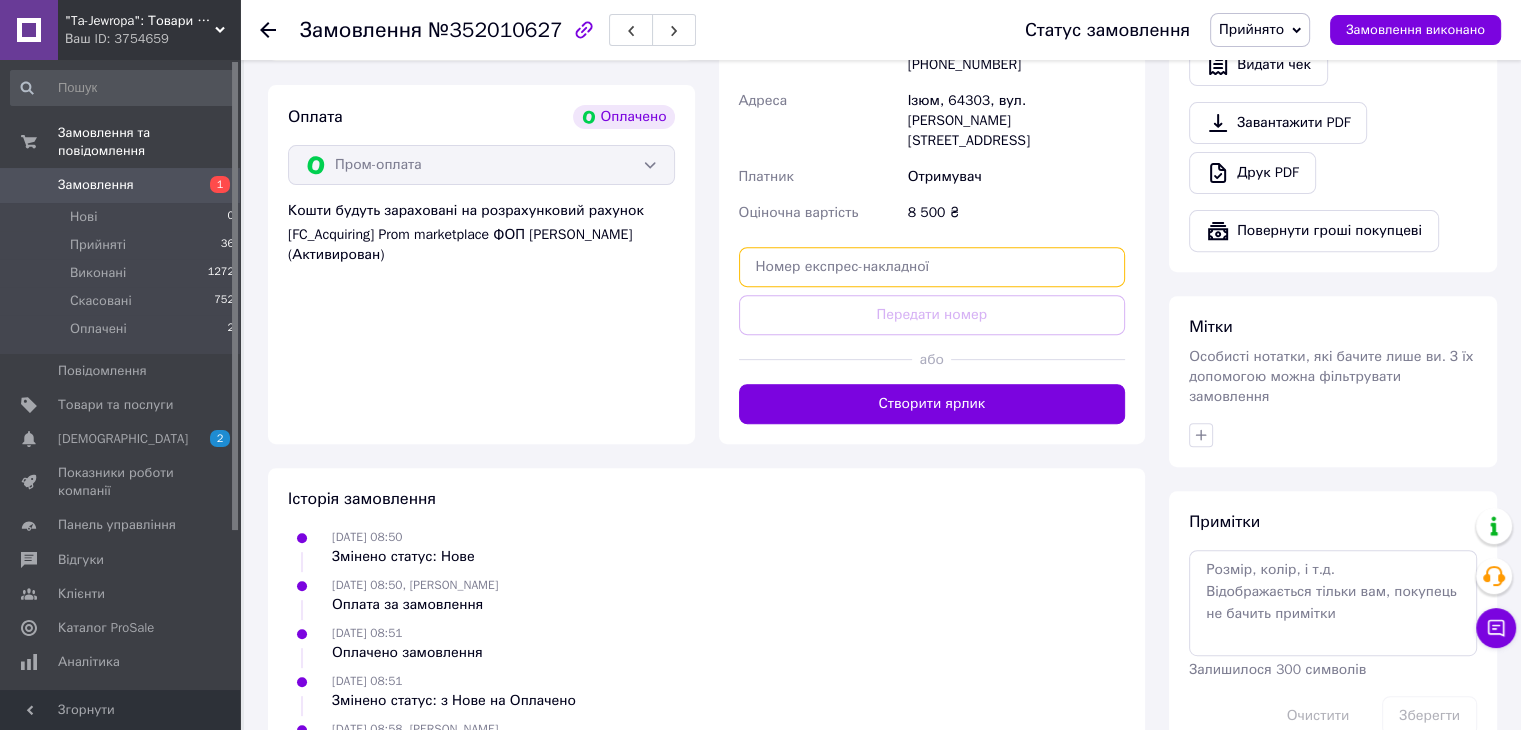 click at bounding box center (932, 267) 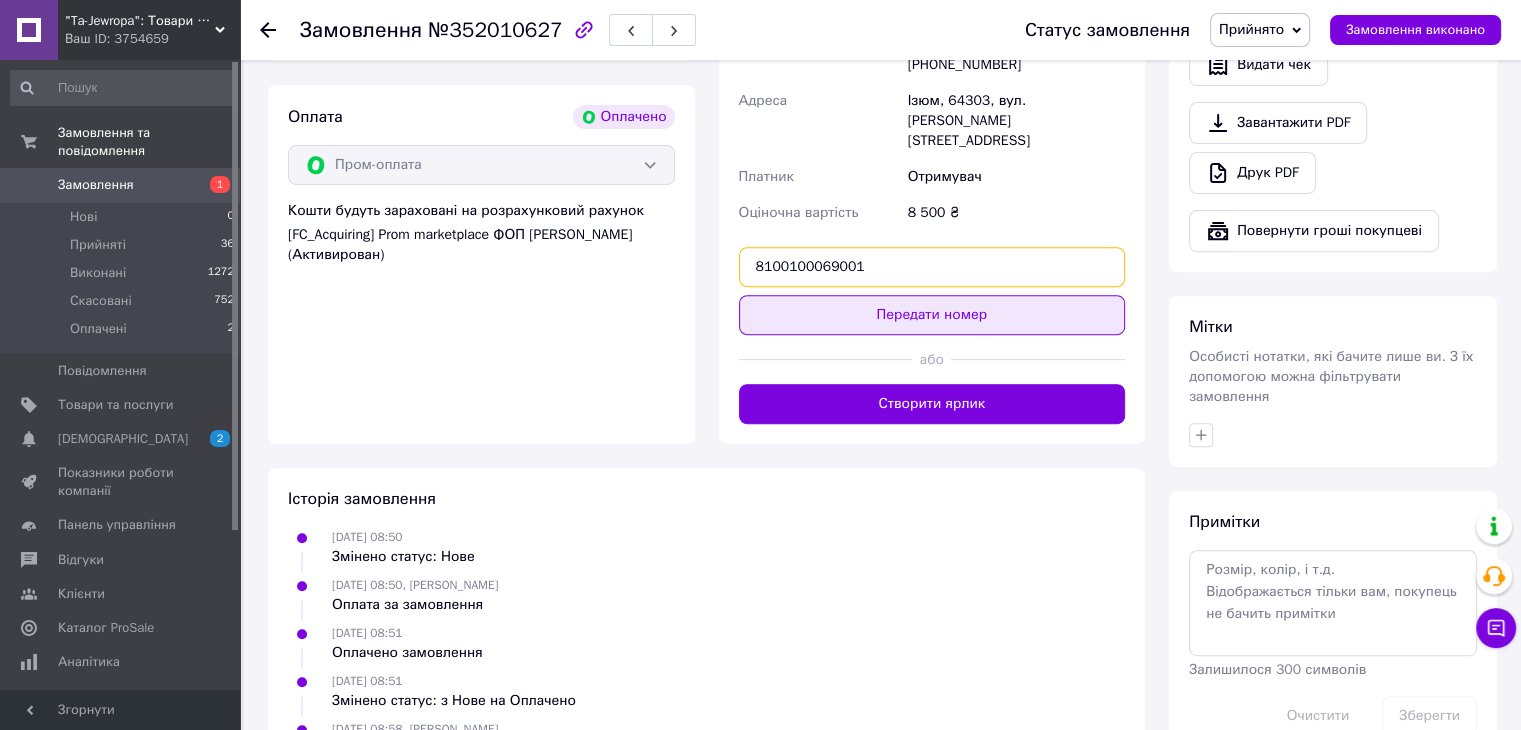 type on "8100100069001" 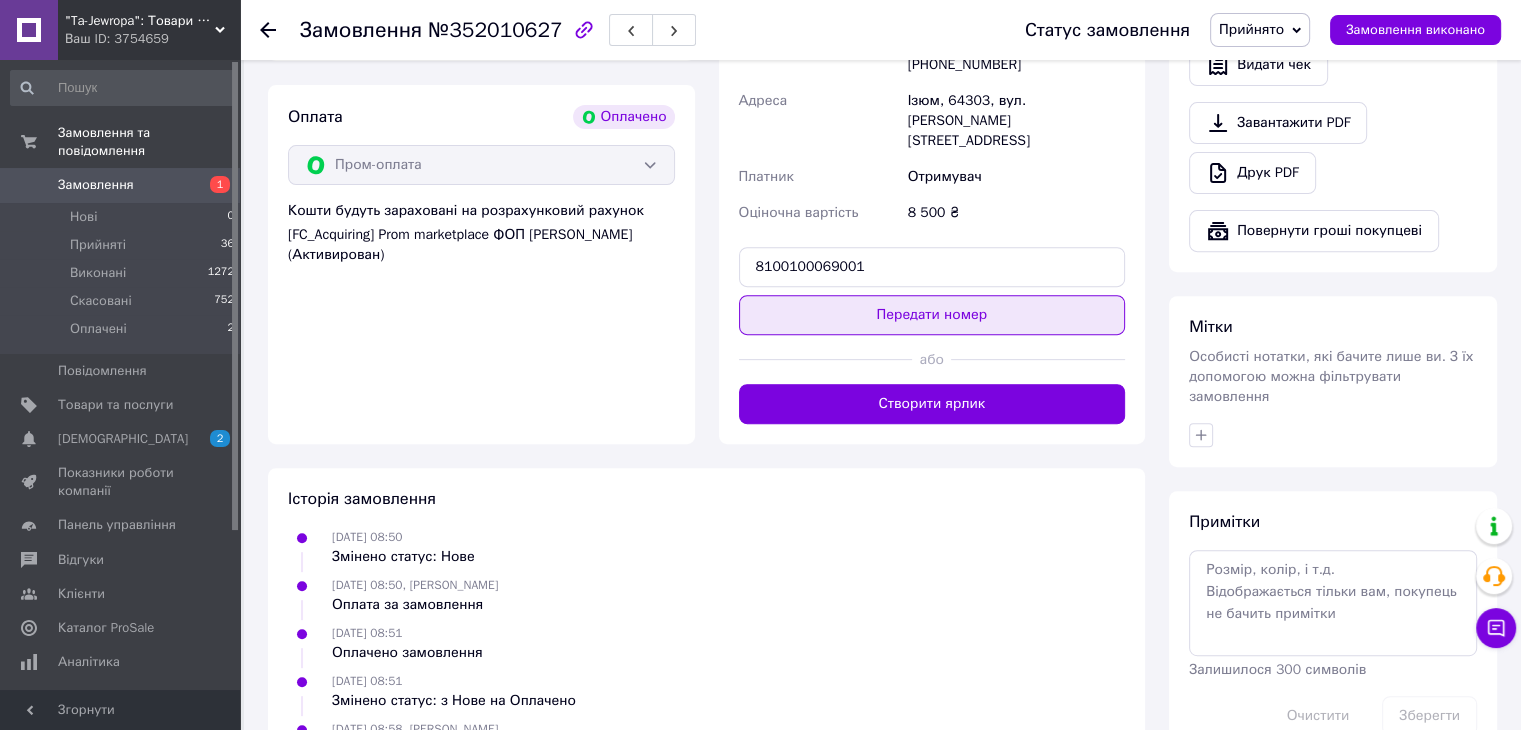 click on "Передати номер" at bounding box center (932, 315) 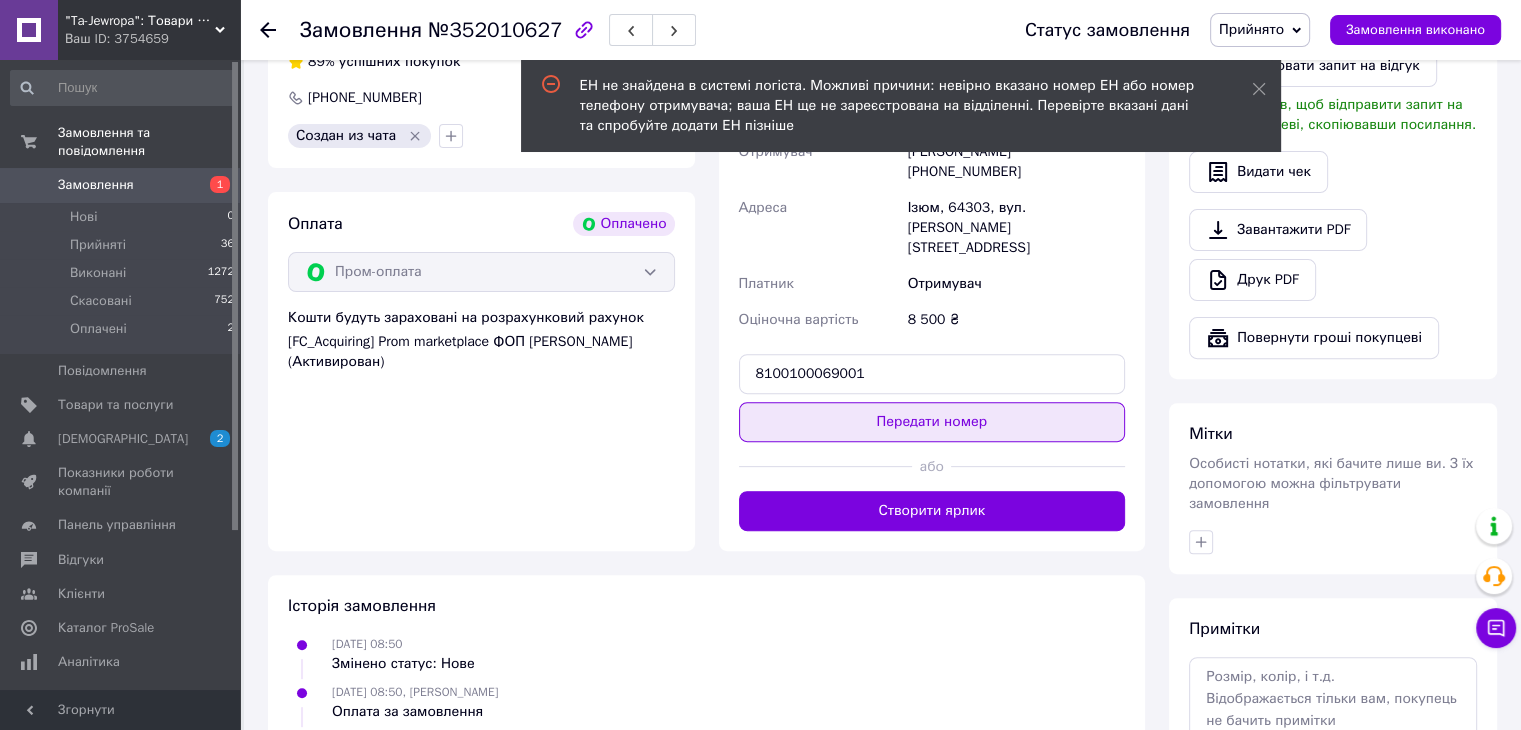 scroll, scrollTop: 323, scrollLeft: 0, axis: vertical 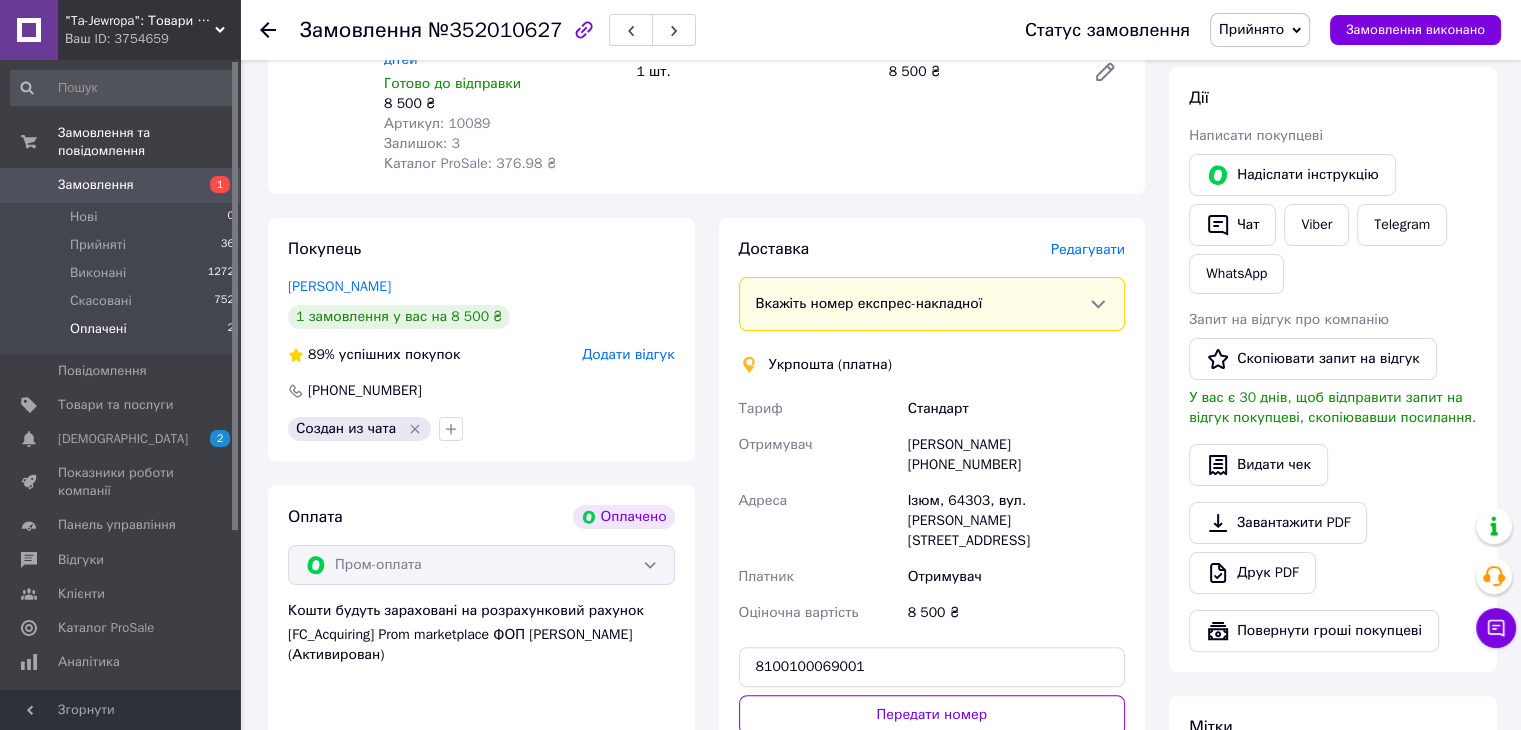 click on "Оплачені" at bounding box center [98, 329] 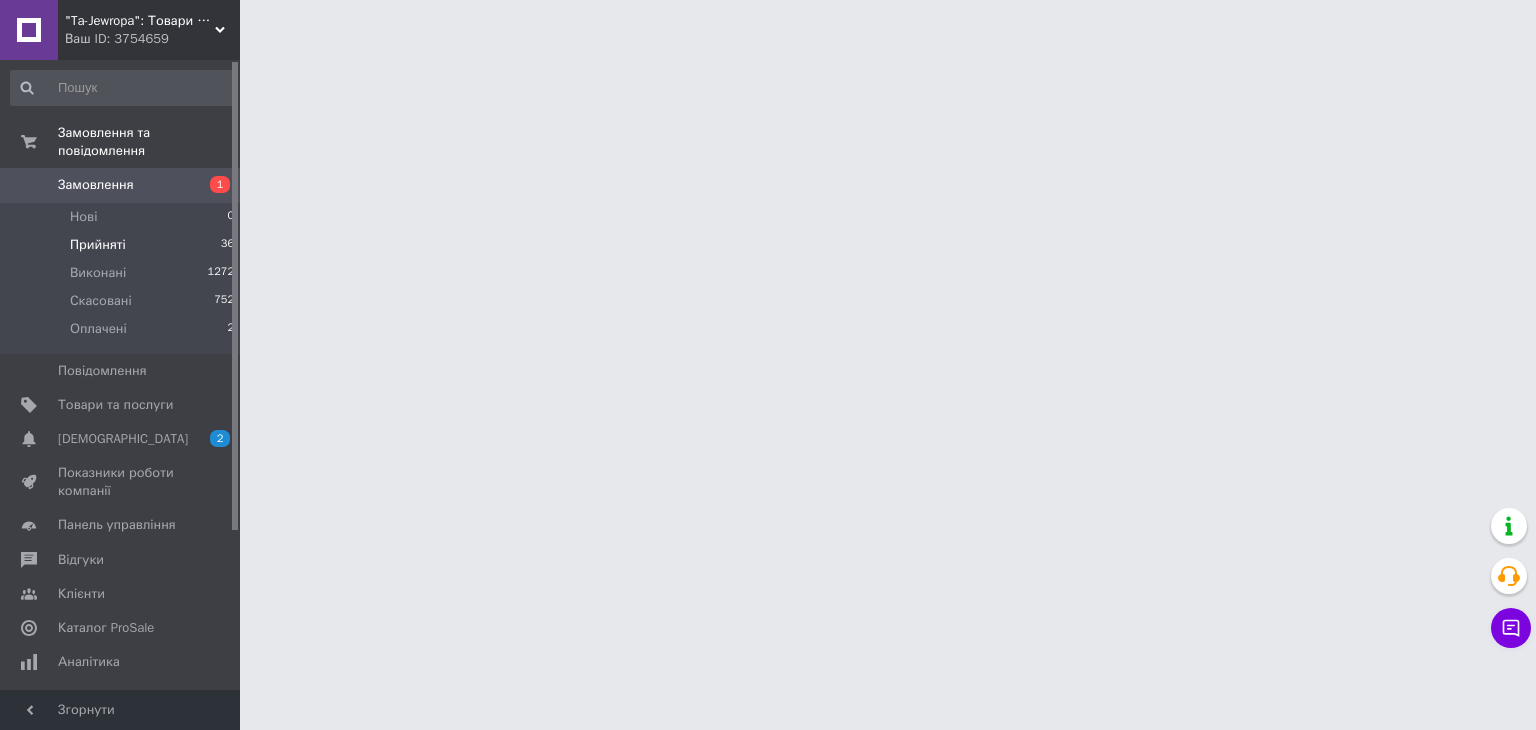 click on "Прийняті" at bounding box center (98, 245) 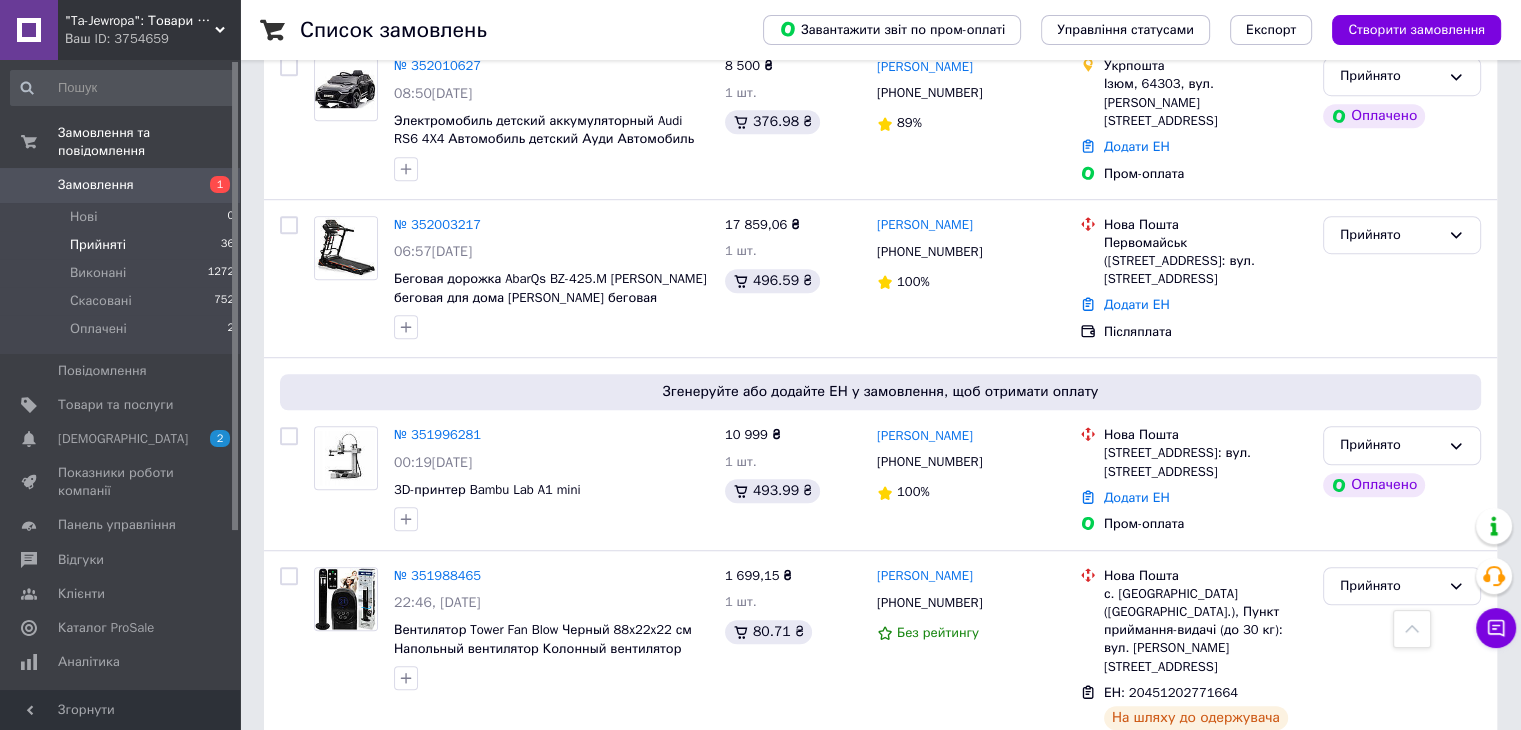 scroll, scrollTop: 1400, scrollLeft: 0, axis: vertical 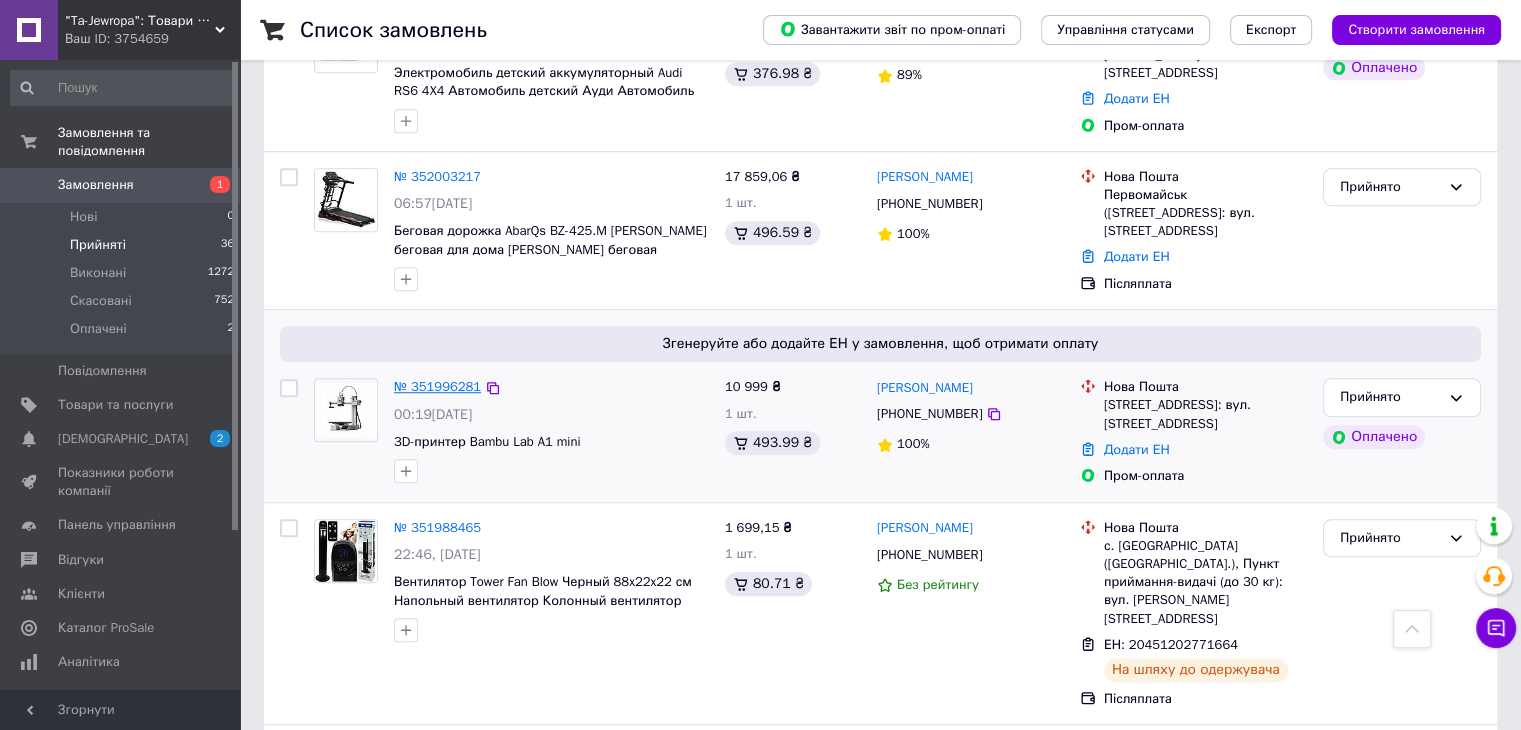 click on "№ 351996281" at bounding box center (437, 386) 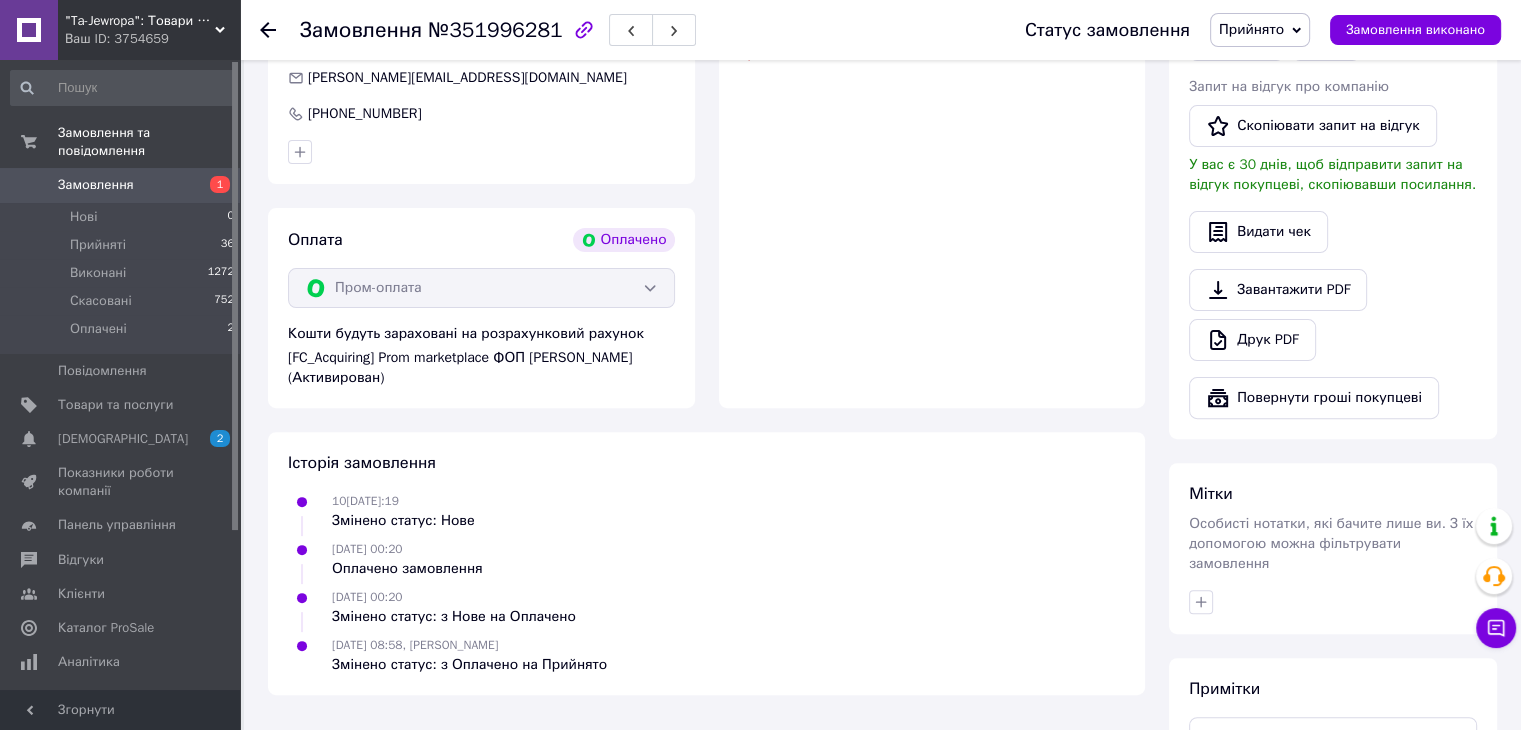 scroll, scrollTop: 452, scrollLeft: 0, axis: vertical 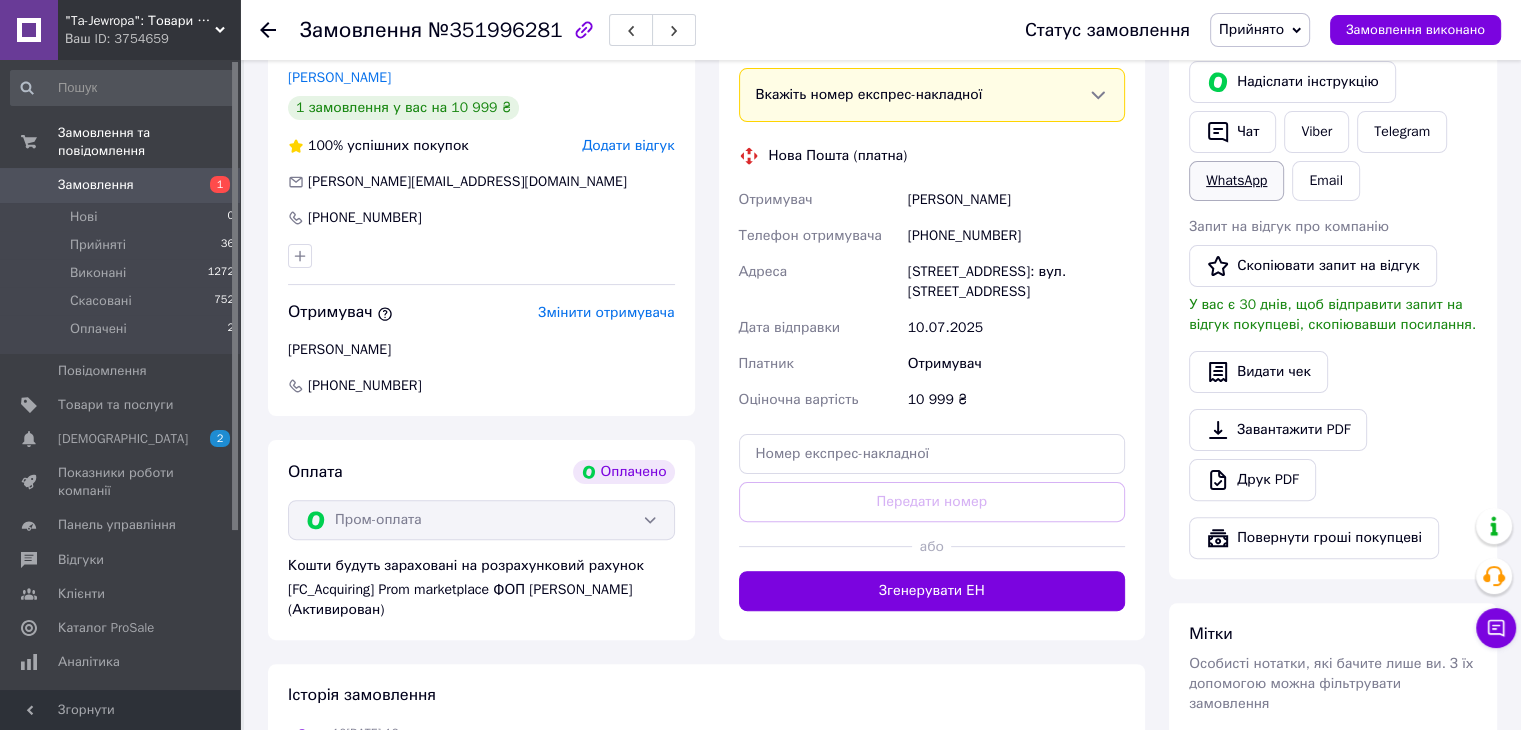 click on "WhatsApp" at bounding box center (1236, 181) 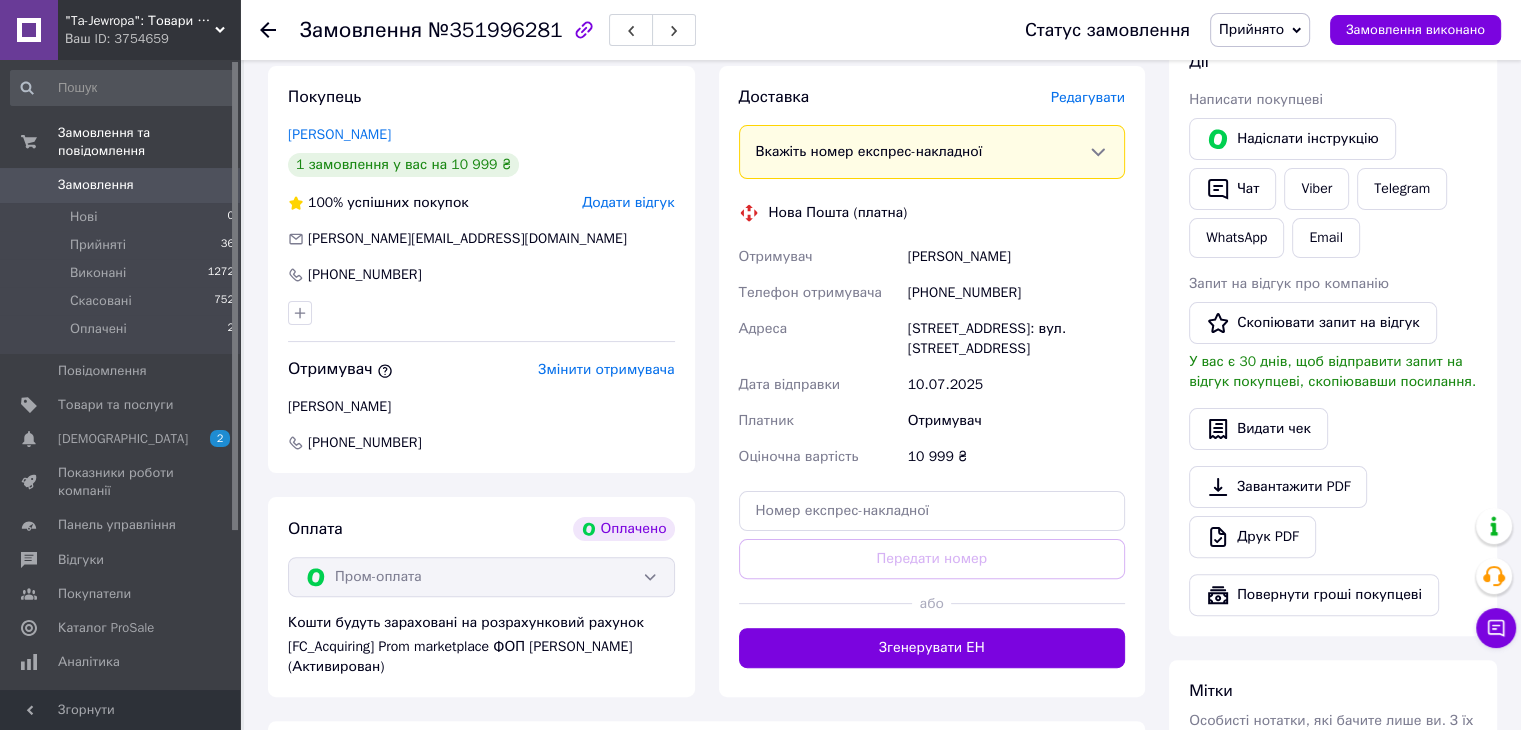 scroll, scrollTop: 252, scrollLeft: 0, axis: vertical 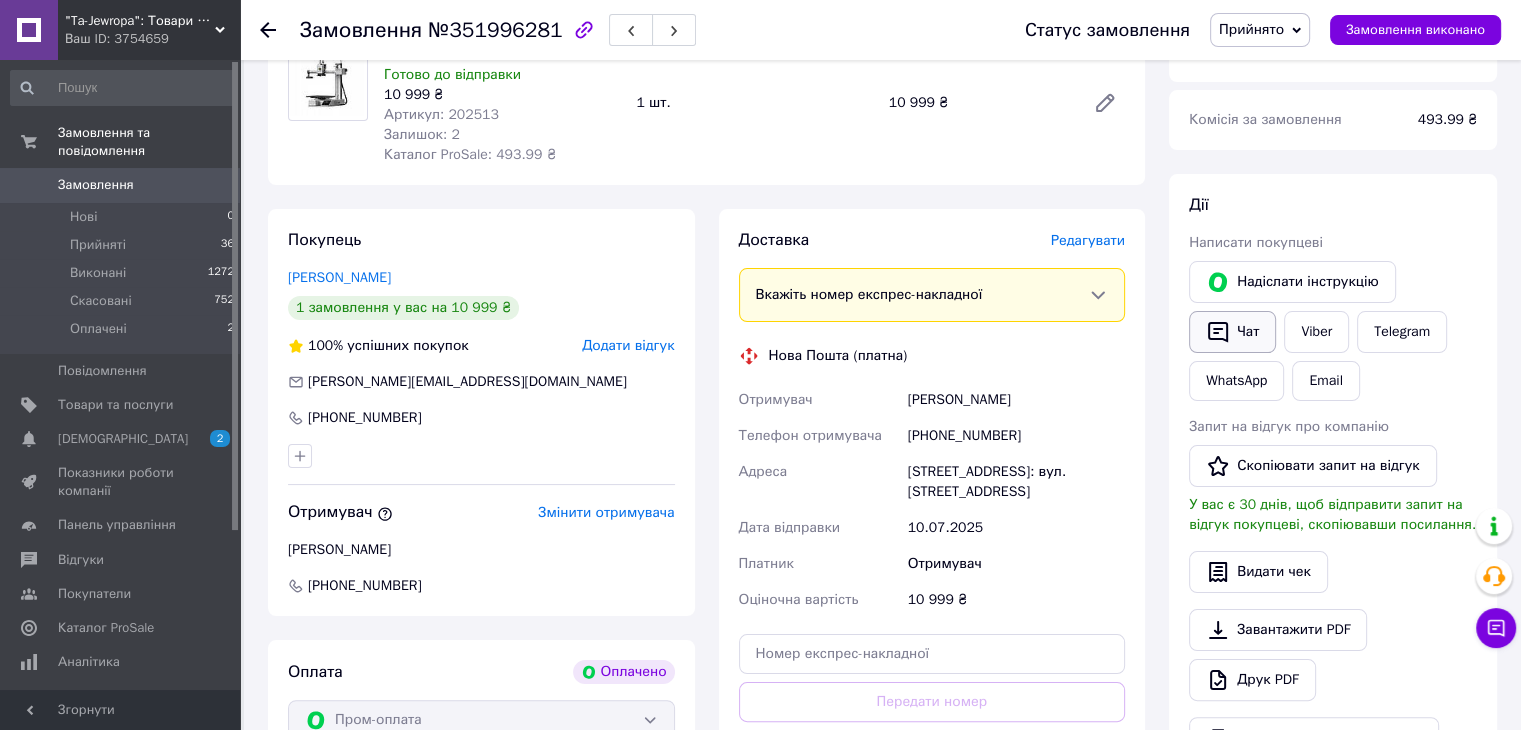 click on "Чат" at bounding box center [1232, 332] 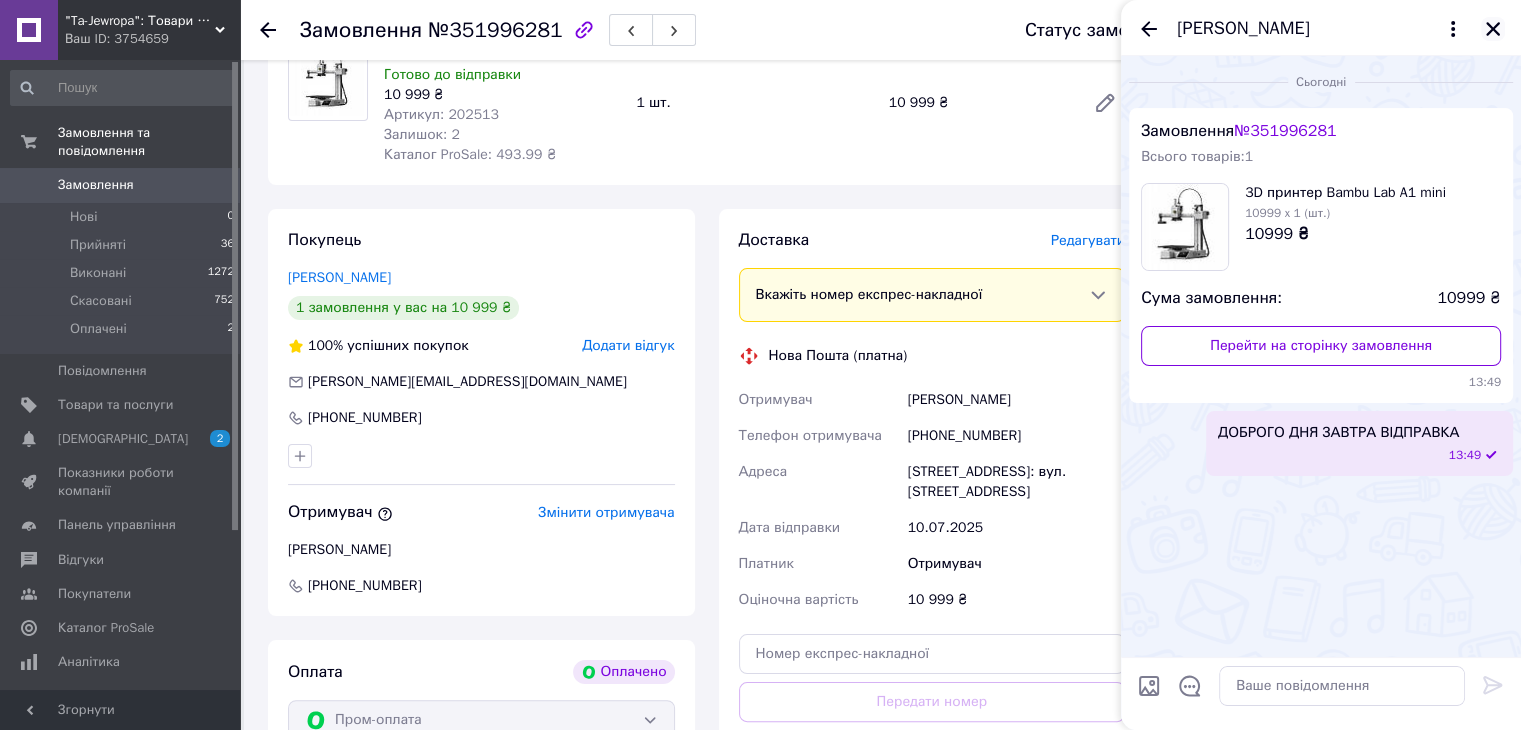 click 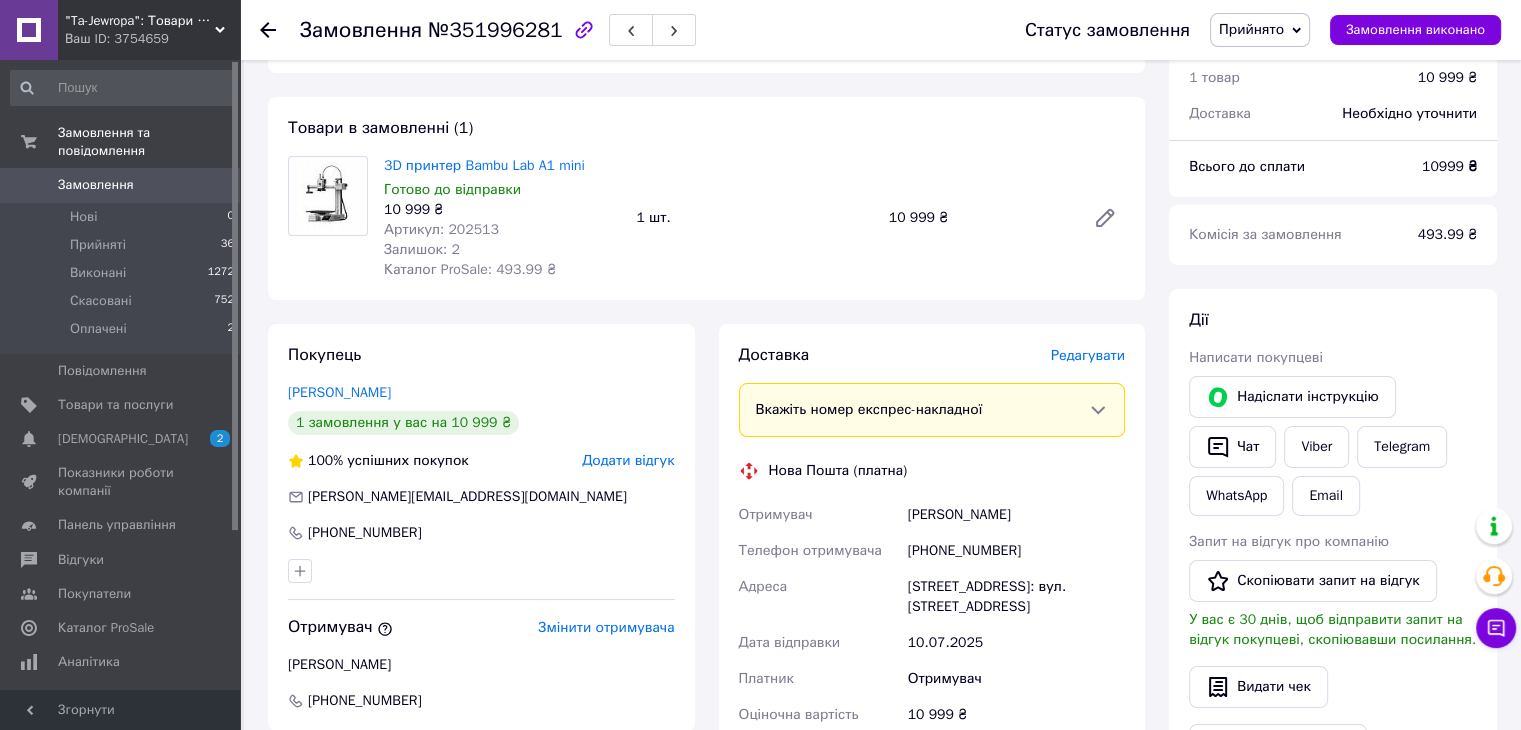 scroll, scrollTop: 0, scrollLeft: 0, axis: both 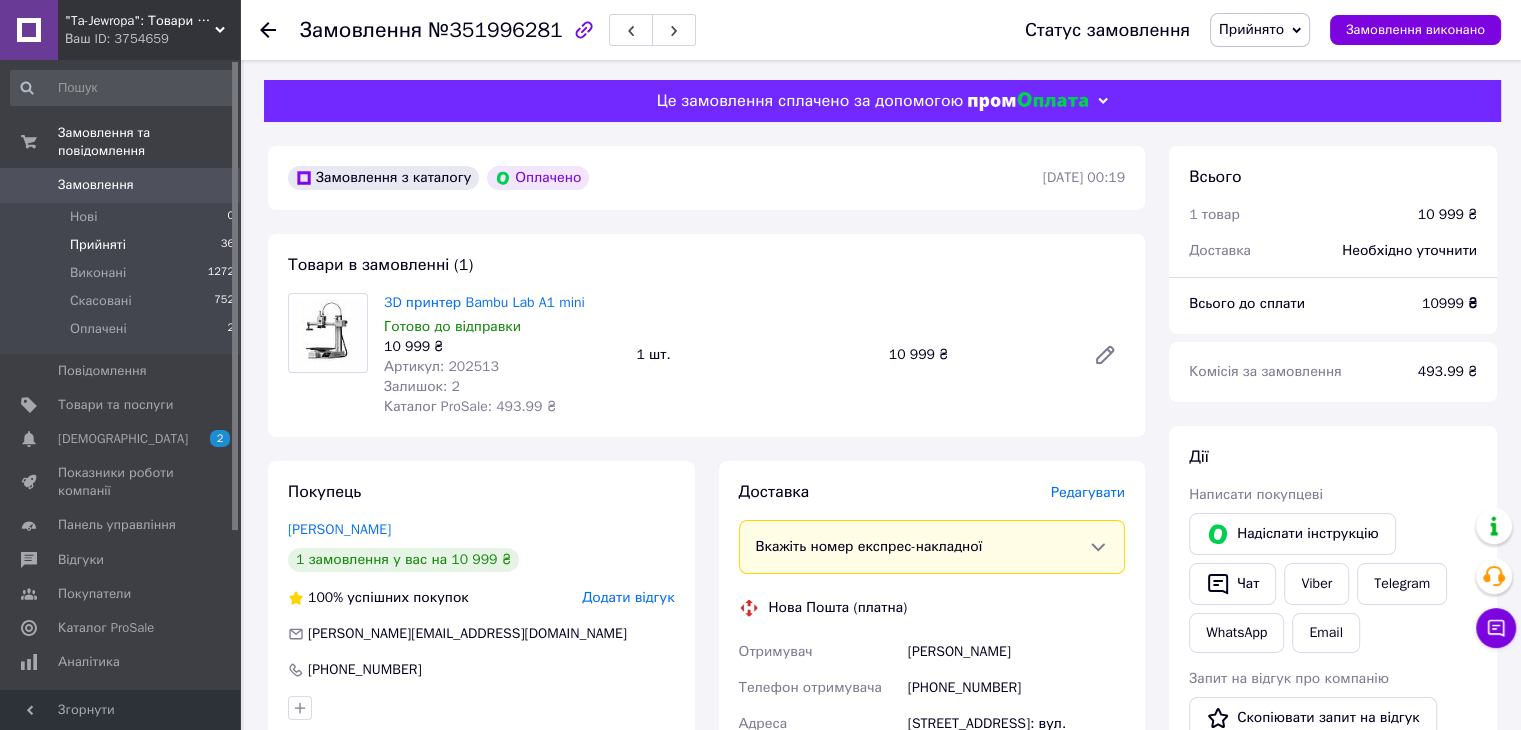 click on "Прийняті" at bounding box center (98, 245) 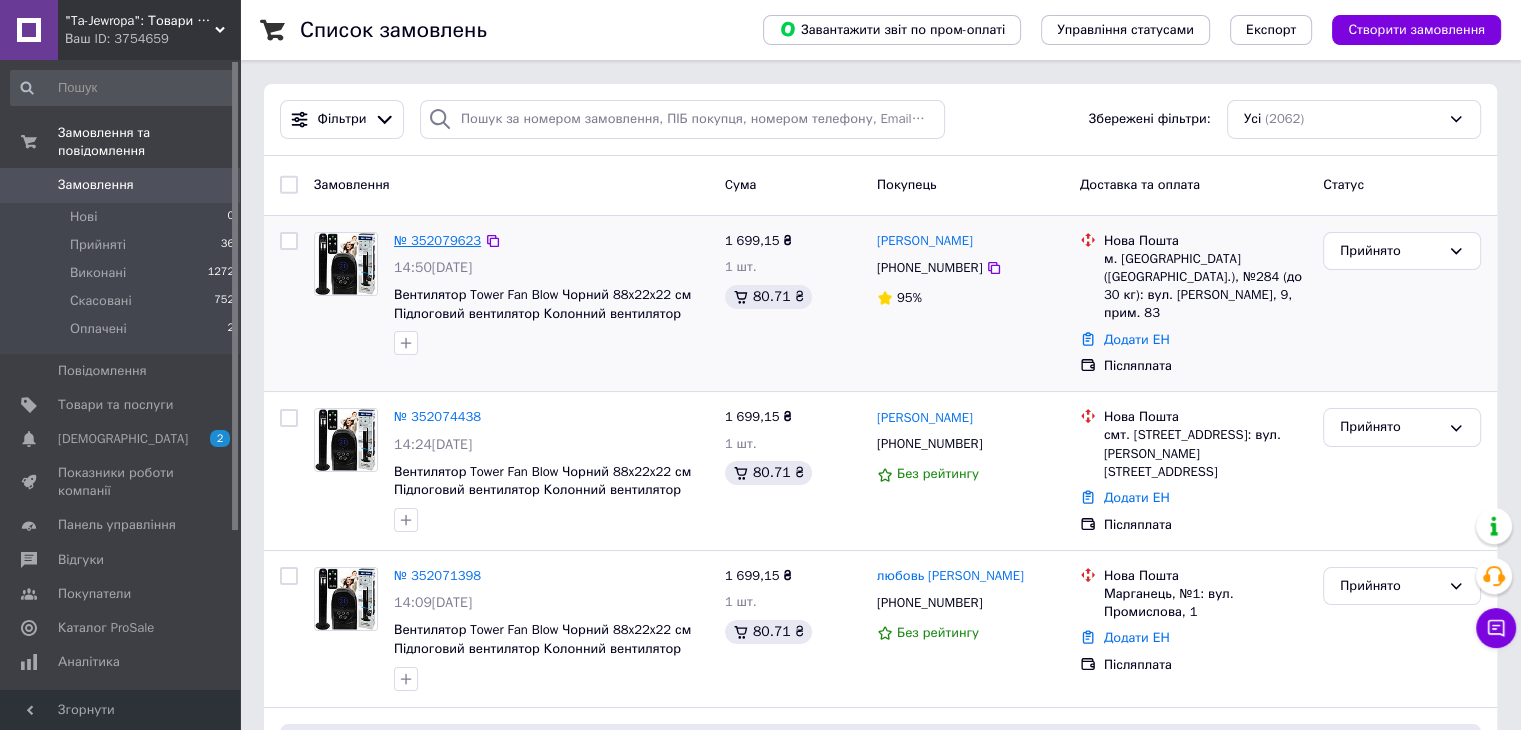click on "№ 352079623" at bounding box center [437, 240] 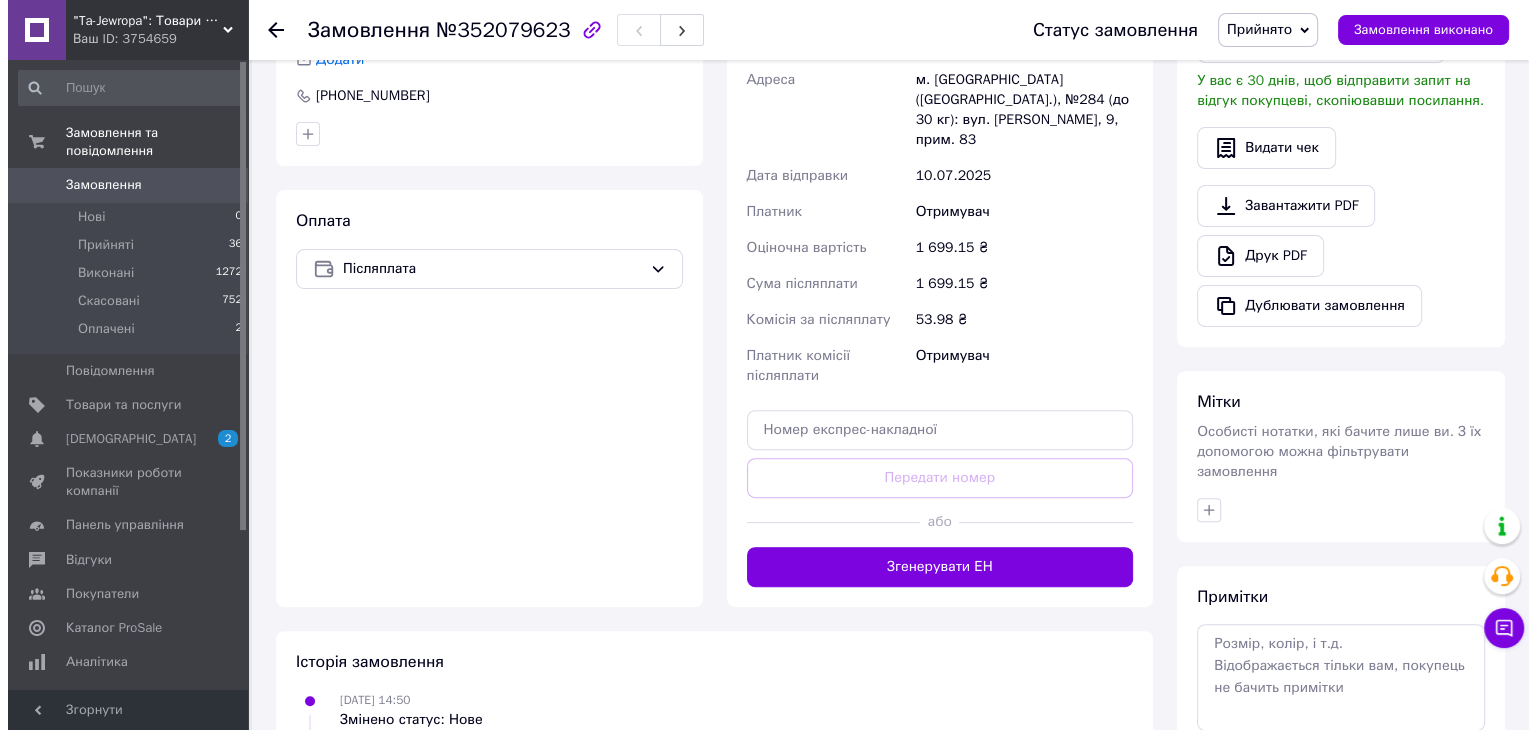 scroll, scrollTop: 200, scrollLeft: 0, axis: vertical 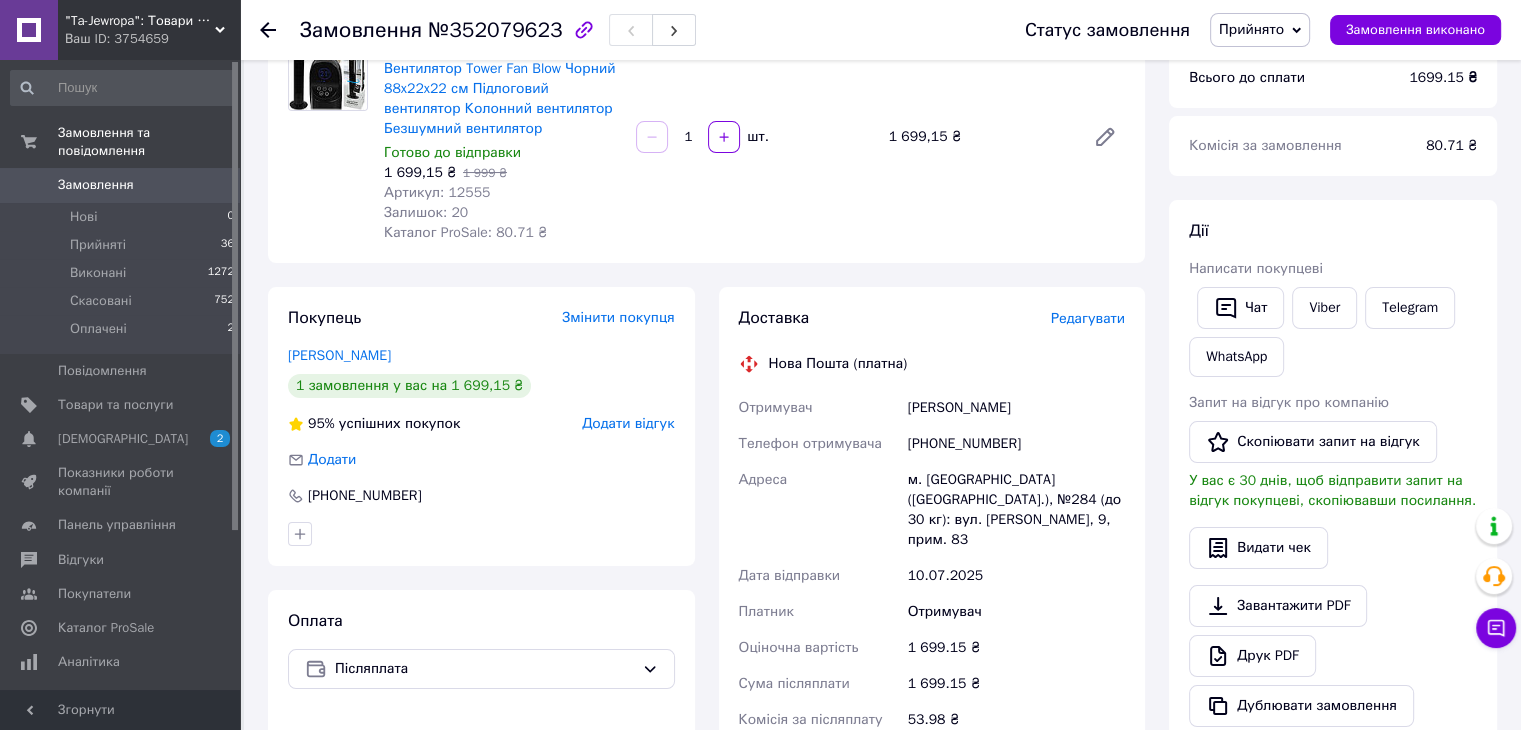 click on "Редагувати" at bounding box center (1088, 318) 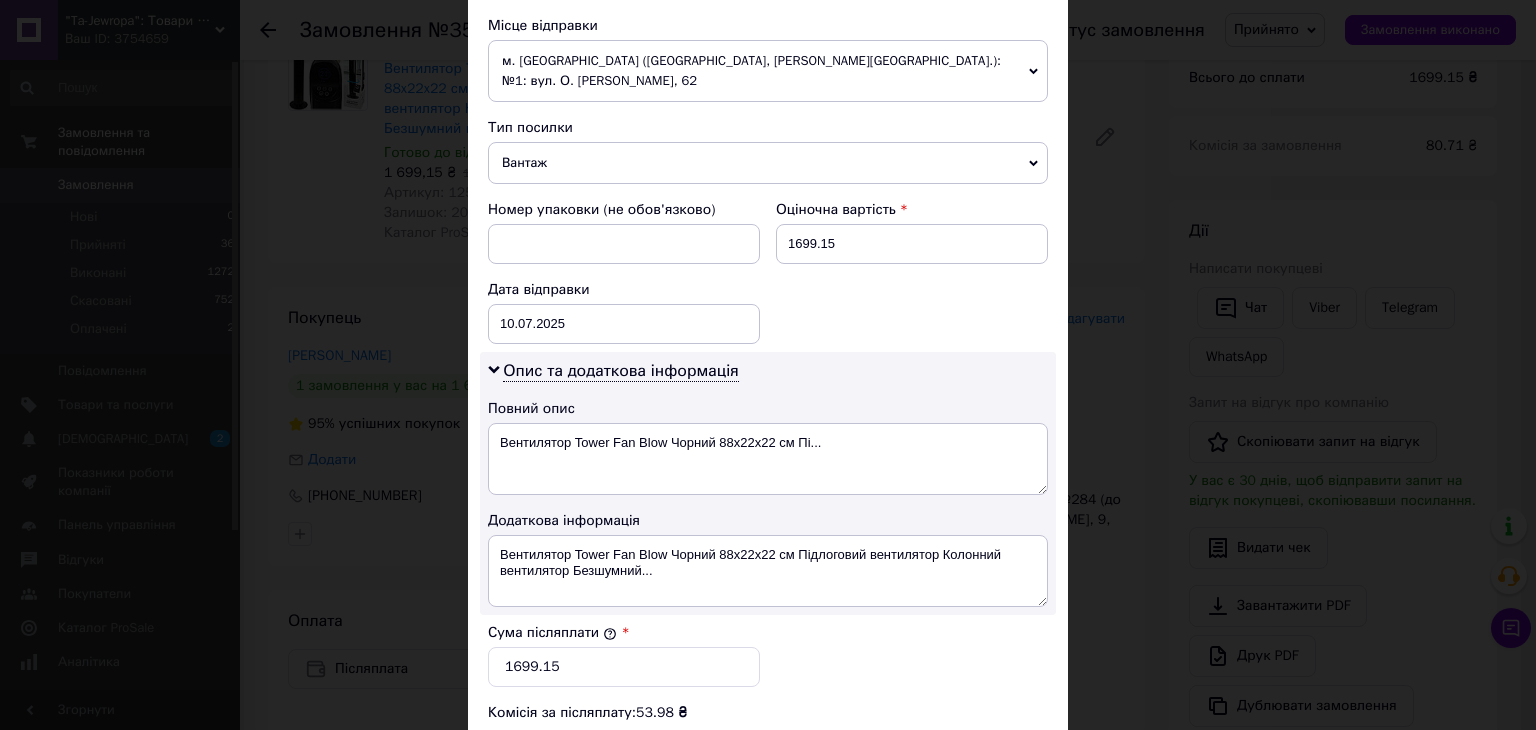 scroll, scrollTop: 700, scrollLeft: 0, axis: vertical 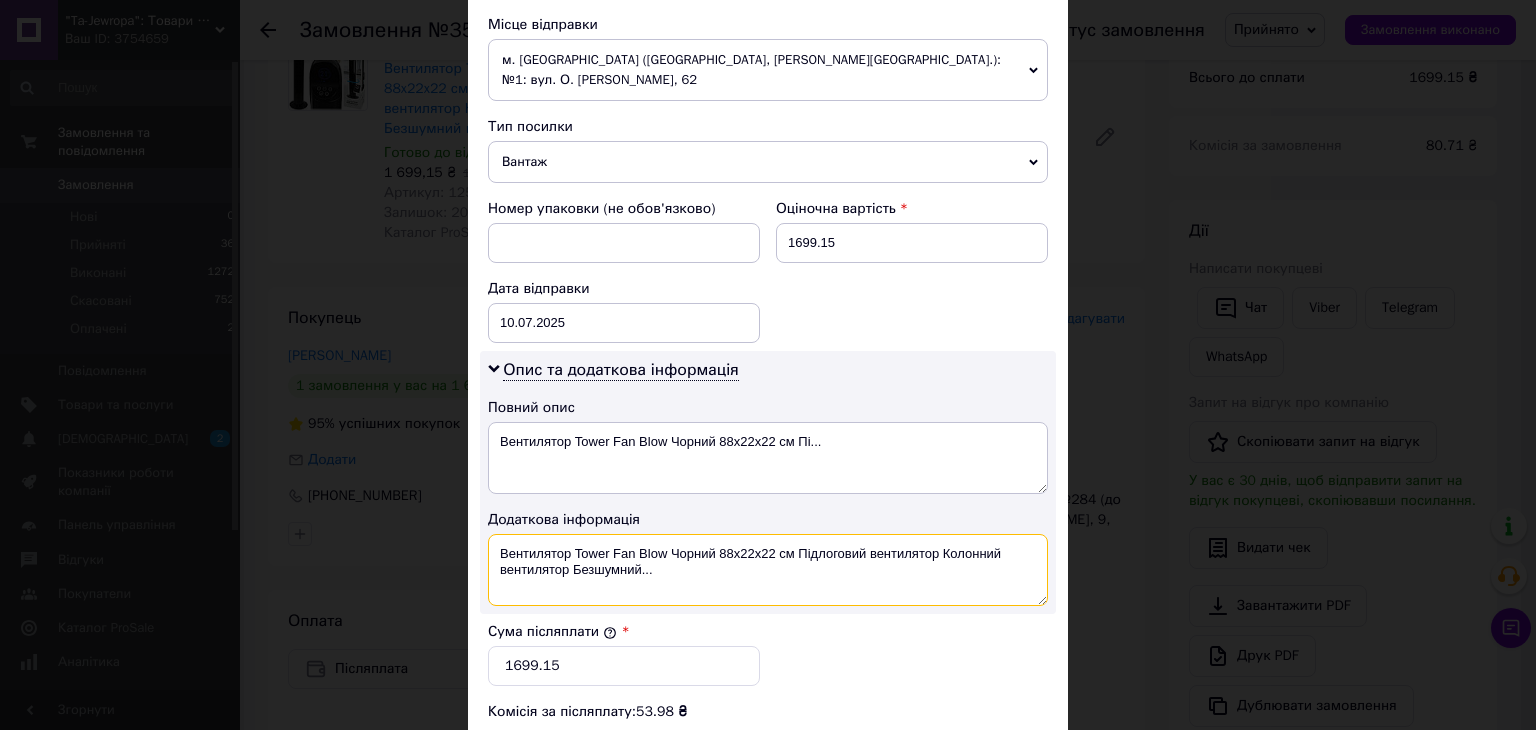 click on "Вентилятор Tower Fan Blow Чорний 88x22x22 см Підлоговий вентилятор Колонний вентилятор Безшумний..." at bounding box center (768, 570) 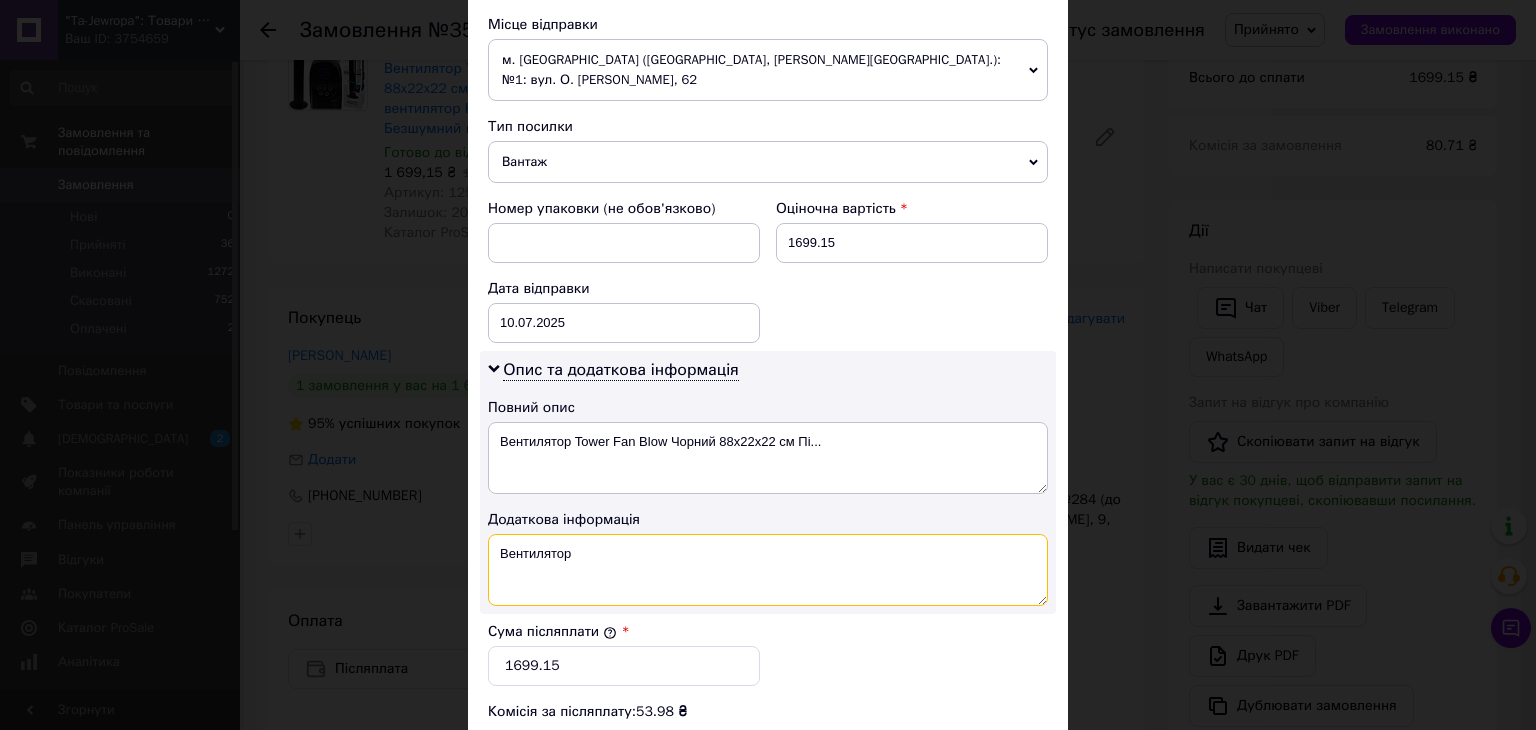 type on "Вентилятор" 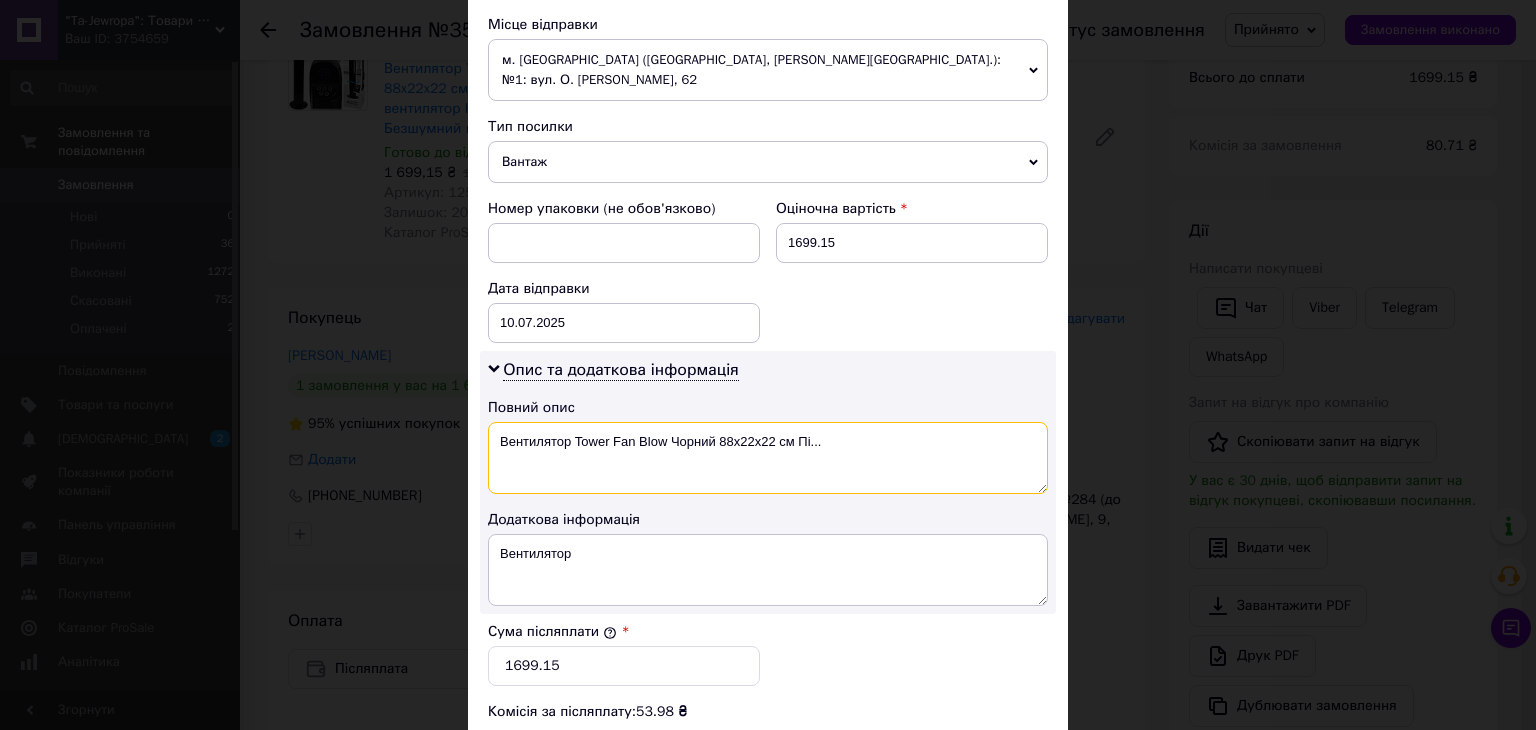 click on "Вентилятор Tower Fan Blow Чорний 88x22x22 см Пі..." at bounding box center [768, 458] 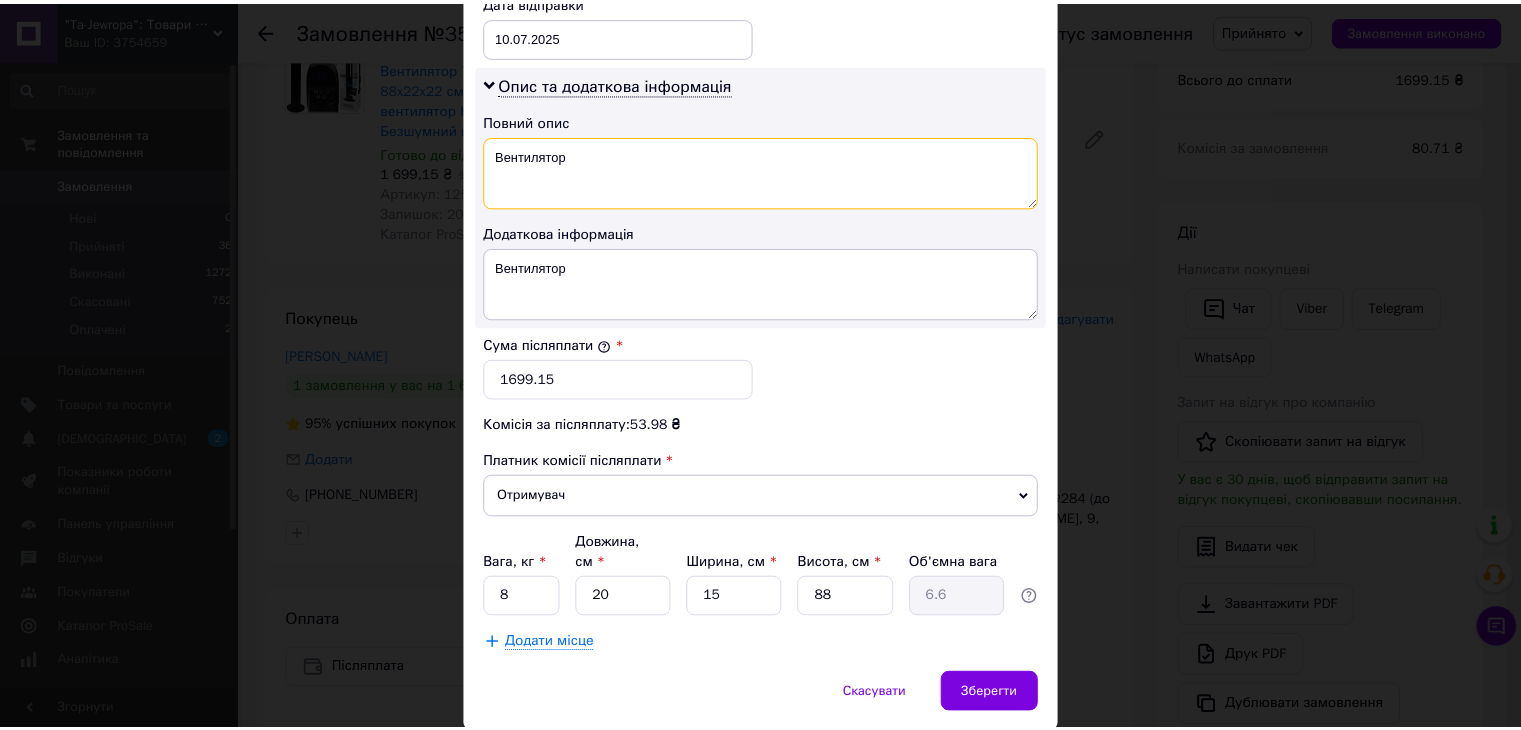 scroll, scrollTop: 1013, scrollLeft: 0, axis: vertical 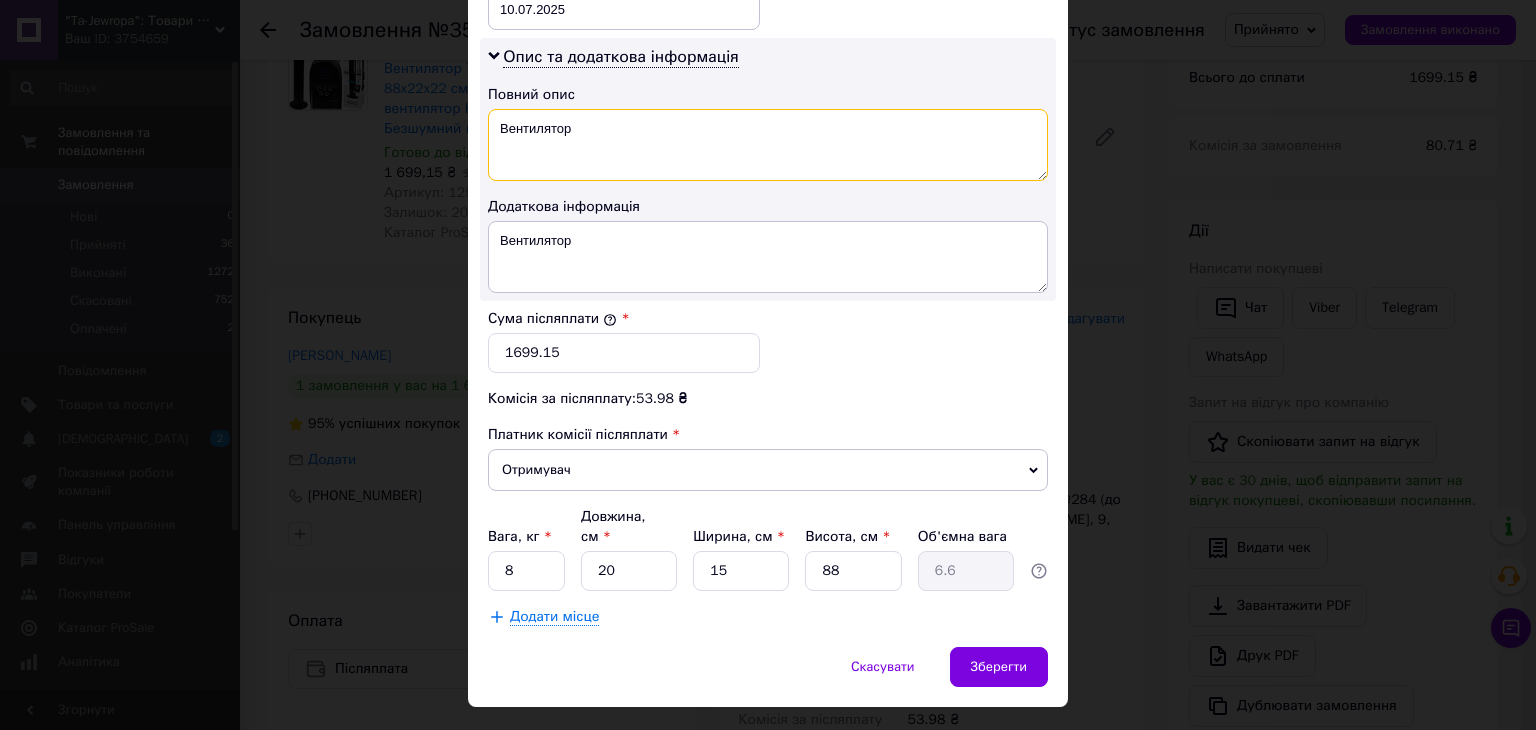 type on "Вентилятор" 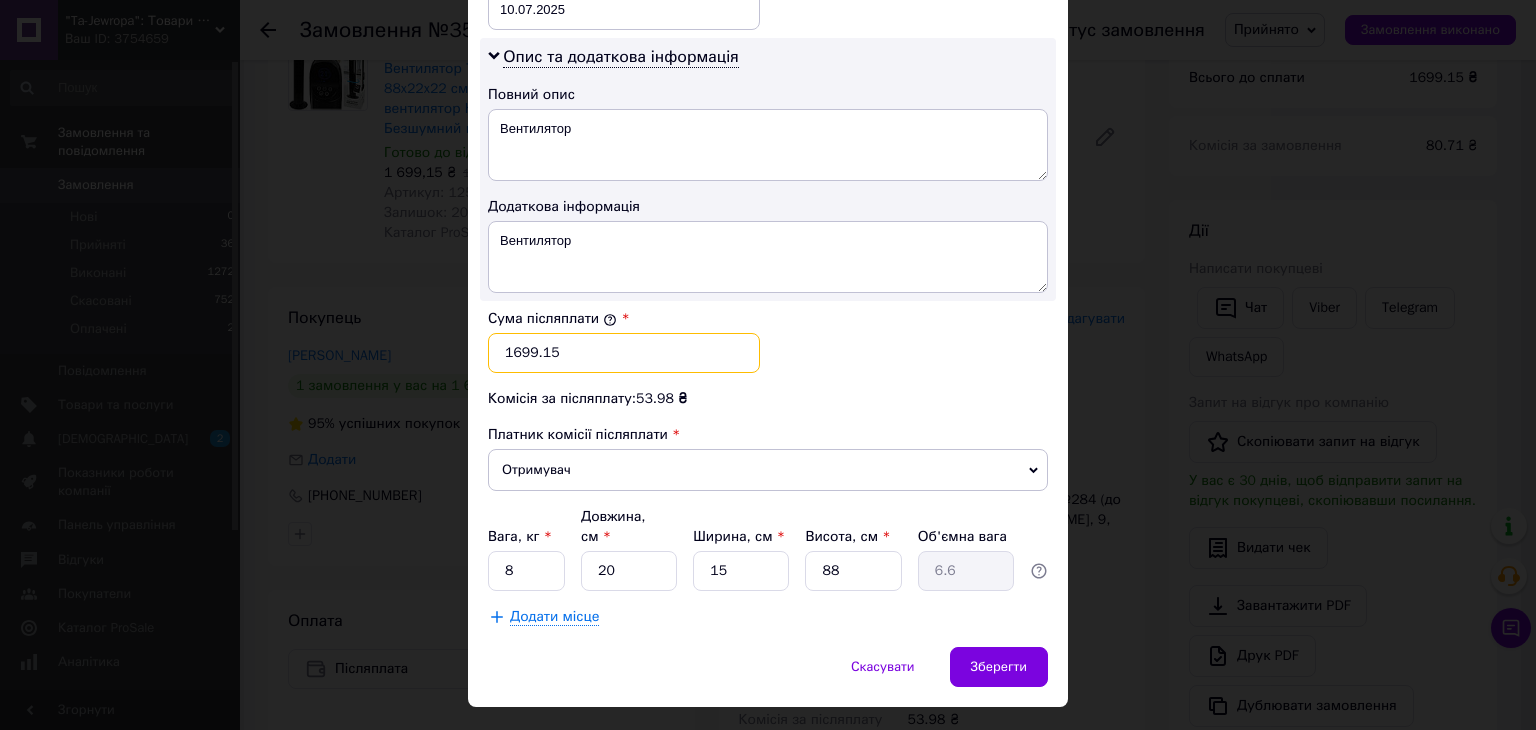 click on "1699.15" at bounding box center [624, 353] 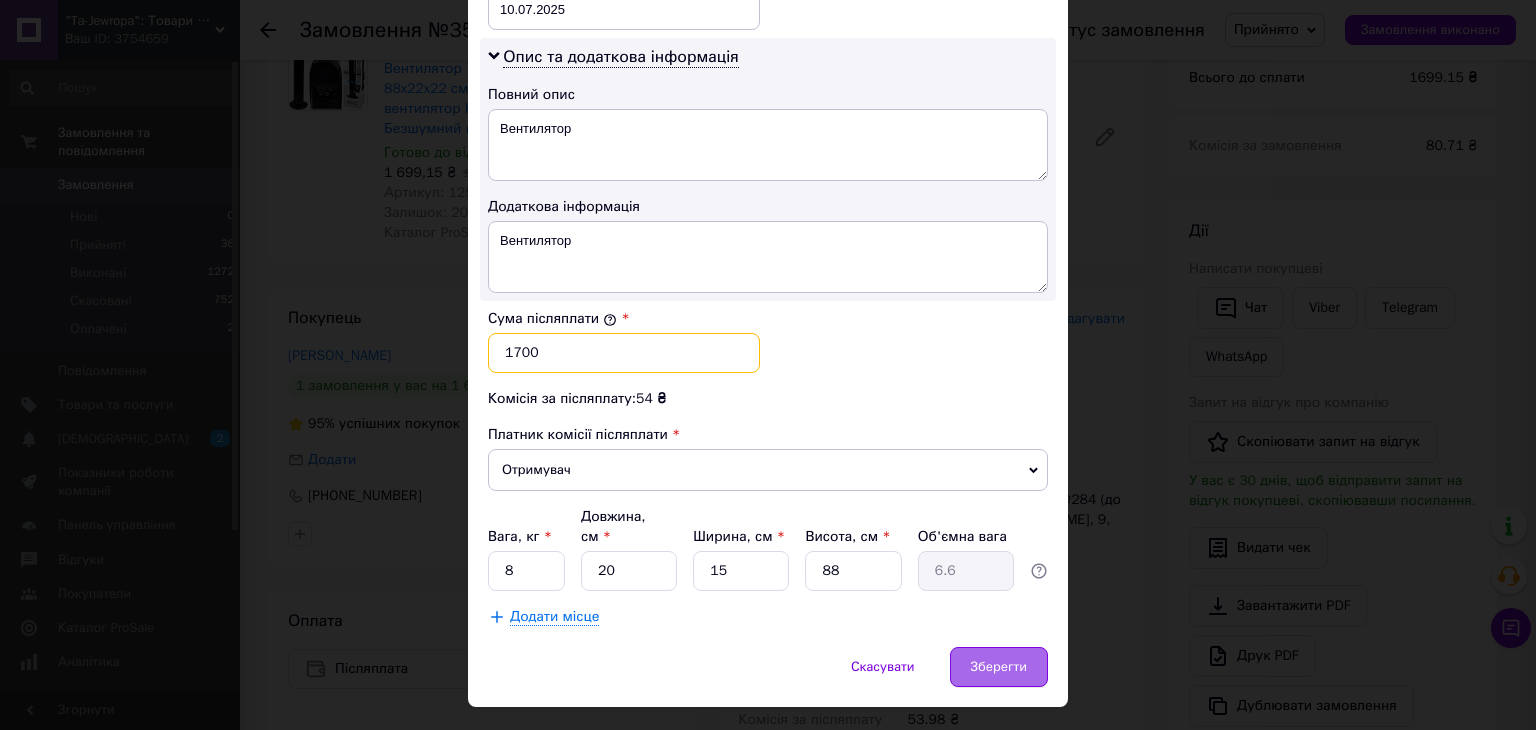 type on "1700" 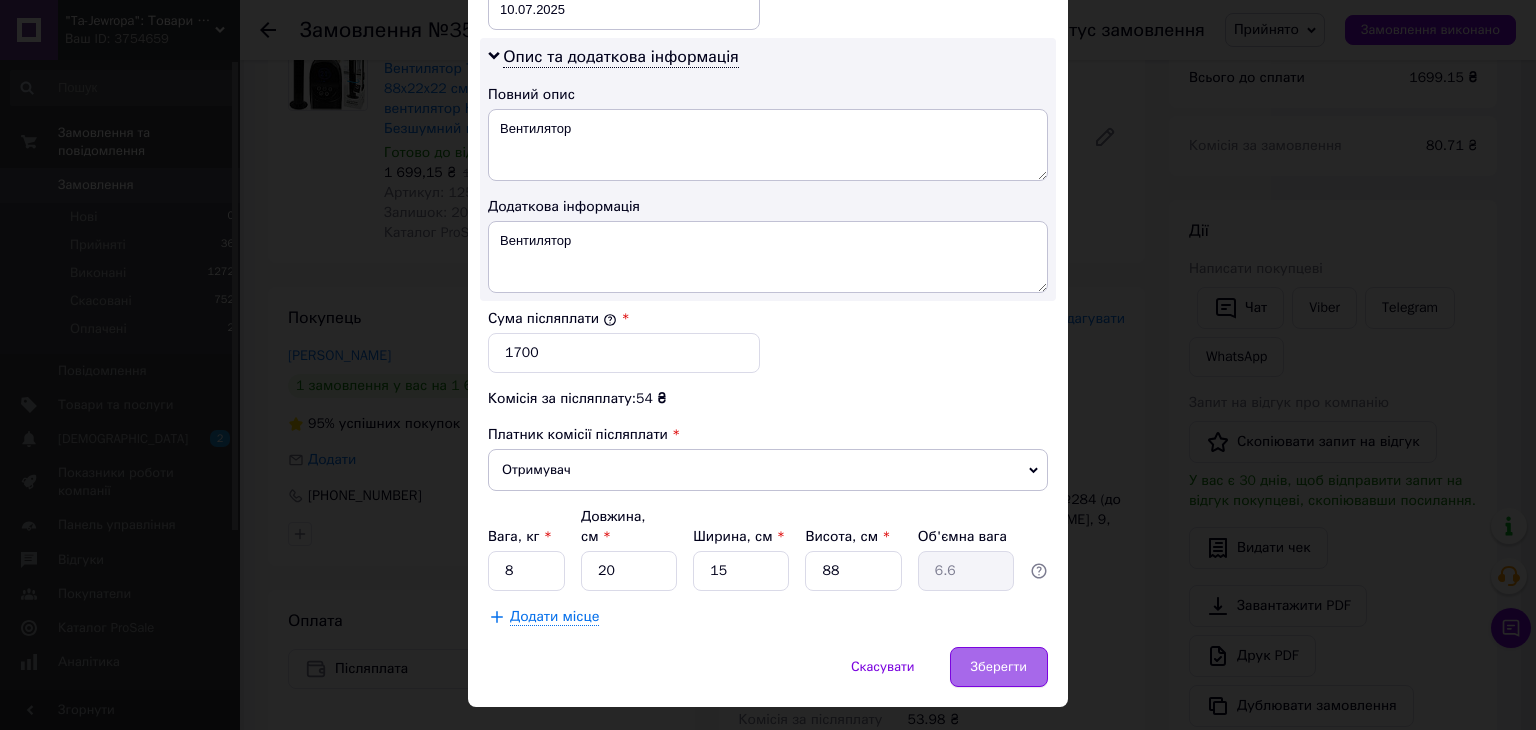 click on "Зберегти" at bounding box center [999, 667] 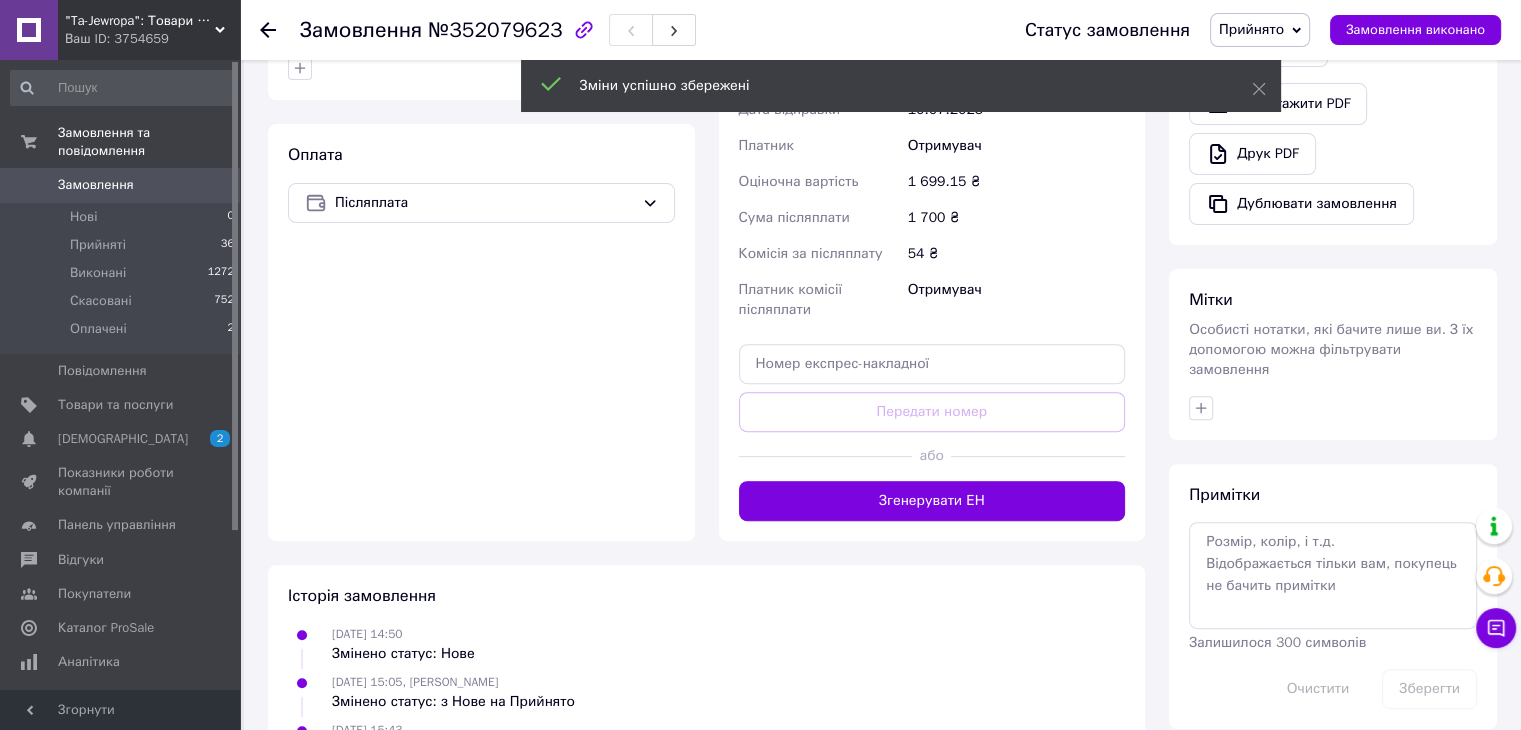 scroll, scrollTop: 700, scrollLeft: 0, axis: vertical 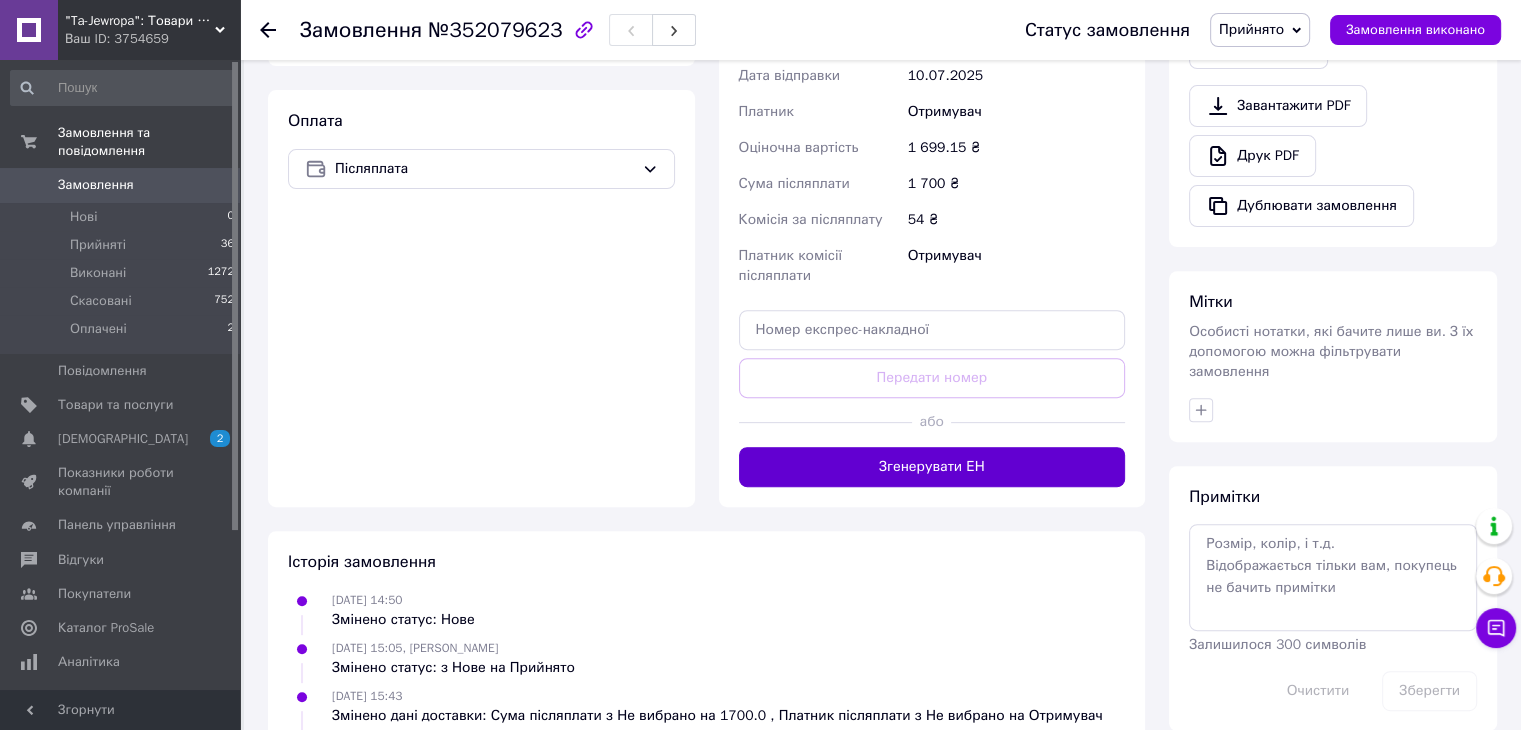 click on "Згенерувати ЕН" at bounding box center [932, 467] 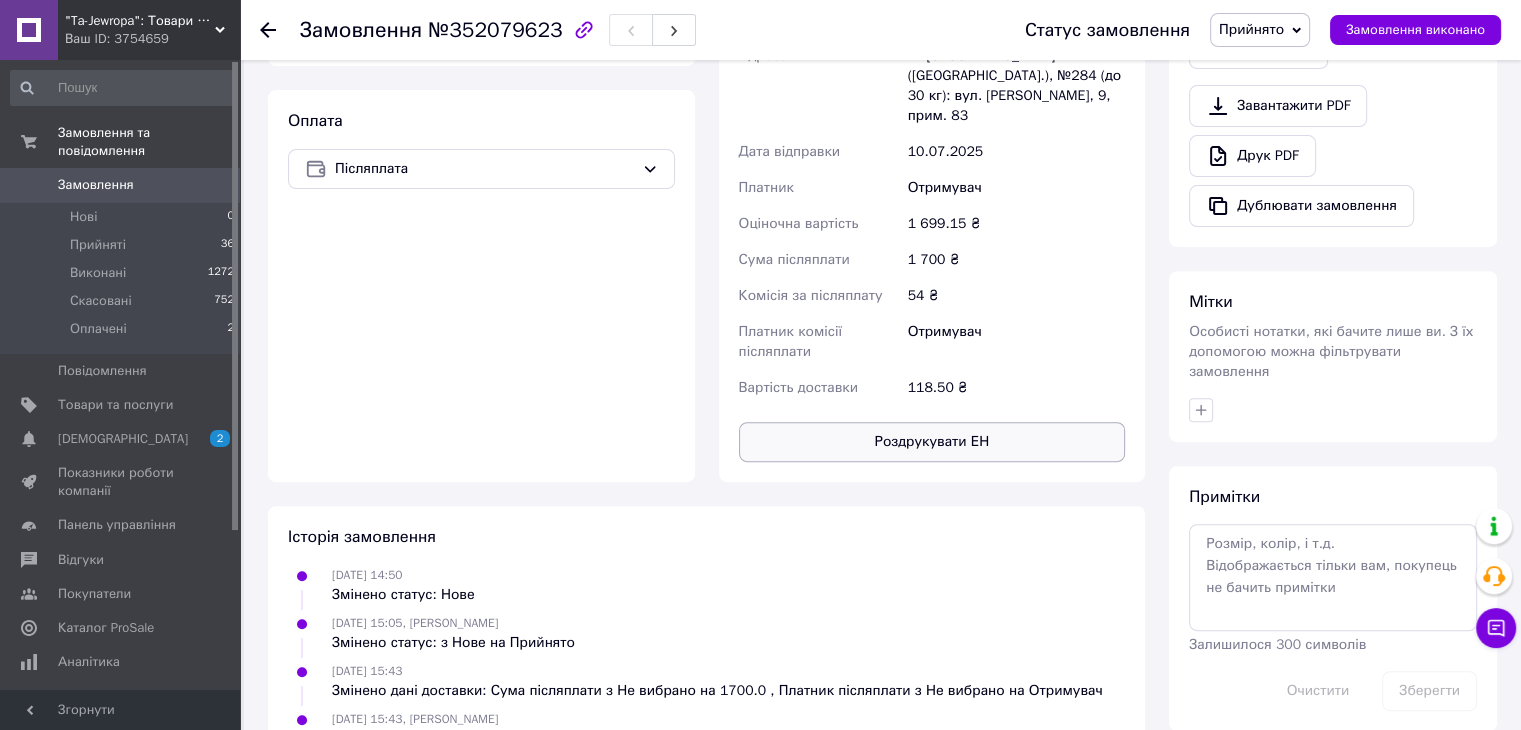 click on "Роздрукувати ЕН" at bounding box center (932, 442) 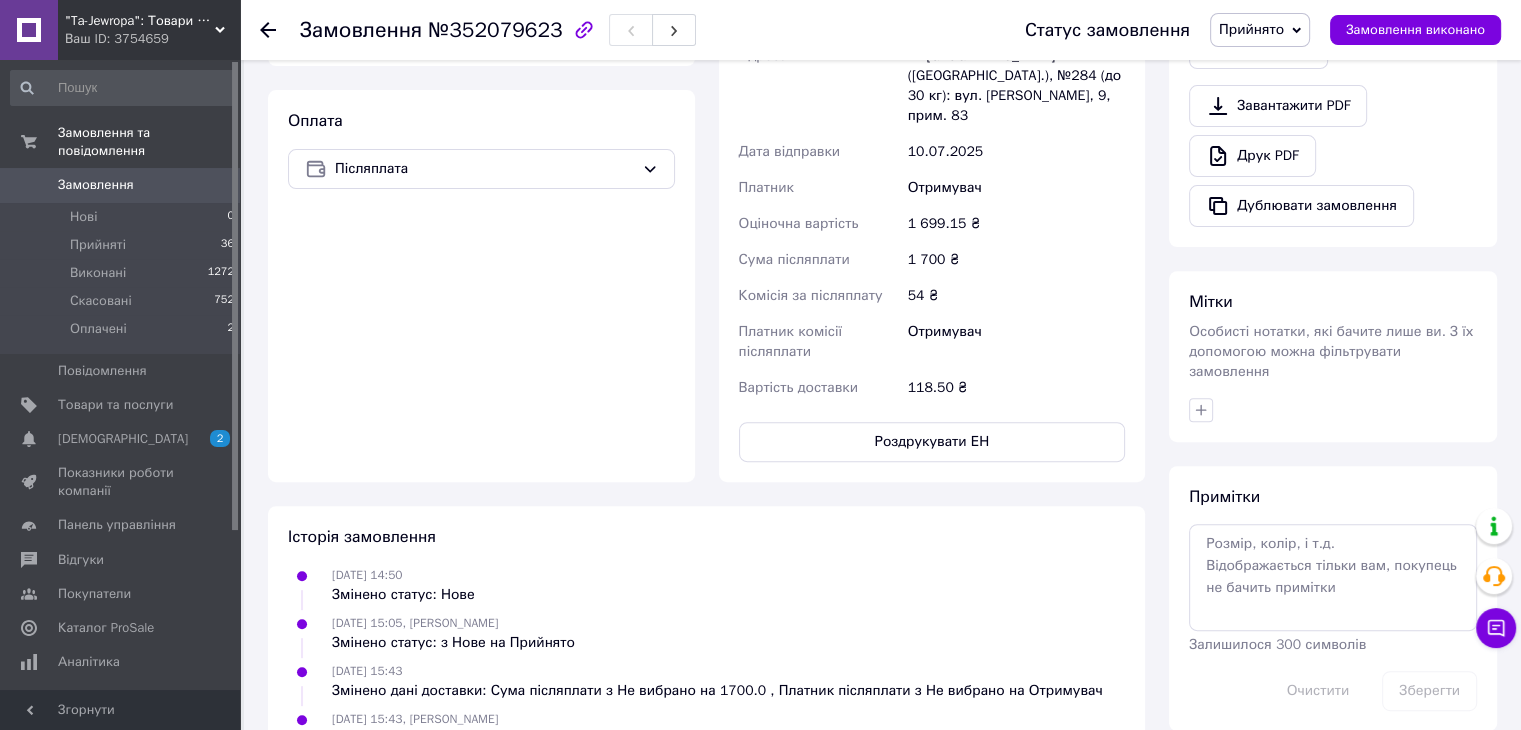 click on "Замовлення №352079623 Статус замовлення Прийнято Виконано Скасовано Оплачено Замовлення виконано Замовлення з додатку 10.07.2025 | 14:50 Товари в замовленні (1) Додати товар - 15% Вентилятор Tower Fan Blow Чорний 88x22x22 см Підлоговий вентилятор Колонний вентилятор Безшумний вентилятор Готово до відправки 1 699,15 ₴   1 999 ₴ Артикул: 12555 Залишок: 20 Каталог ProSale: 80.71 ₴  1   шт. 1 699,15 ₴ Покупець Змінити покупця Танасюк Станислав 1 замовлення у вас на 1 699,15 ₴ 95%   успішних покупок Додати відгук Додати +380966160733 Оплата Післяплата Доставка Редагувати Нова Пошта (платна) Номер накладної < > <" at bounding box center [882, 140] 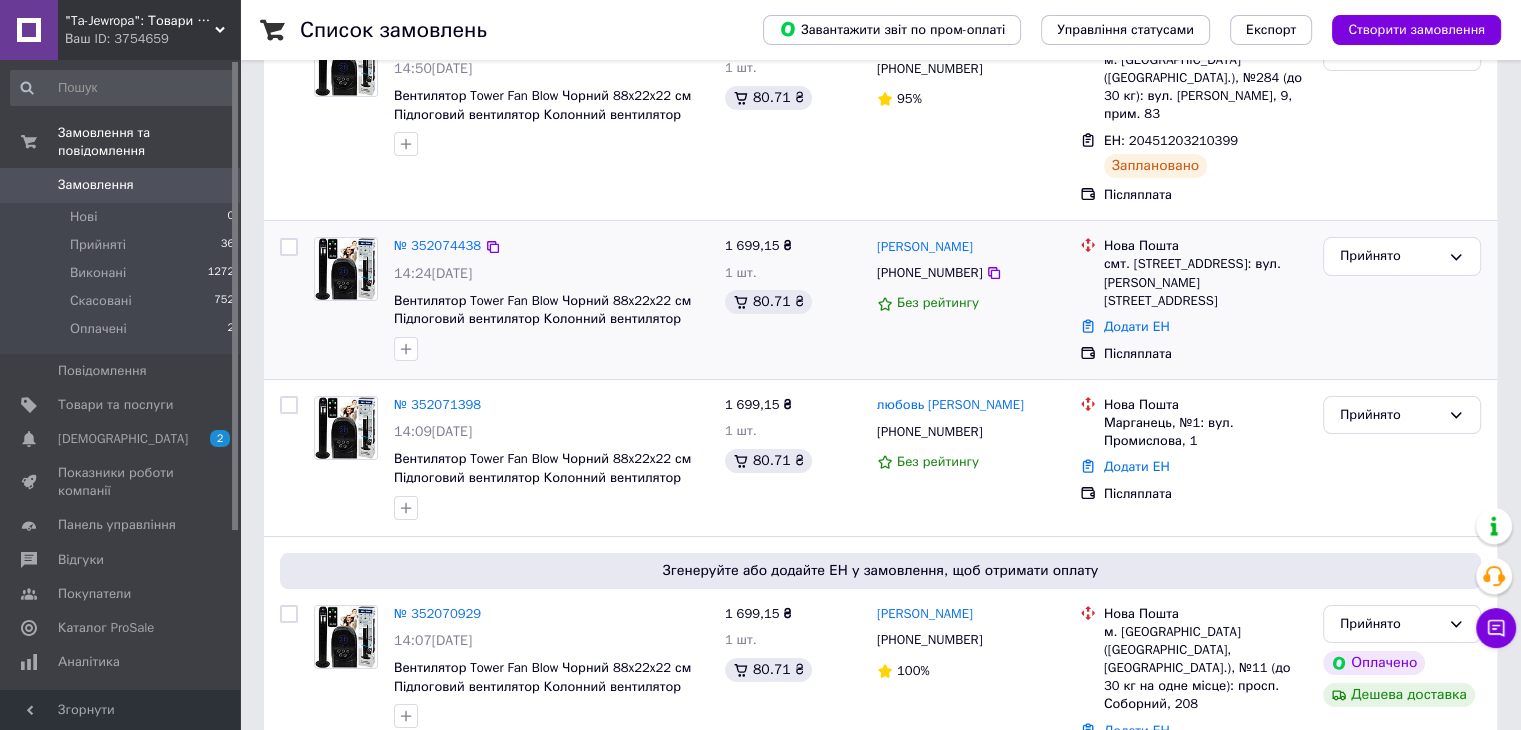 scroll, scrollTop: 200, scrollLeft: 0, axis: vertical 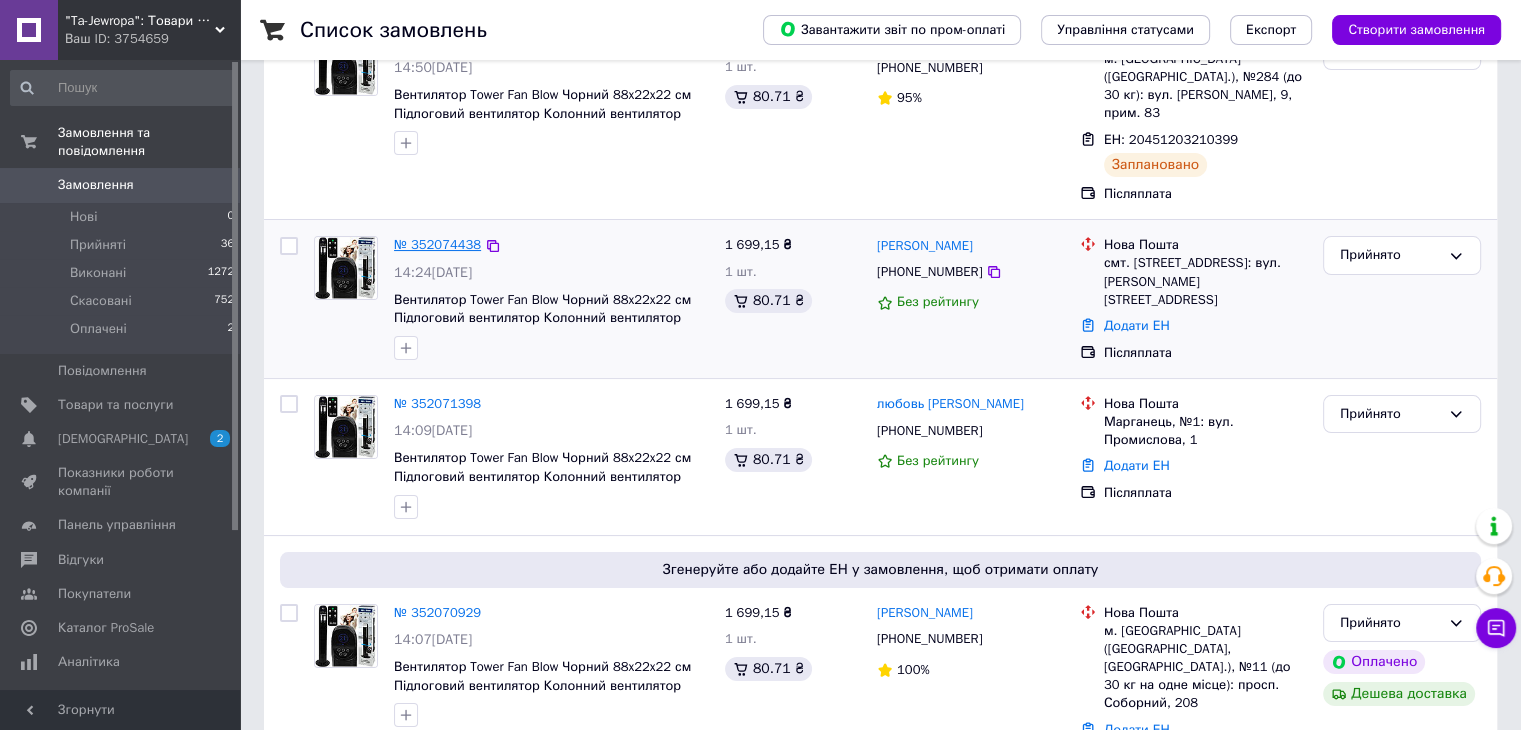click on "№ 352074438" at bounding box center [437, 244] 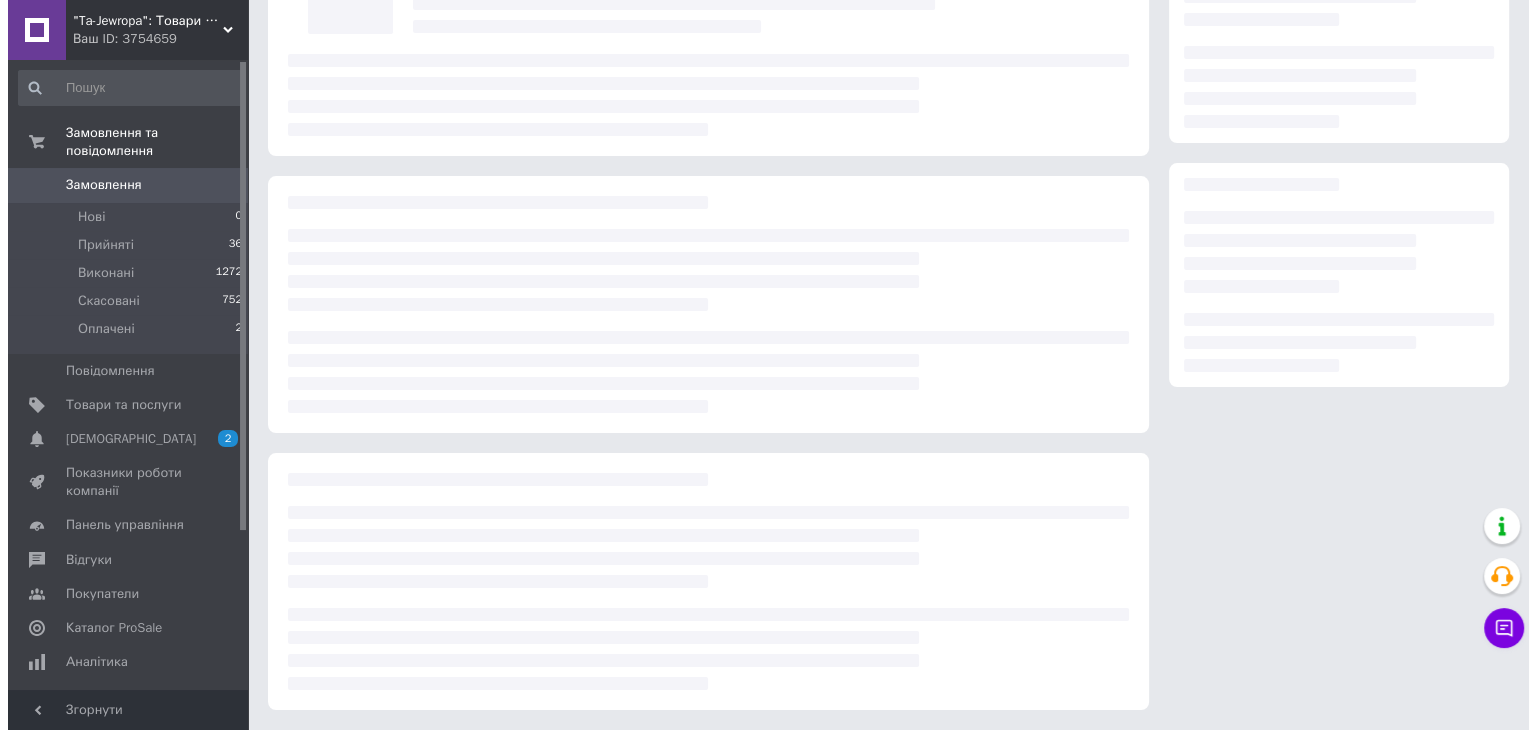 scroll, scrollTop: 200, scrollLeft: 0, axis: vertical 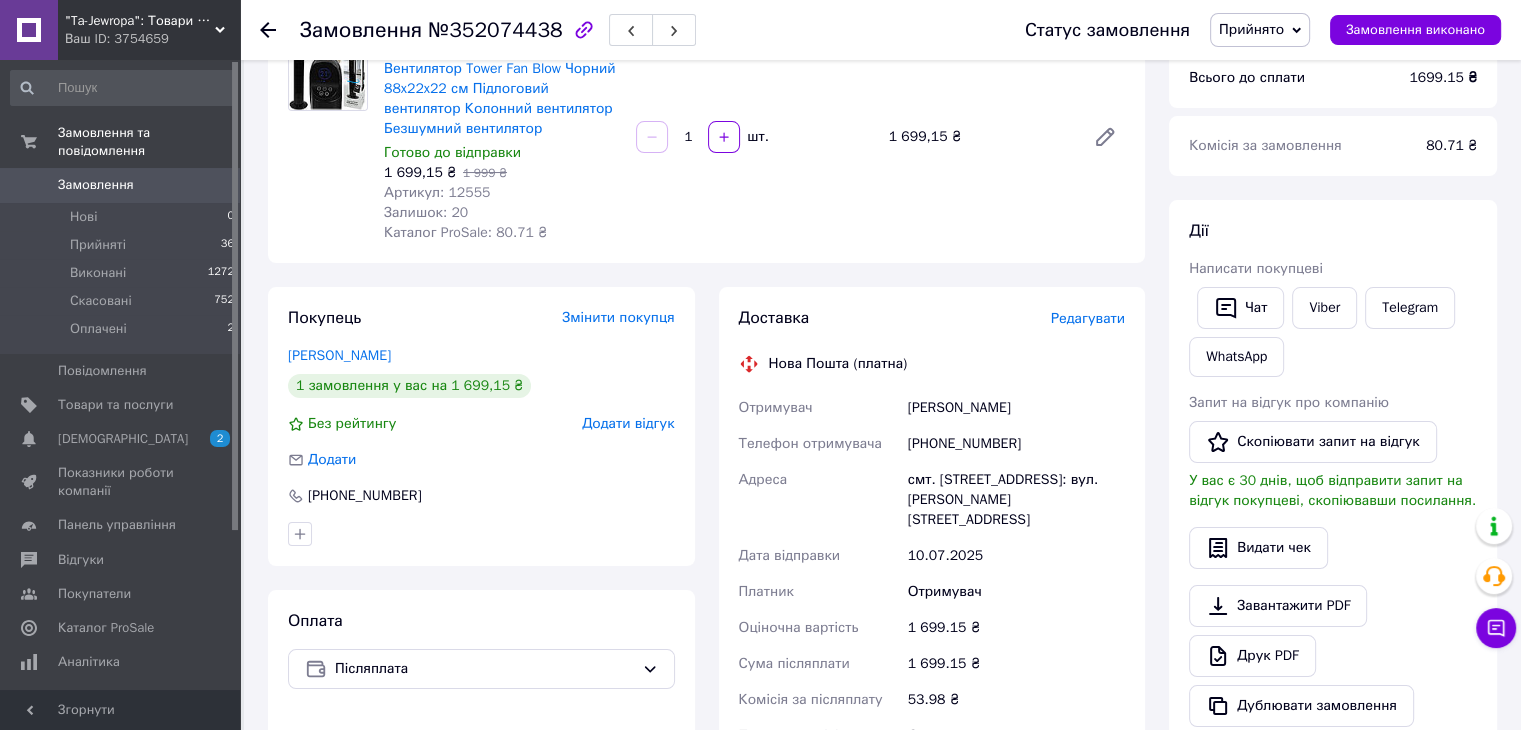 click on "Редагувати" at bounding box center (1088, 318) 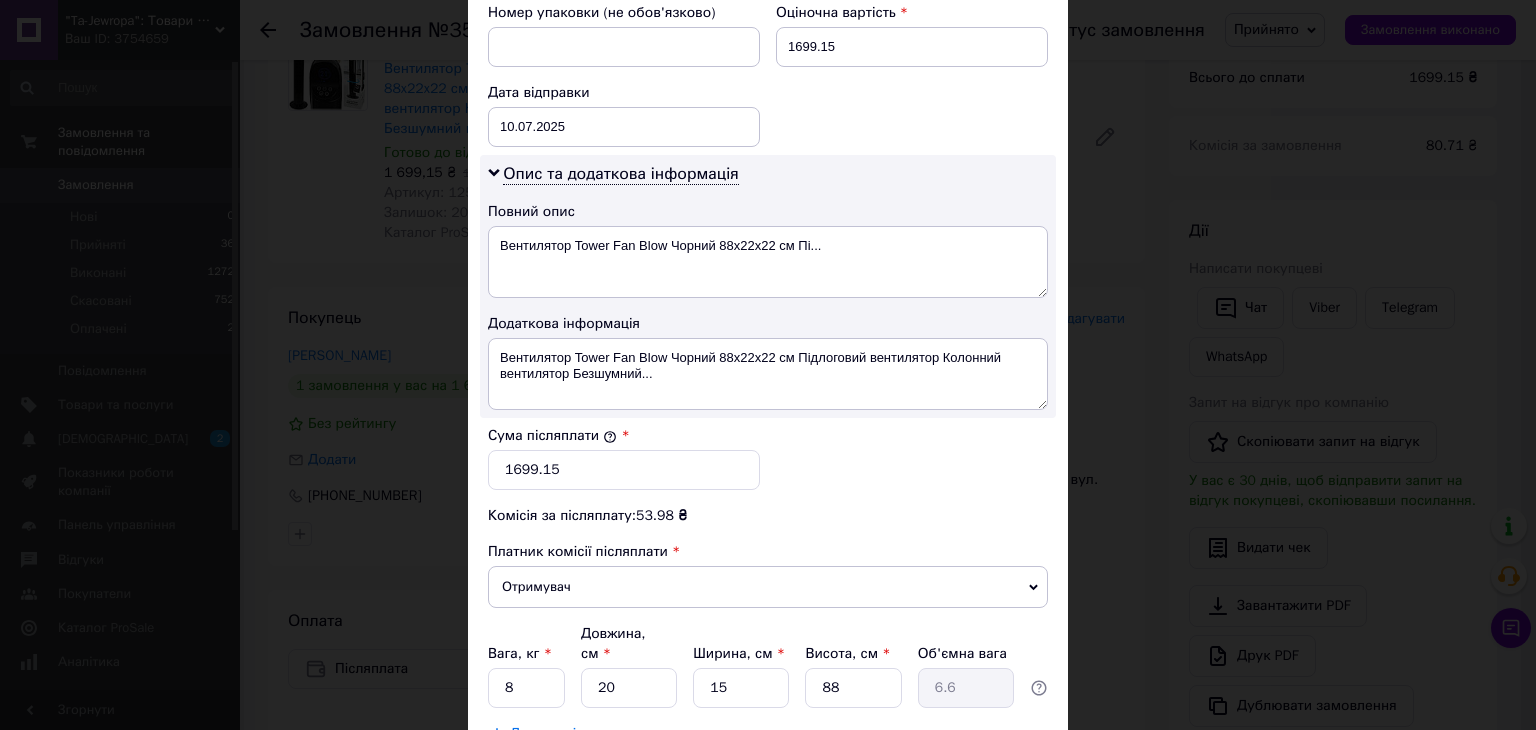 scroll, scrollTop: 900, scrollLeft: 0, axis: vertical 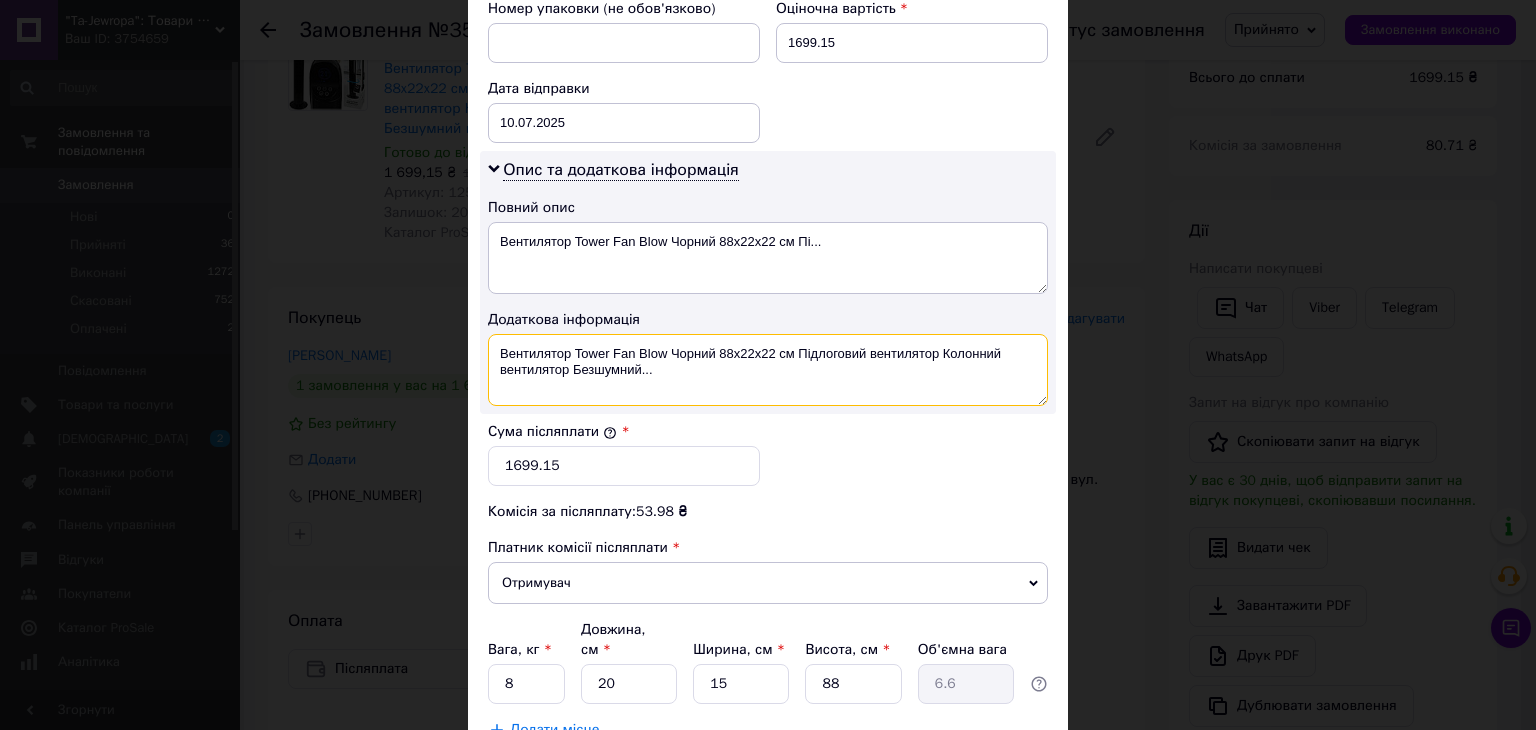 click on "Вентилятор Tower Fan Blow Чорний 88x22x22 см Підлоговий вентилятор Колонний вентилятор Безшумний..." at bounding box center [768, 370] 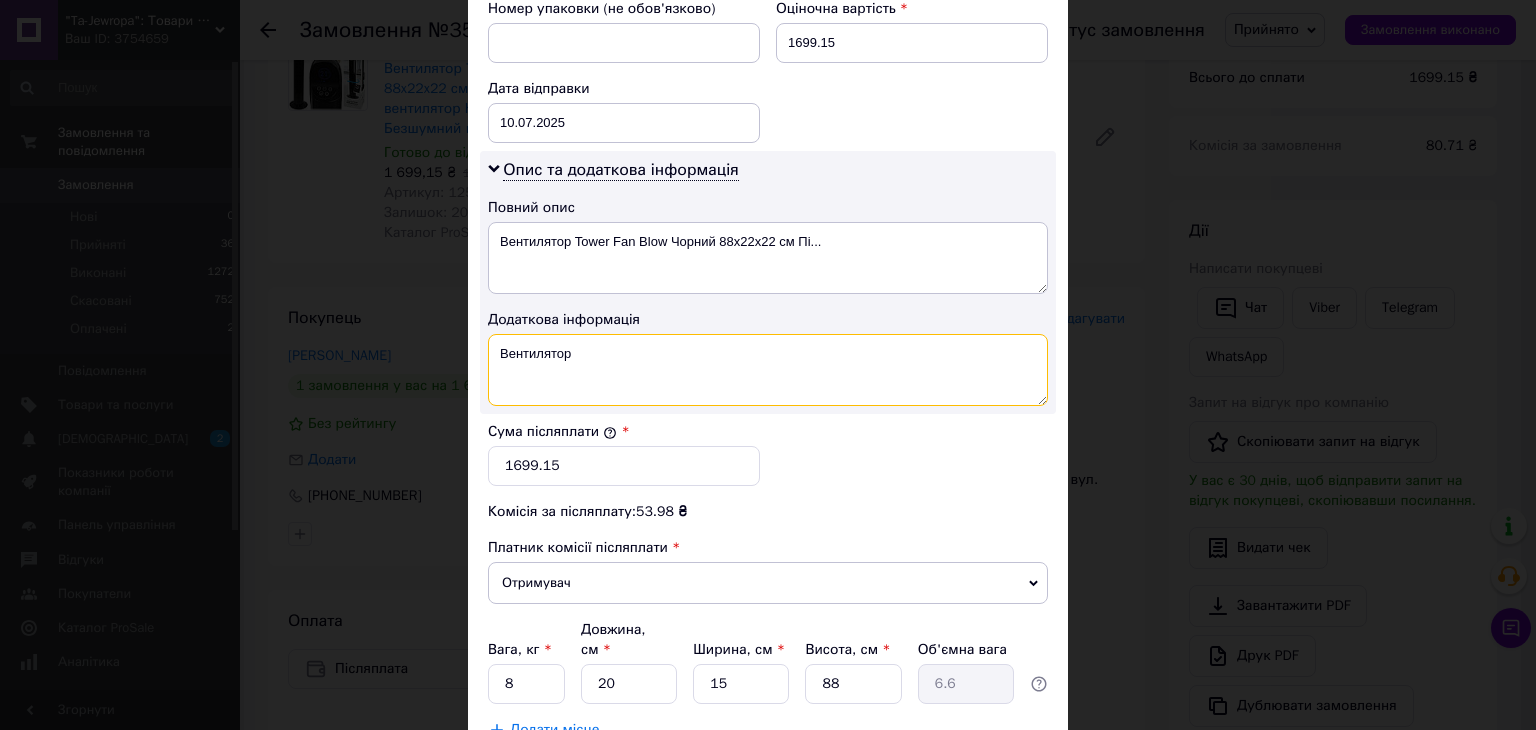 type on "Вентилятор" 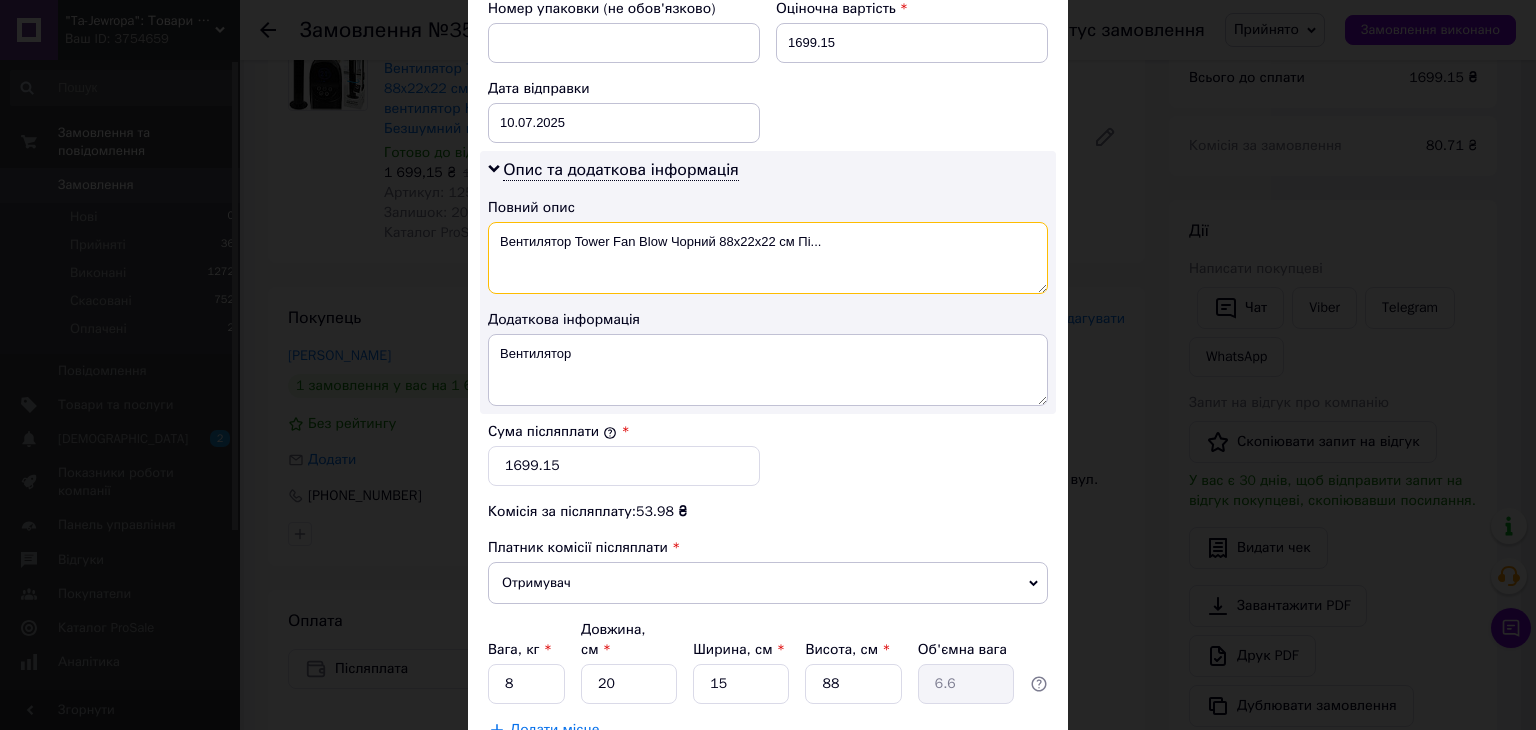 click on "Вентилятор Tower Fan Blow Чорний 88x22x22 см Пі..." at bounding box center [768, 258] 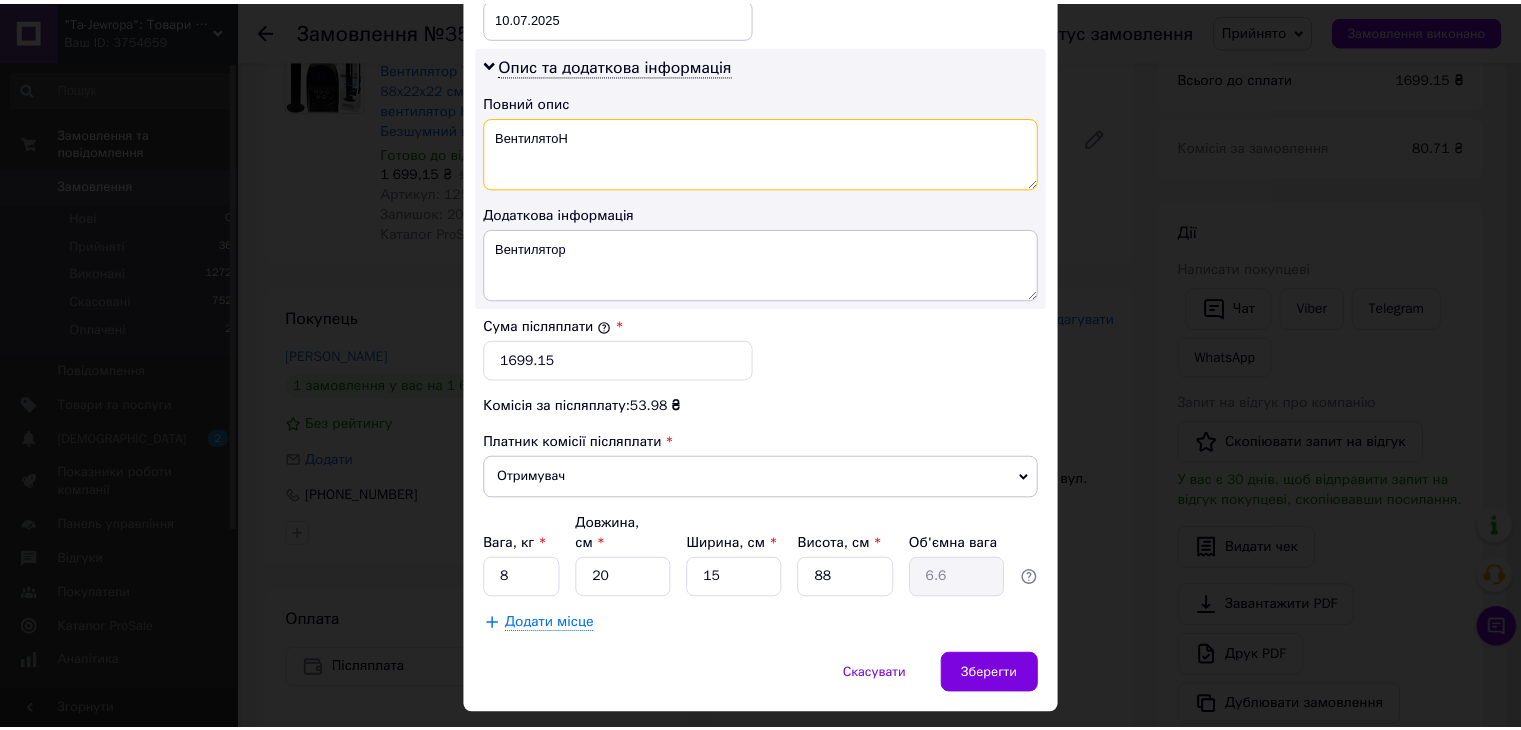 scroll, scrollTop: 1013, scrollLeft: 0, axis: vertical 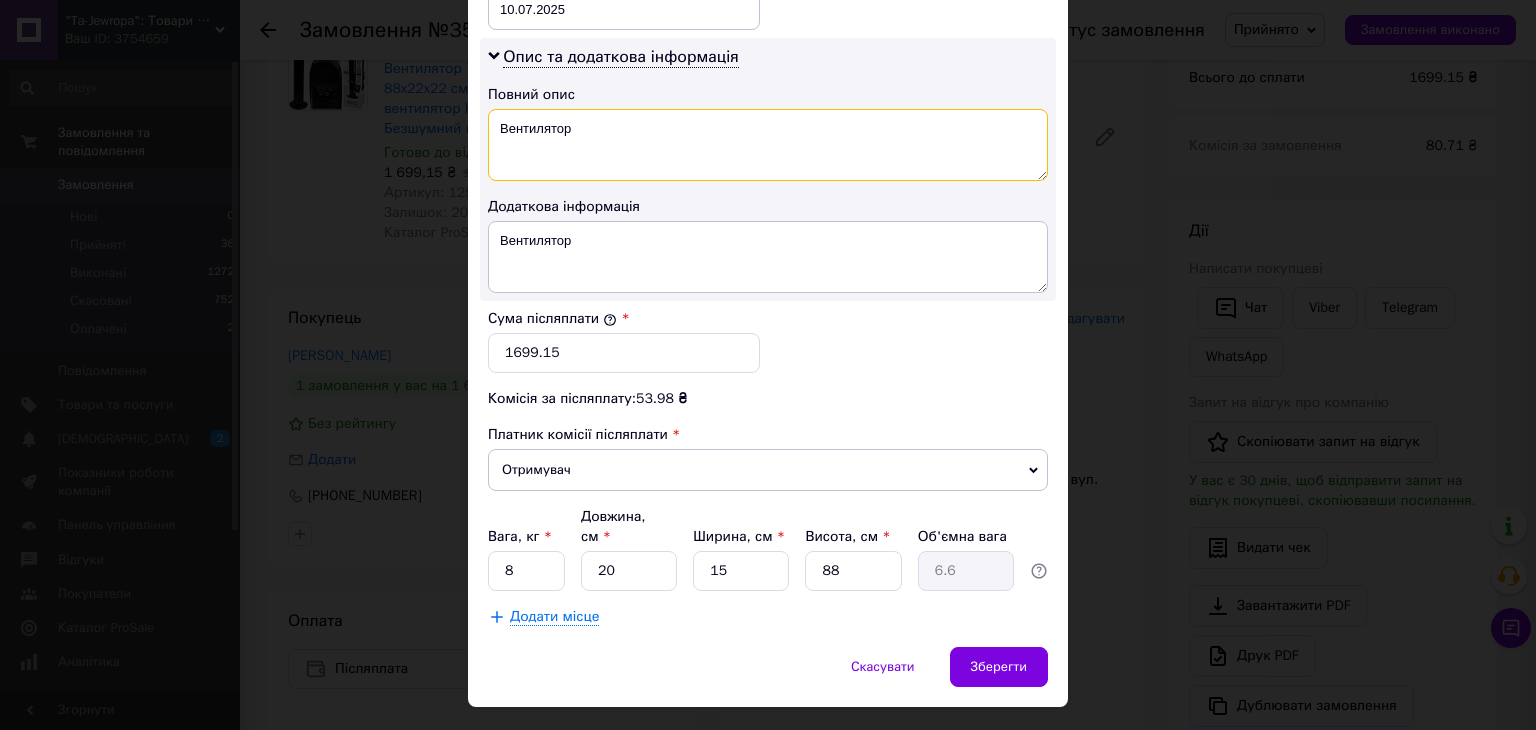 type on "Вентилятор" 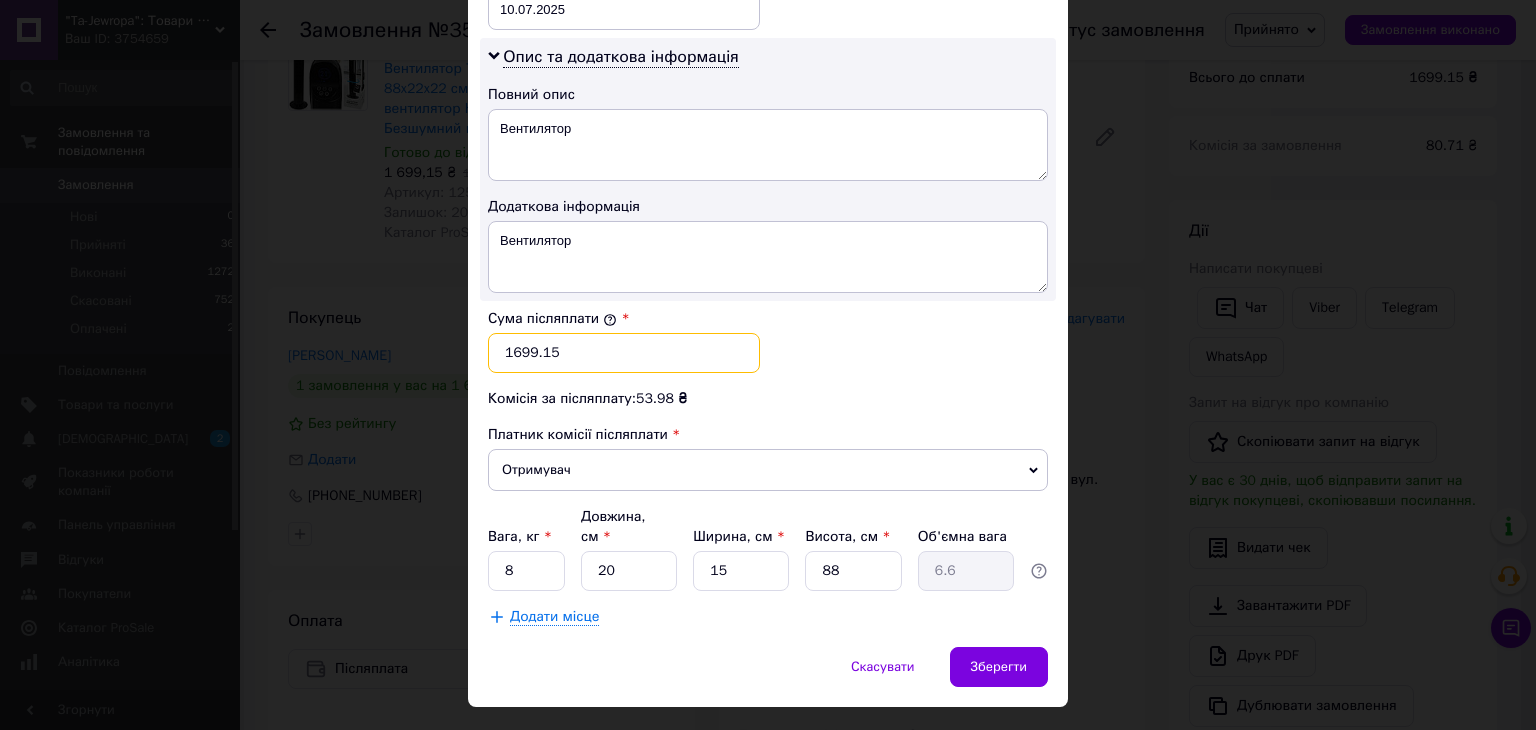 click on "1699.15" at bounding box center [624, 353] 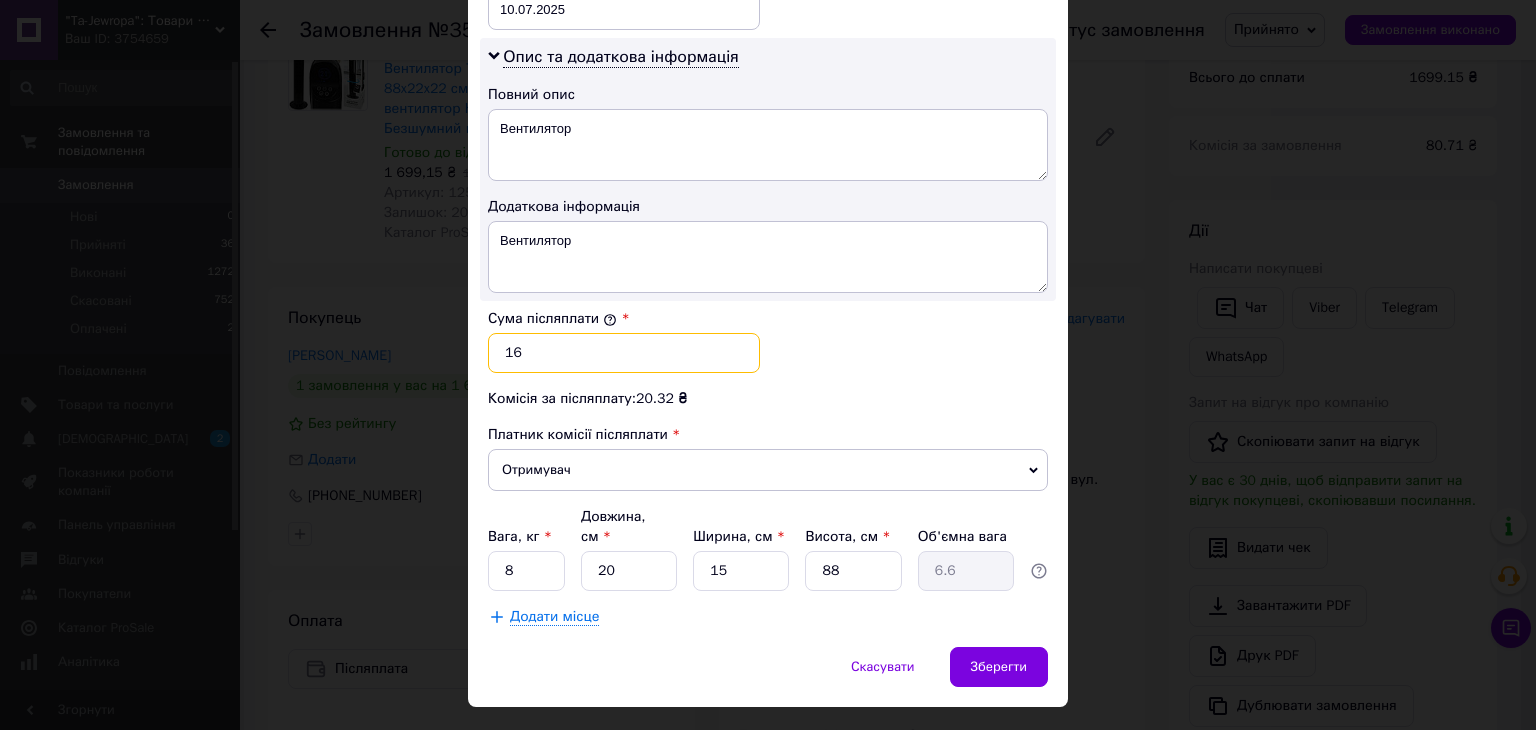 type on "1" 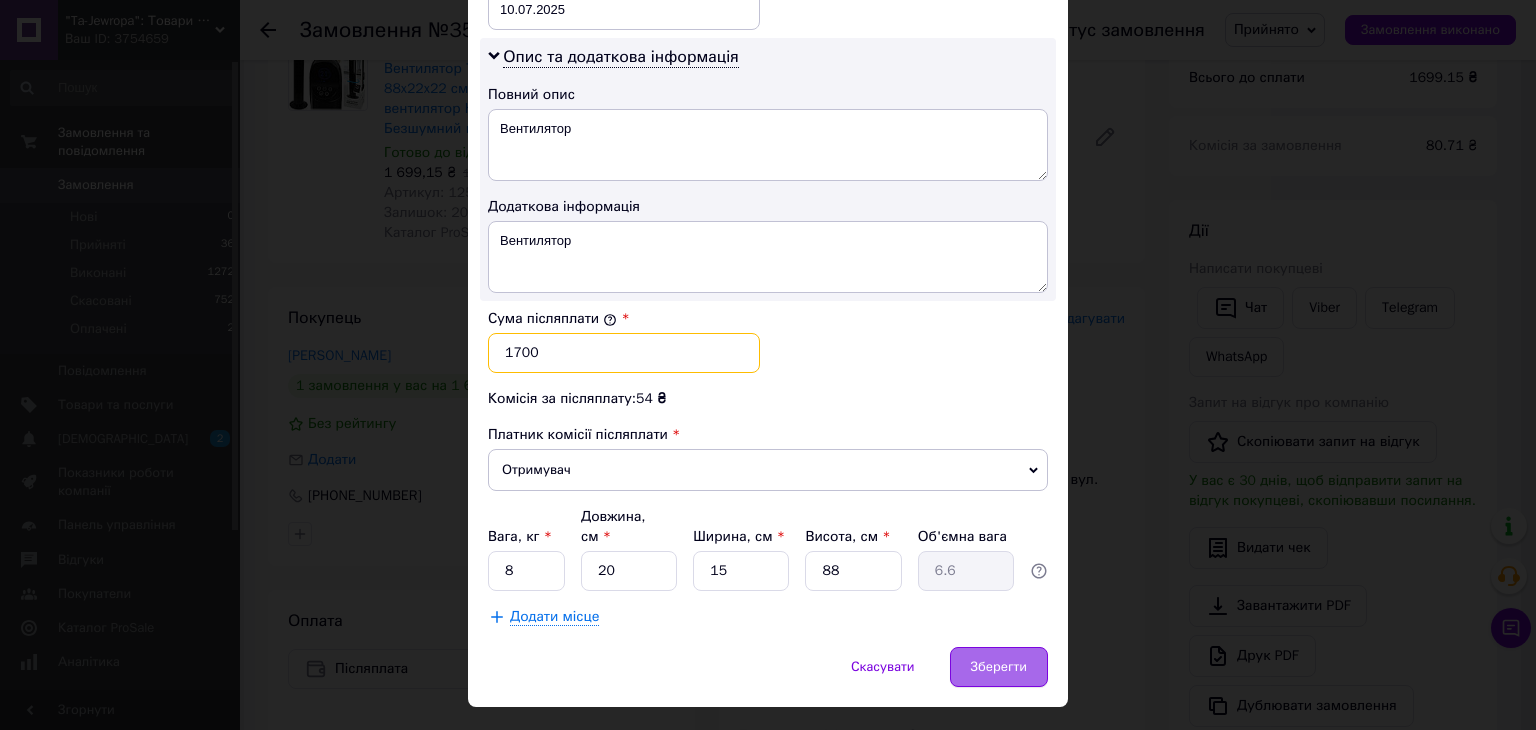 type on "1700" 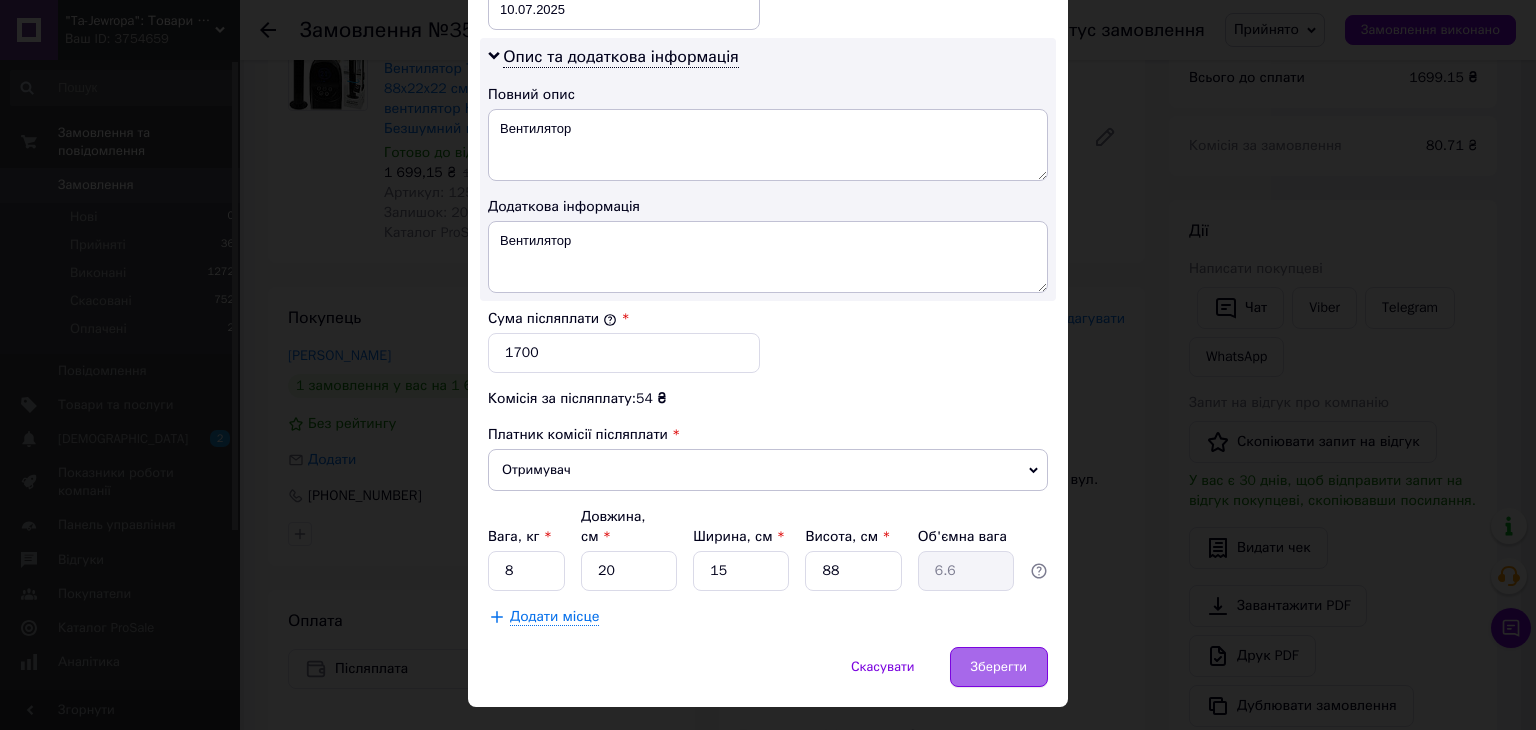 click on "Зберегти" at bounding box center (999, 667) 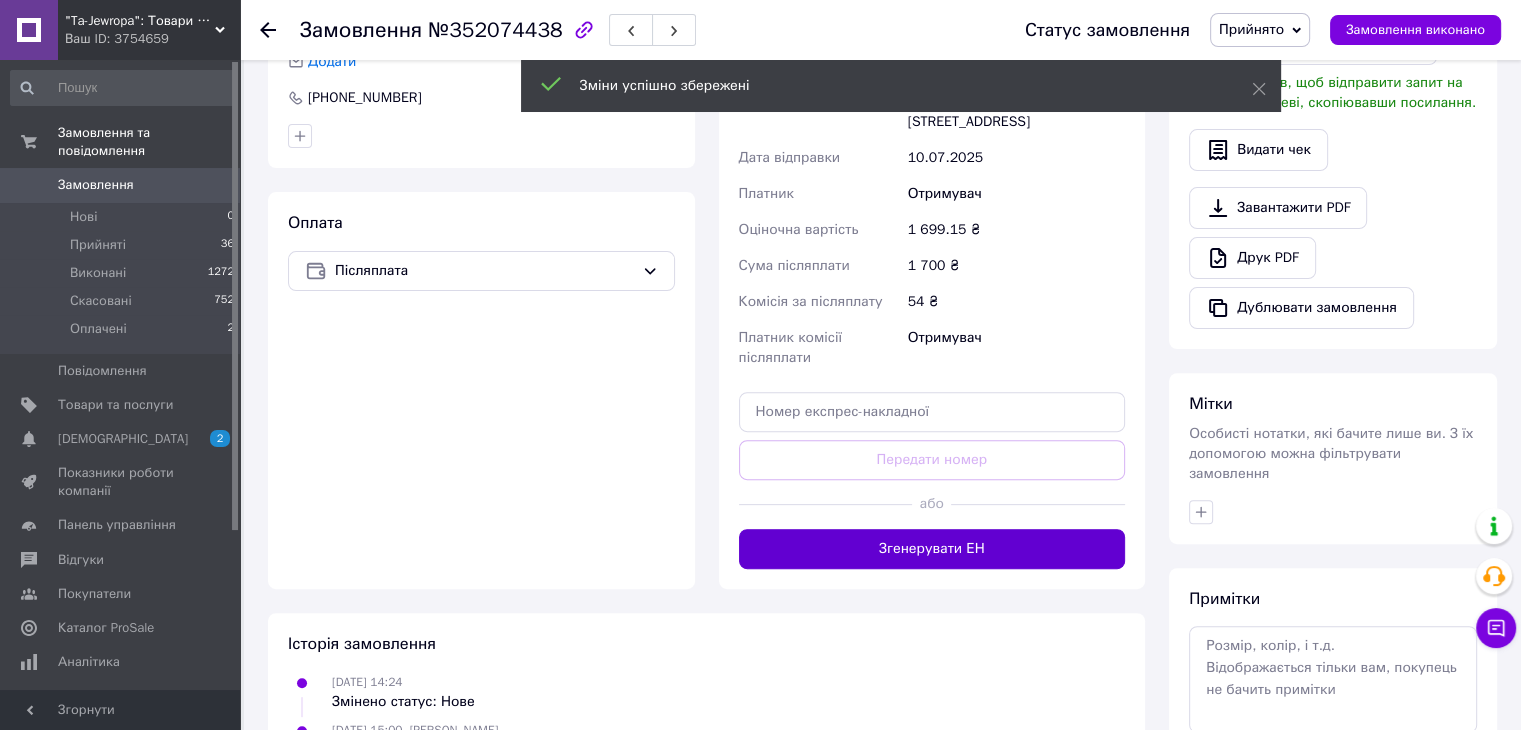 scroll, scrollTop: 600, scrollLeft: 0, axis: vertical 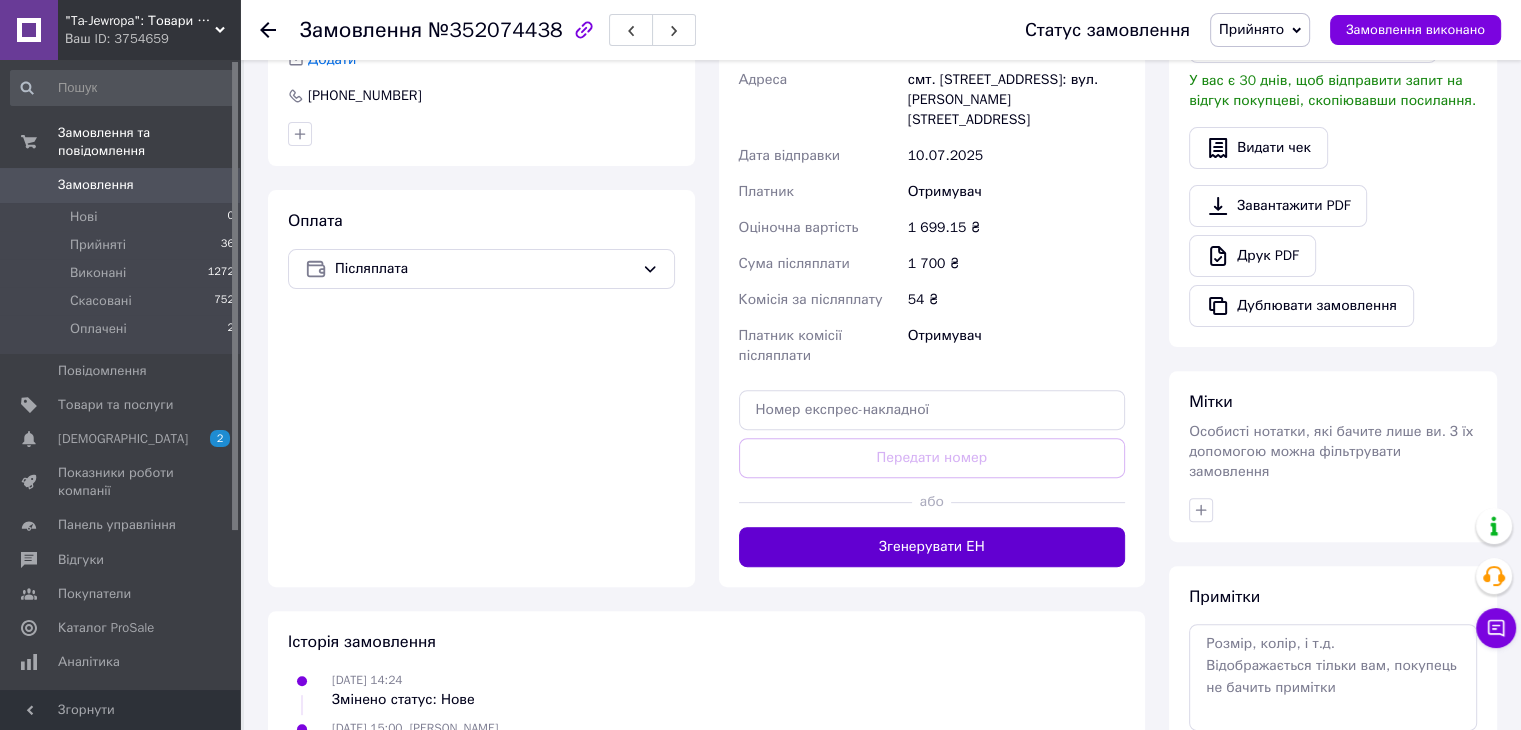 click on "Згенерувати ЕН" at bounding box center [932, 547] 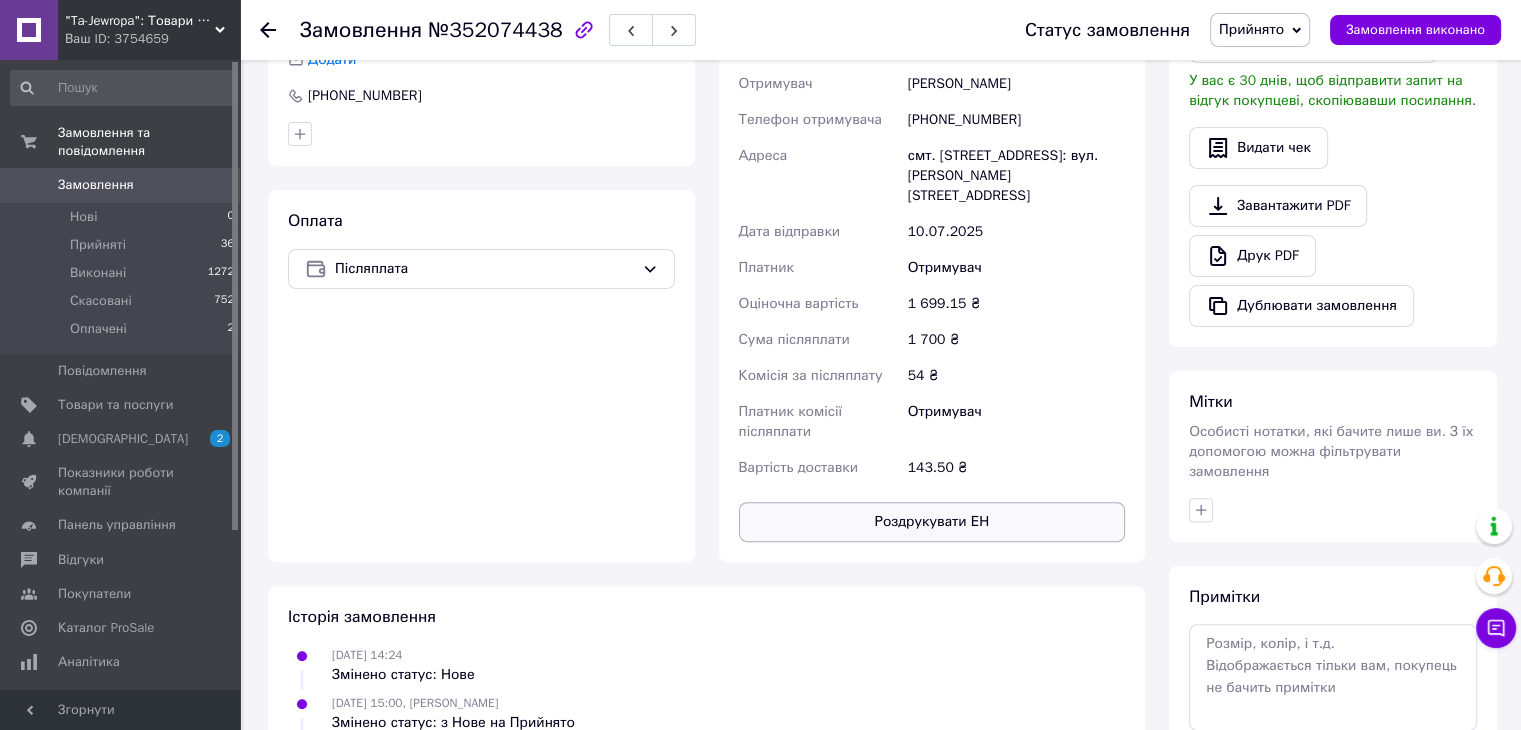 click on "Роздрукувати ЕН" at bounding box center (932, 522) 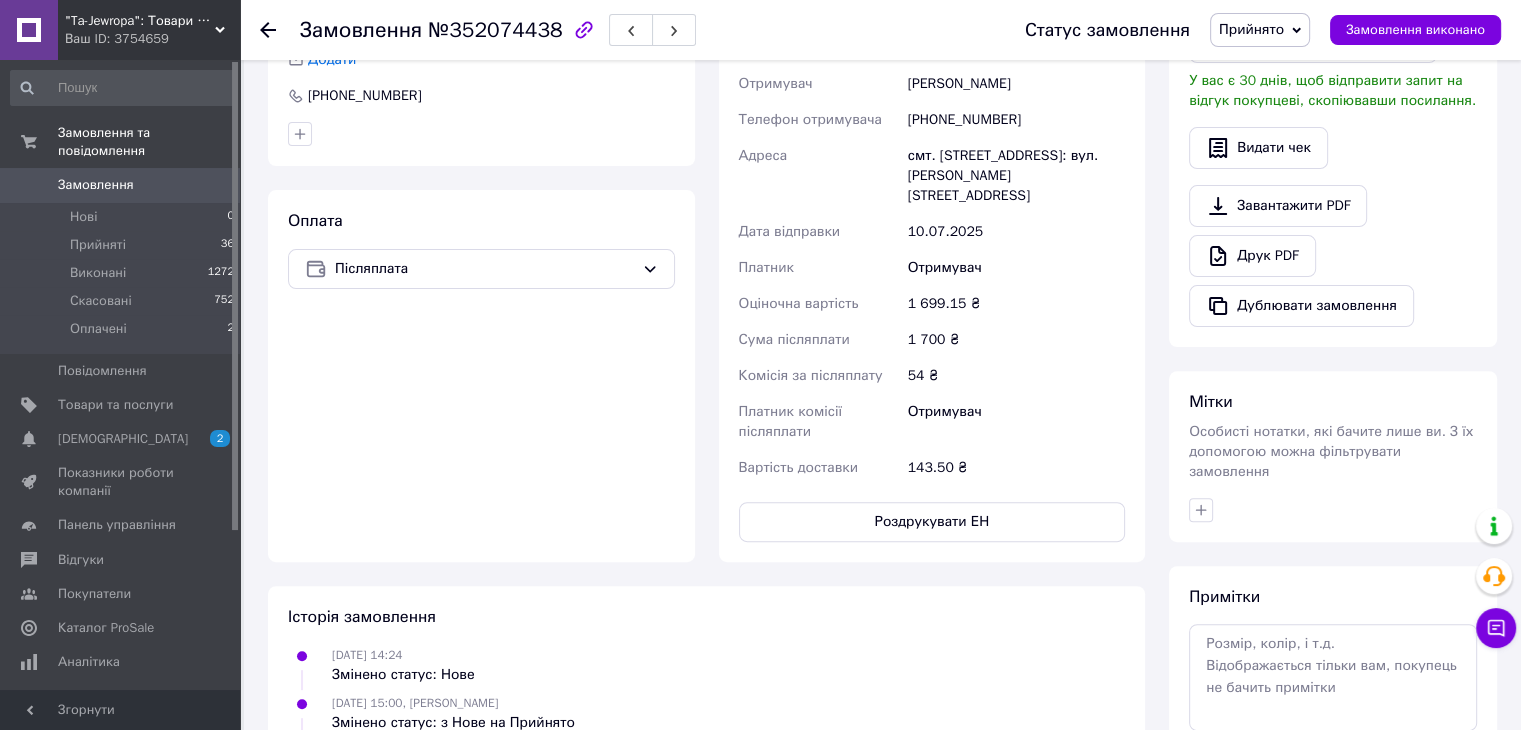 click on "Замовлення №352074438 Статус замовлення Прийнято Виконано Скасовано Оплачено Замовлення виконано Замовлення з додатку 10.07.2025 | 14:24 Товари в замовленні (1) Додати товар - 15% Вентилятор Tower Fan Blow Чорний 88x22x22 см Підлоговий вентилятор Колонний вентилятор Безшумний вентилятор Готово до відправки 1 699,15 ₴   1 999 ₴ Артикул: 12555 Залишок: 20 Каталог ProSale: 80.71 ₴  1   шт. 1 699,15 ₴ Покупець Змінити покупця Степаненко Олександр 1 замовлення у вас на 1 699,15 ₴ Без рейтингу   Додати відгук Додати +380994680025 Оплата Післяплата Доставка Редагувати Нова Пошта (платна) Номер накладної 10.07.2025" at bounding box center (882, 230) 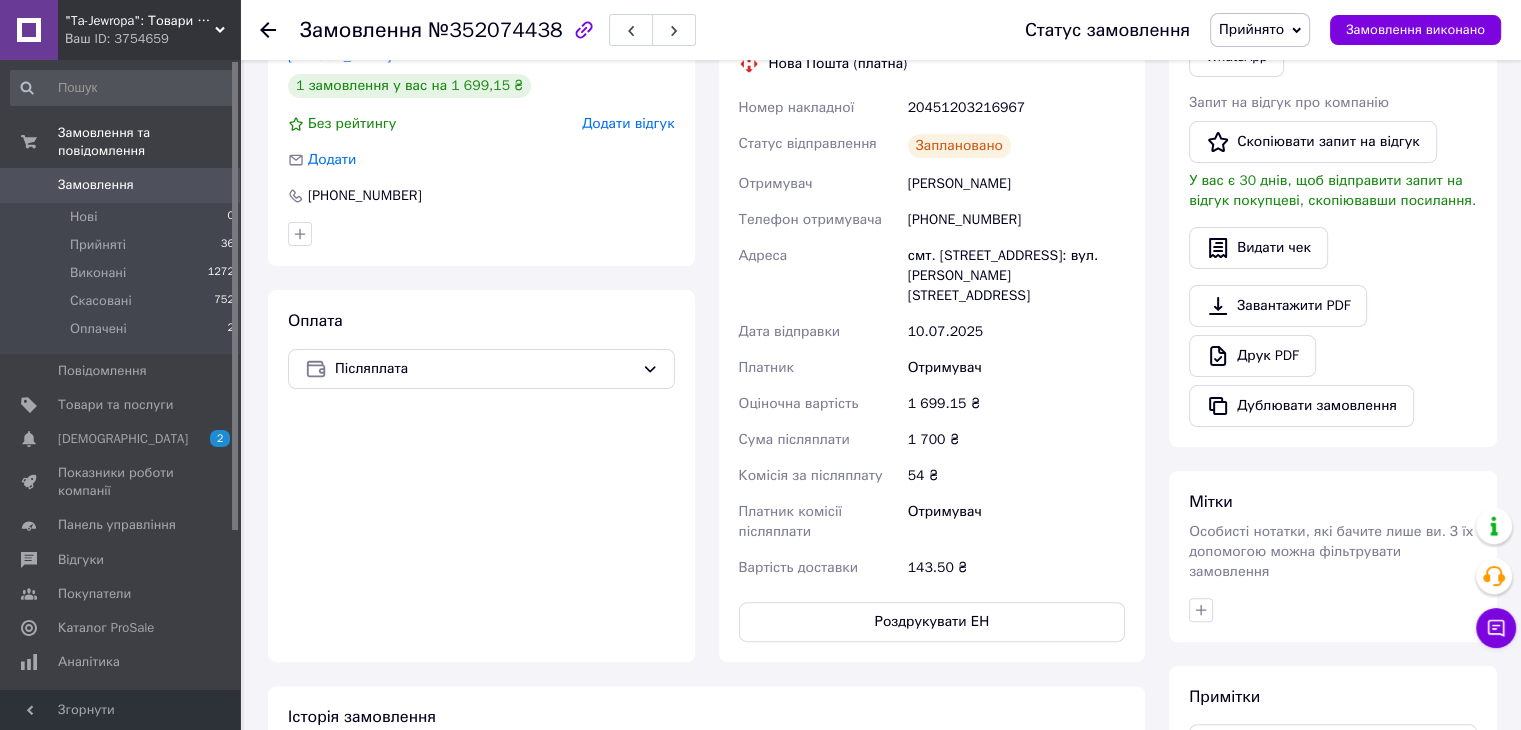 scroll, scrollTop: 300, scrollLeft: 0, axis: vertical 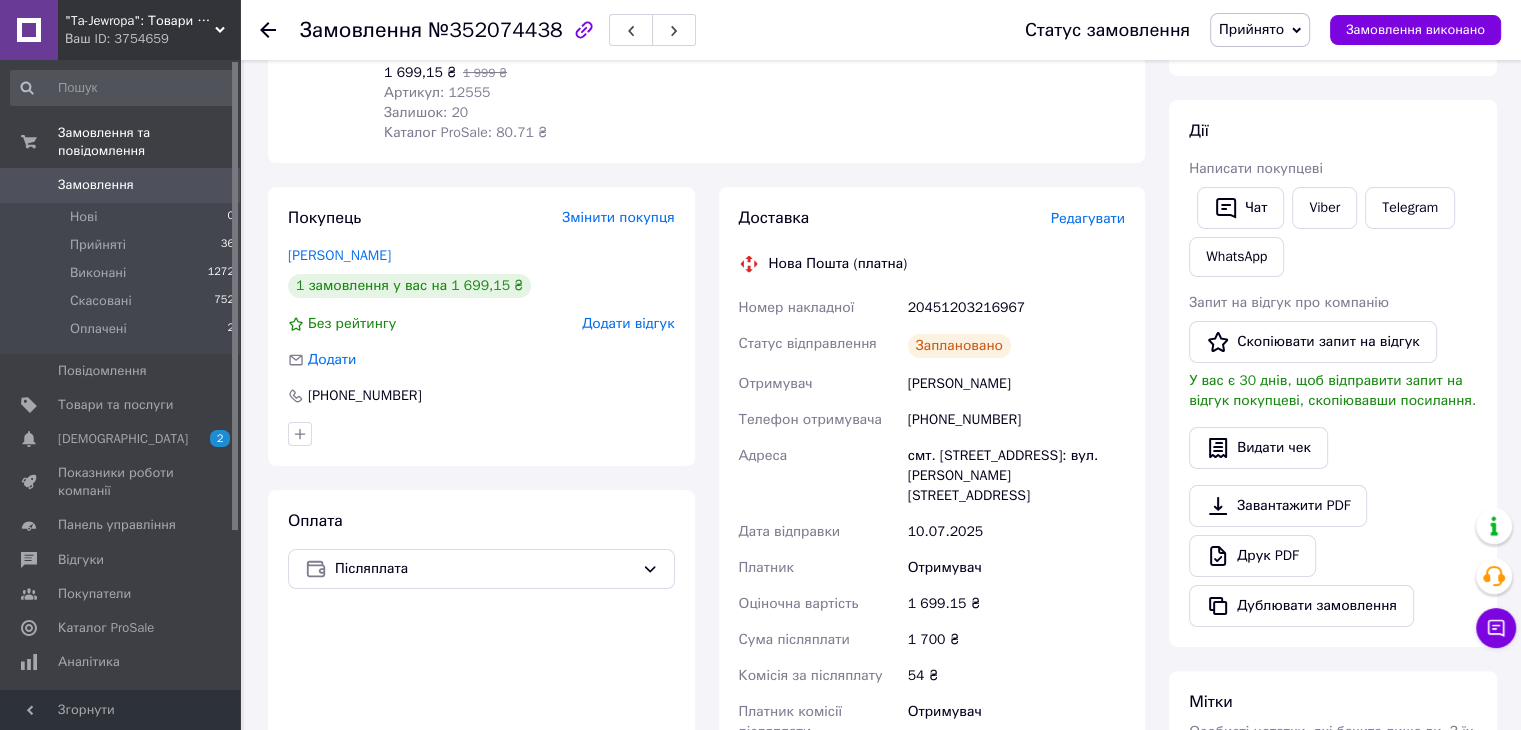 click 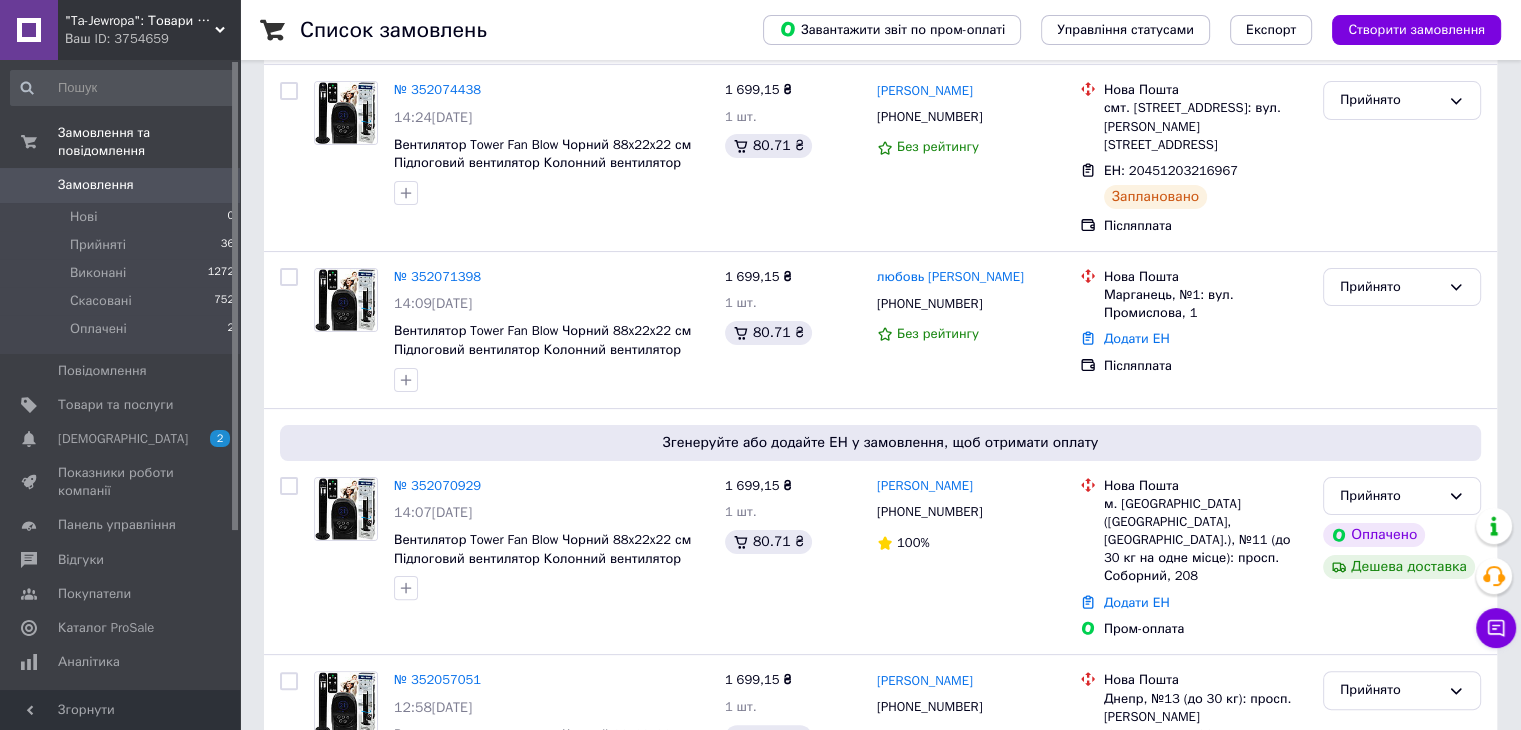 scroll, scrollTop: 400, scrollLeft: 0, axis: vertical 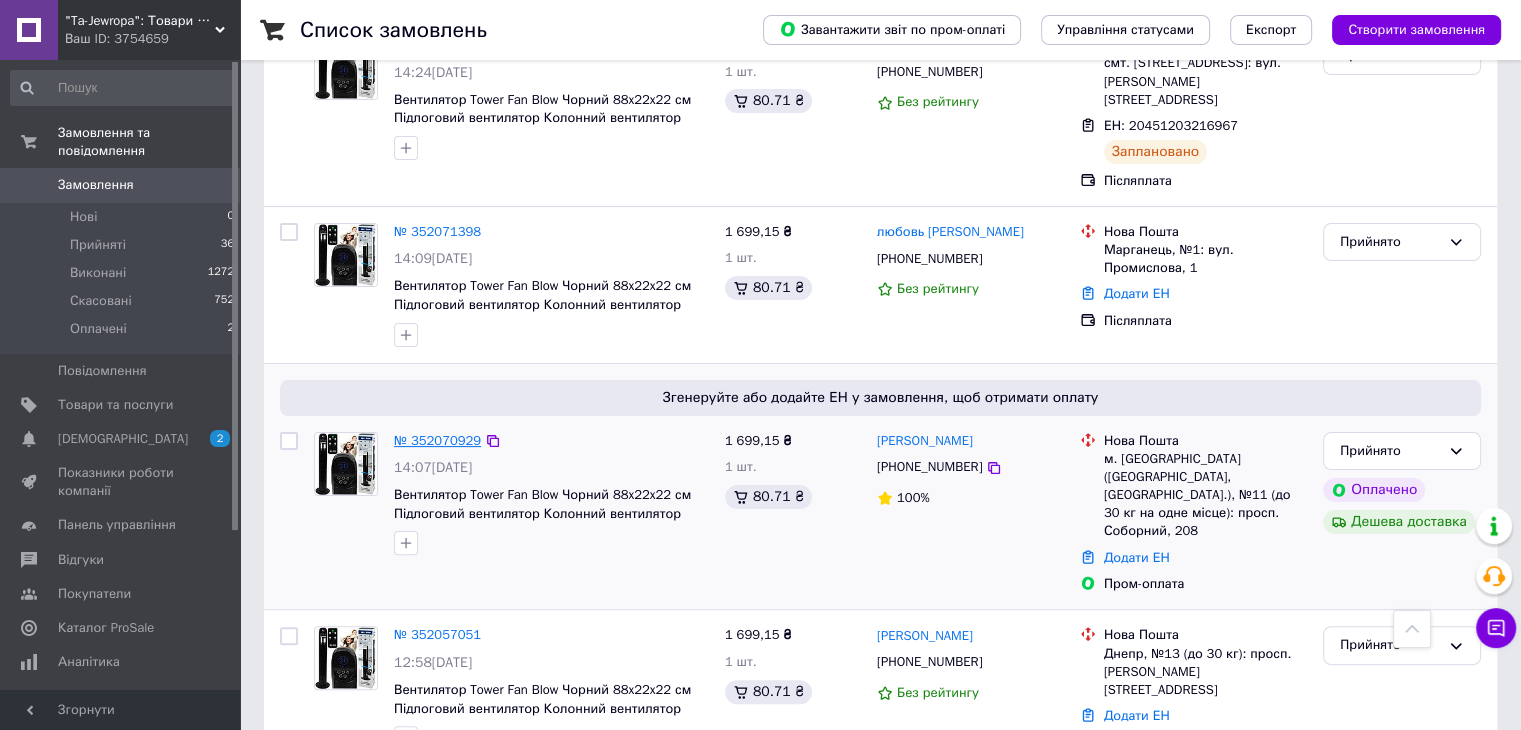 click on "№ 352070929" at bounding box center (437, 440) 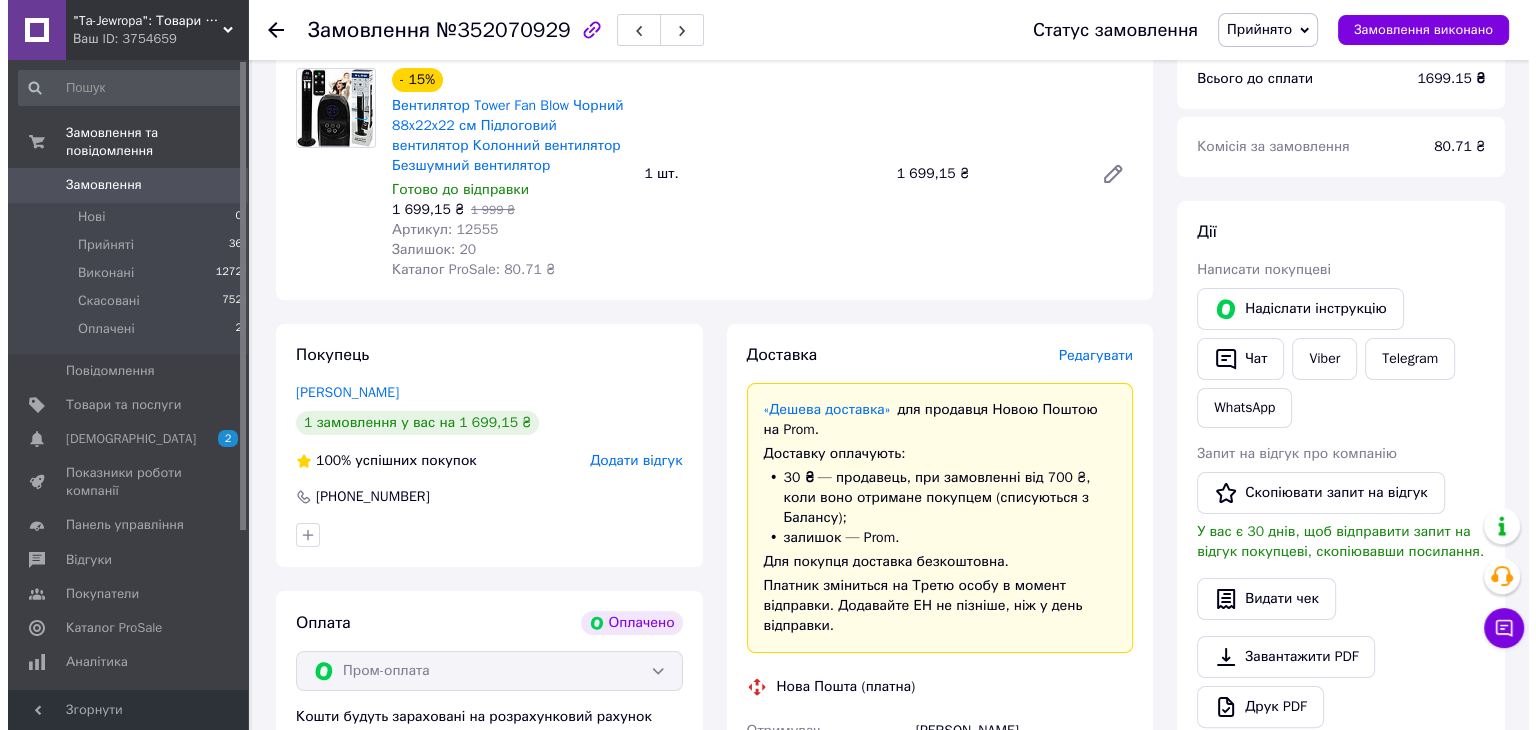 scroll, scrollTop: 300, scrollLeft: 0, axis: vertical 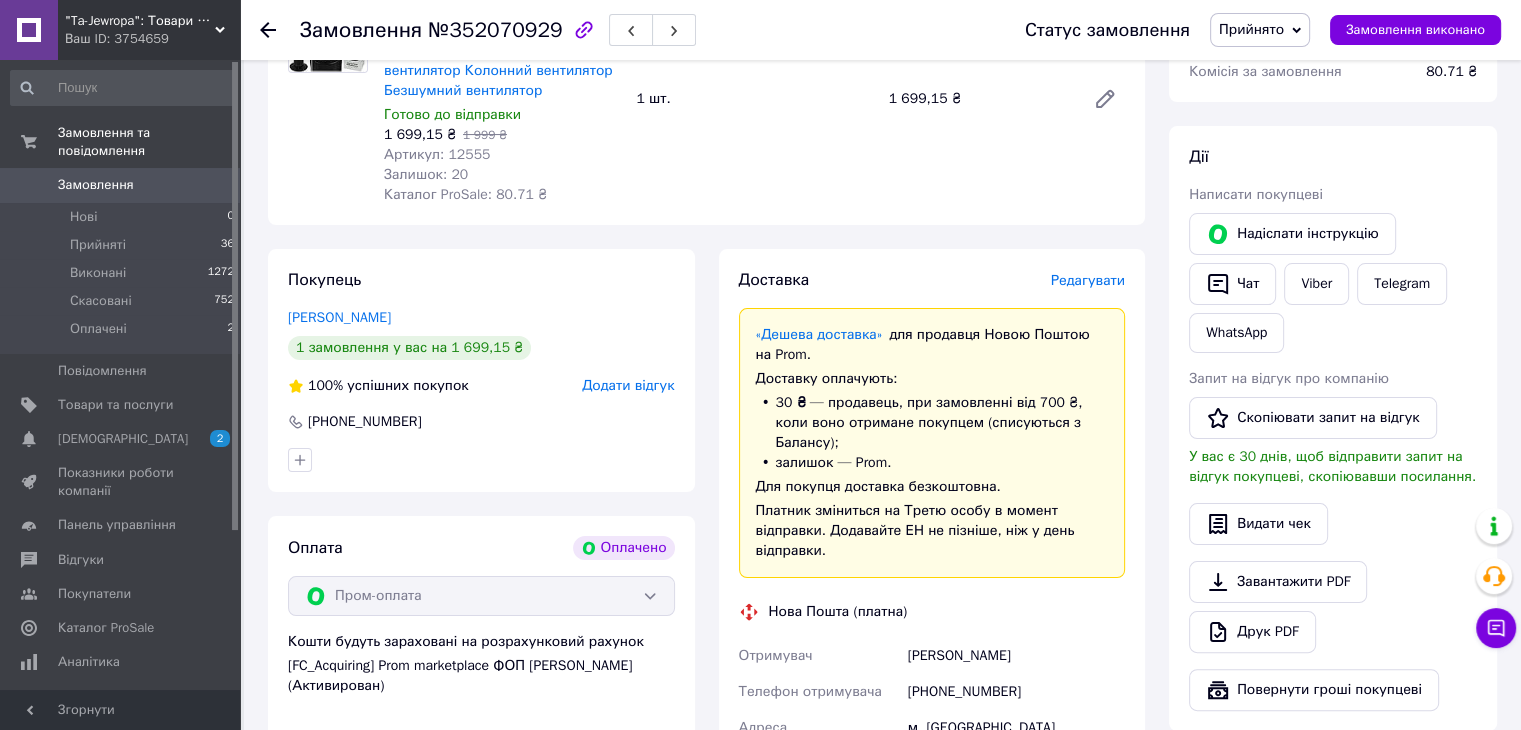 click on "Редагувати" at bounding box center [1088, 280] 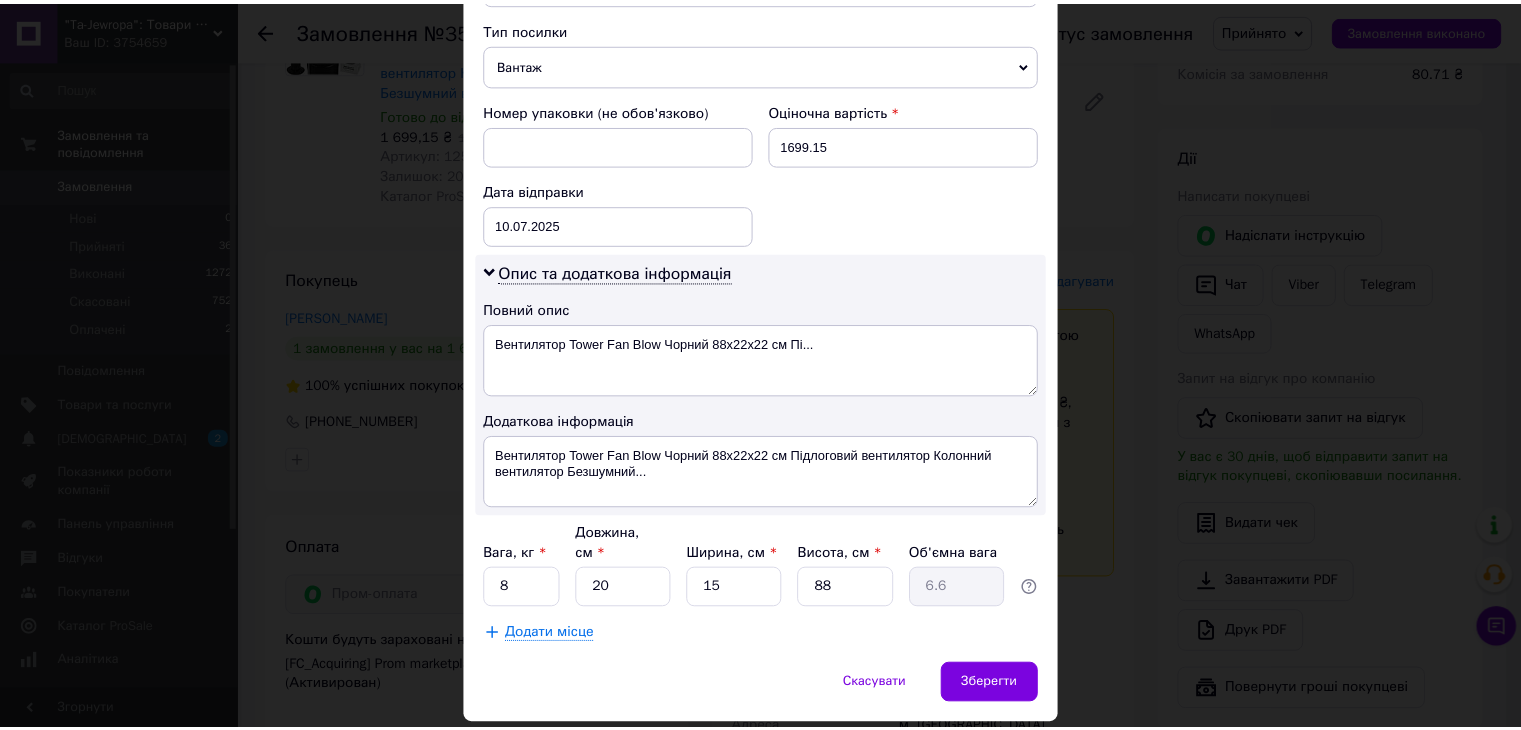 scroll, scrollTop: 800, scrollLeft: 0, axis: vertical 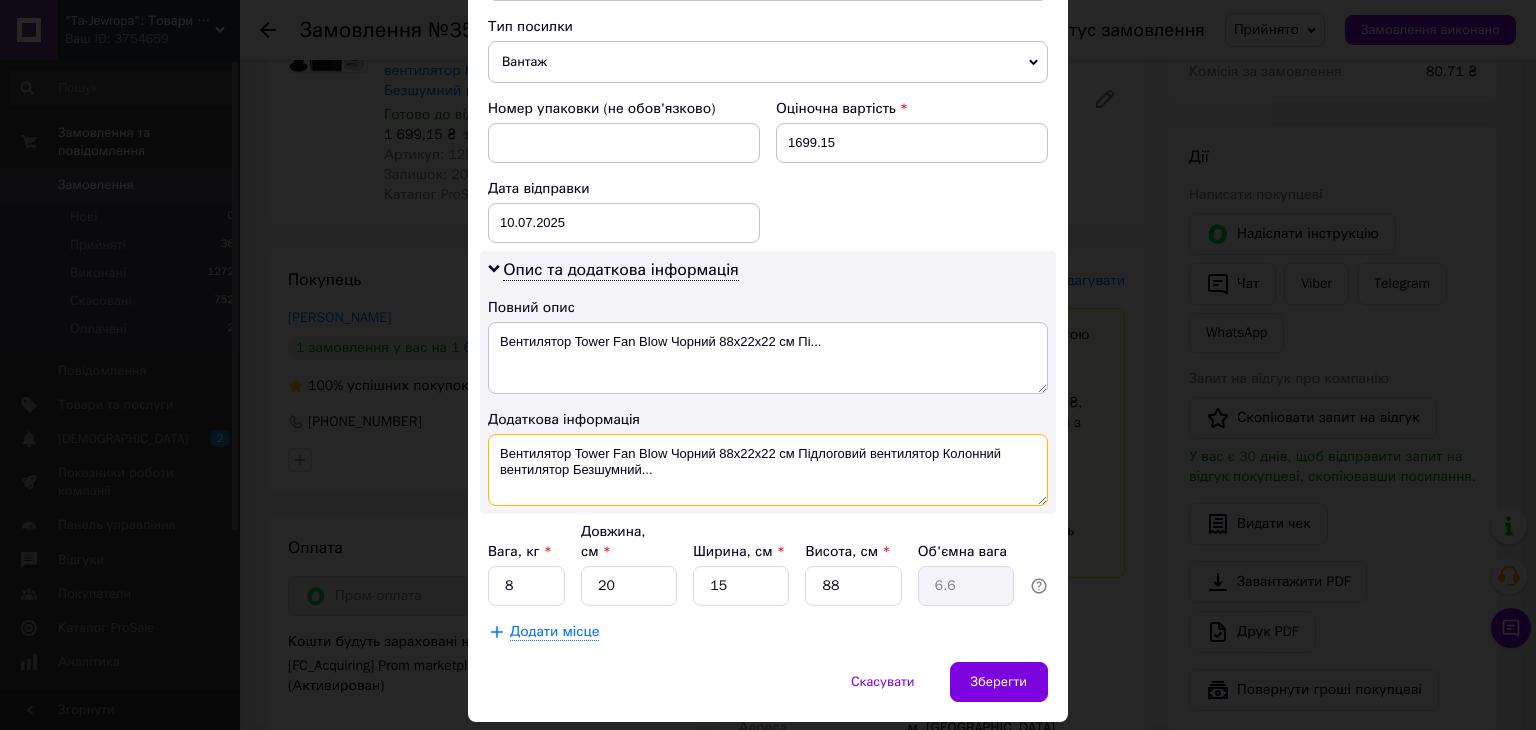 click on "Вентилятор Tower Fan Blow Чорний 88x22x22 см Підлоговий вентилятор Колонний вентилятор Безшумний..." at bounding box center [768, 470] 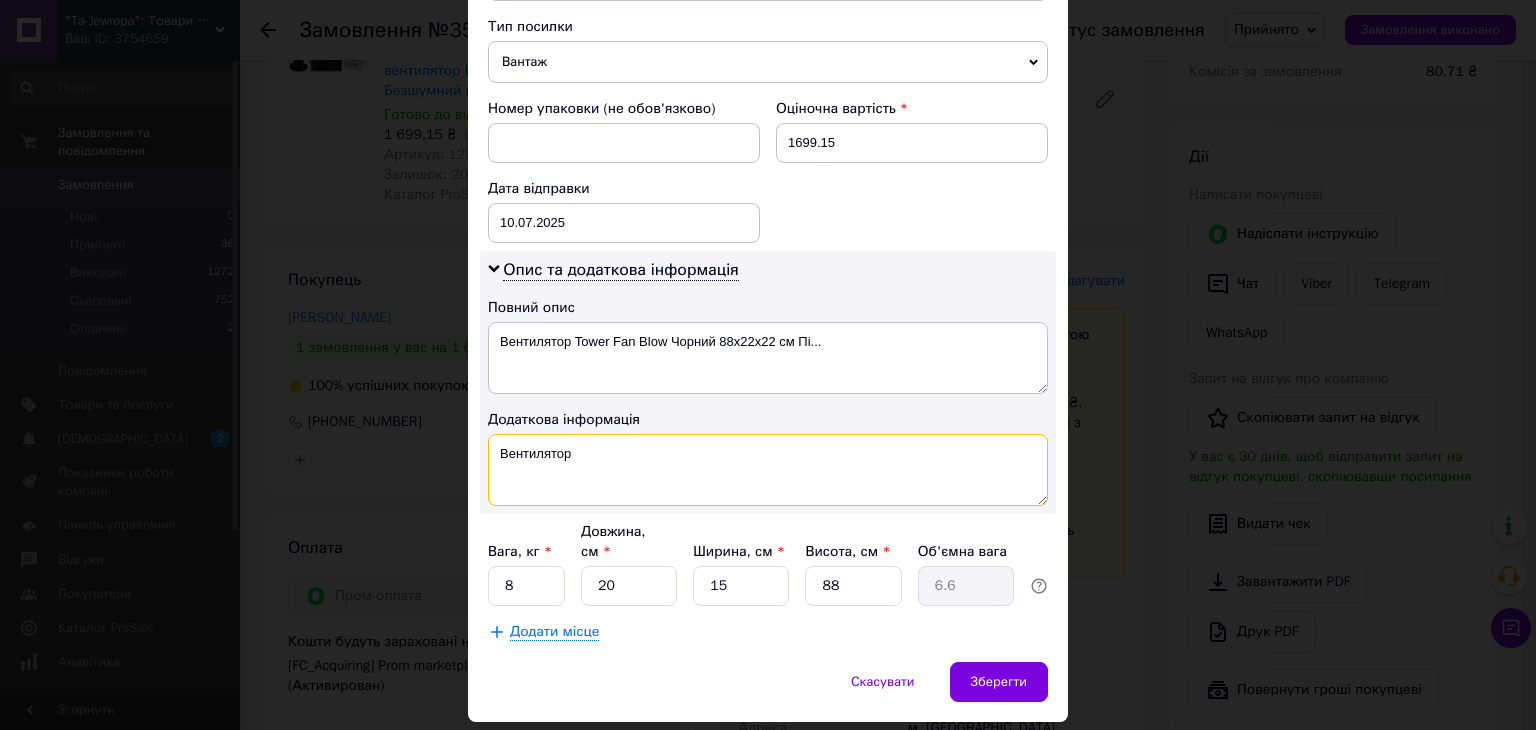 type on "Вентилятор" 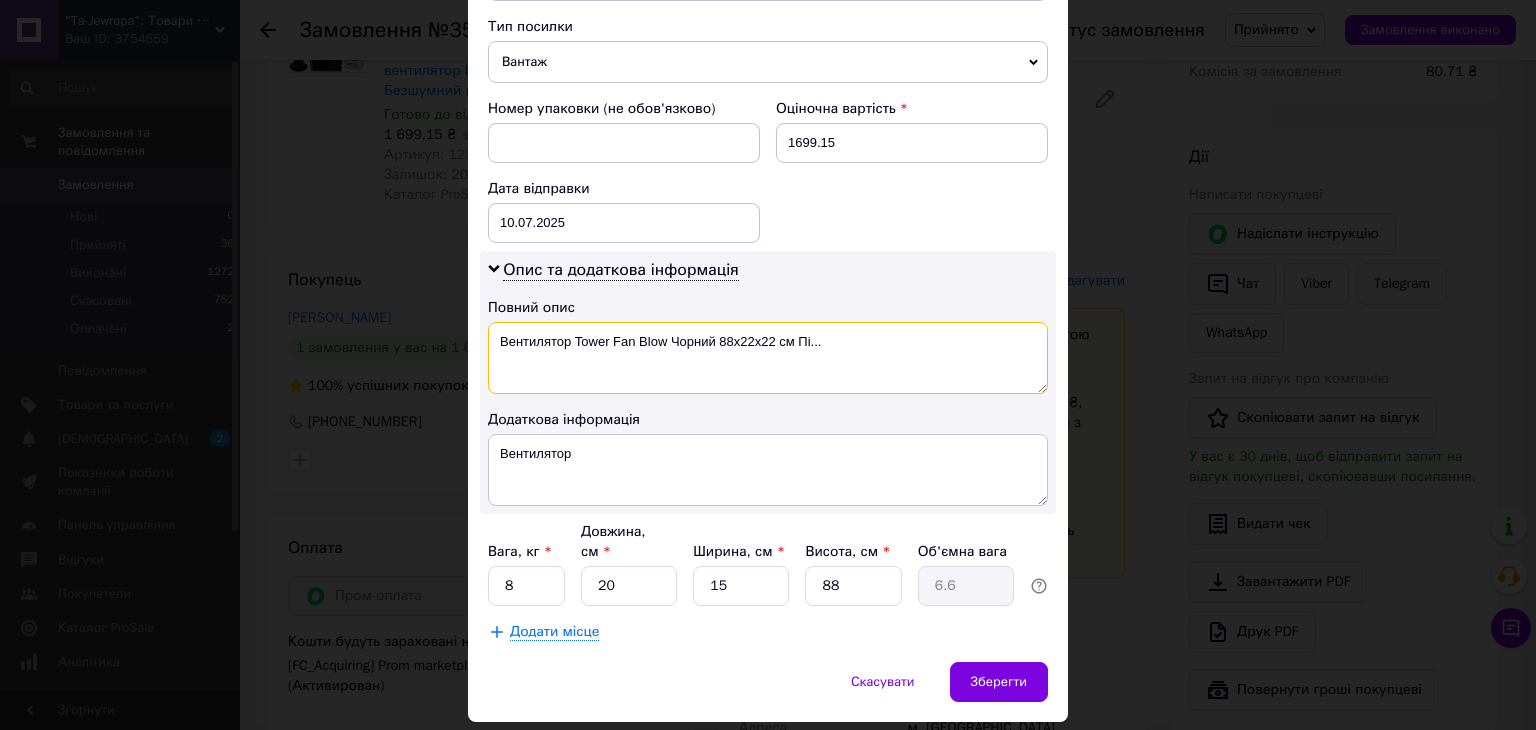 click on "Вентилятор Tower Fan Blow Чорний 88x22x22 см Пі..." at bounding box center [768, 358] 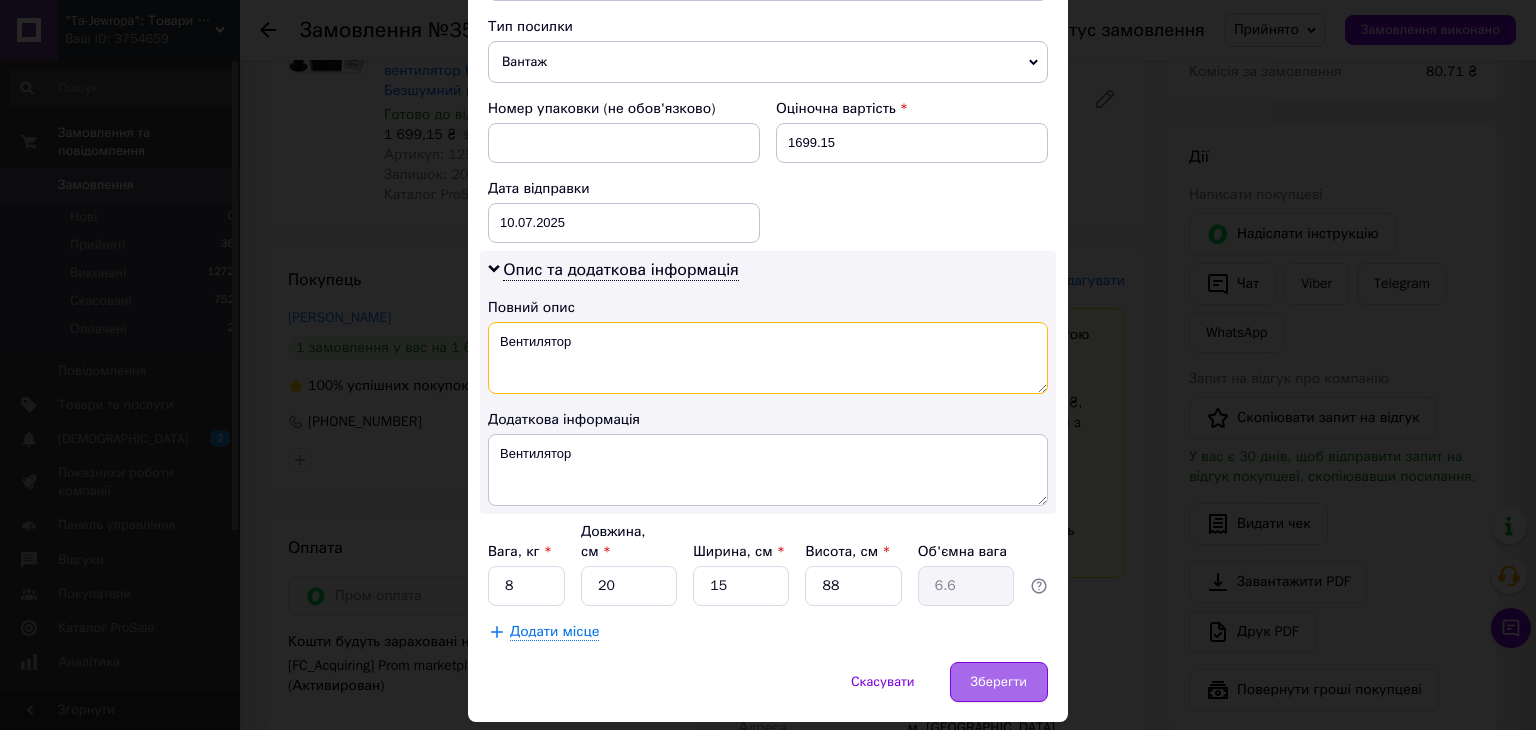 type on "Вентилятор" 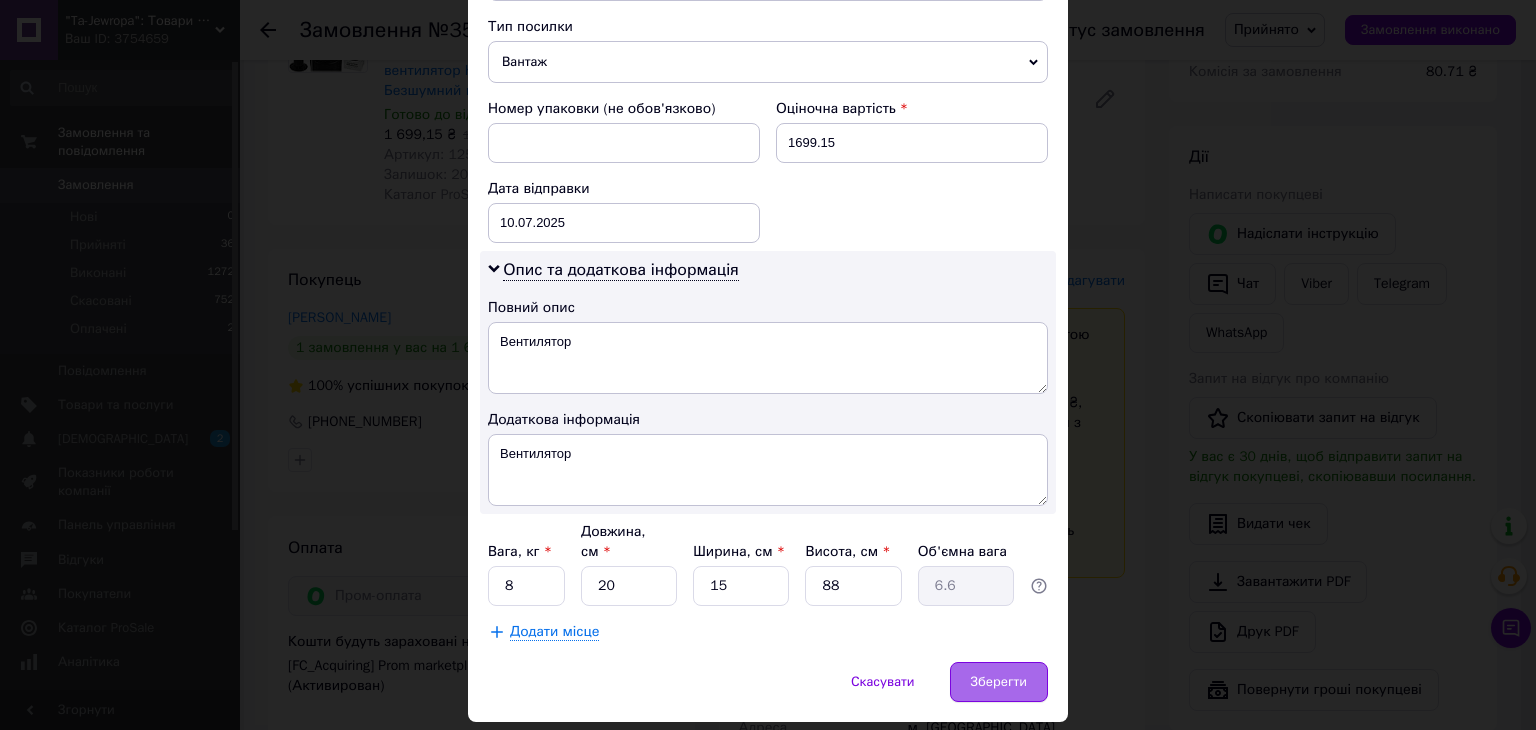 drag, startPoint x: 1007, startPoint y: 641, endPoint x: 1006, endPoint y: 621, distance: 20.024984 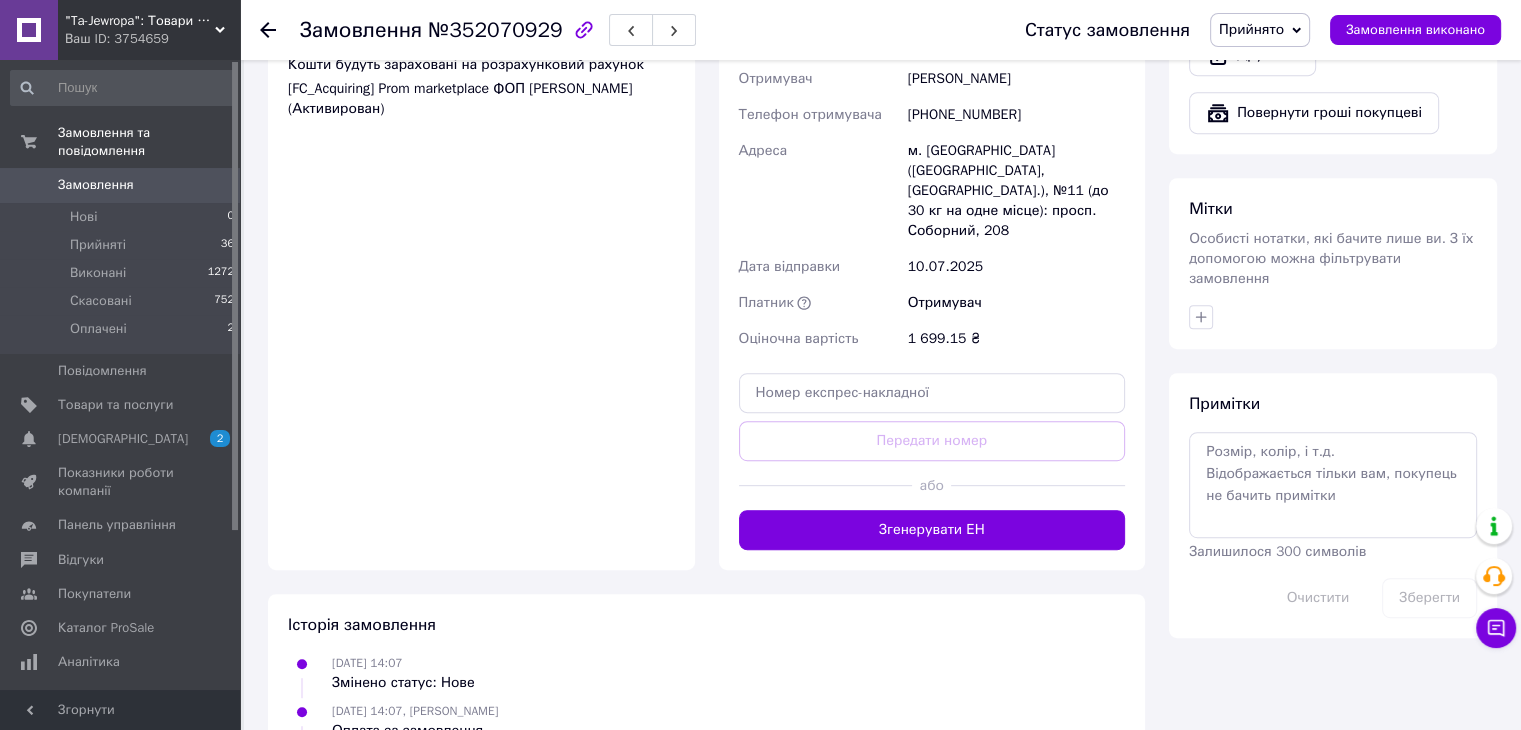 scroll, scrollTop: 900, scrollLeft: 0, axis: vertical 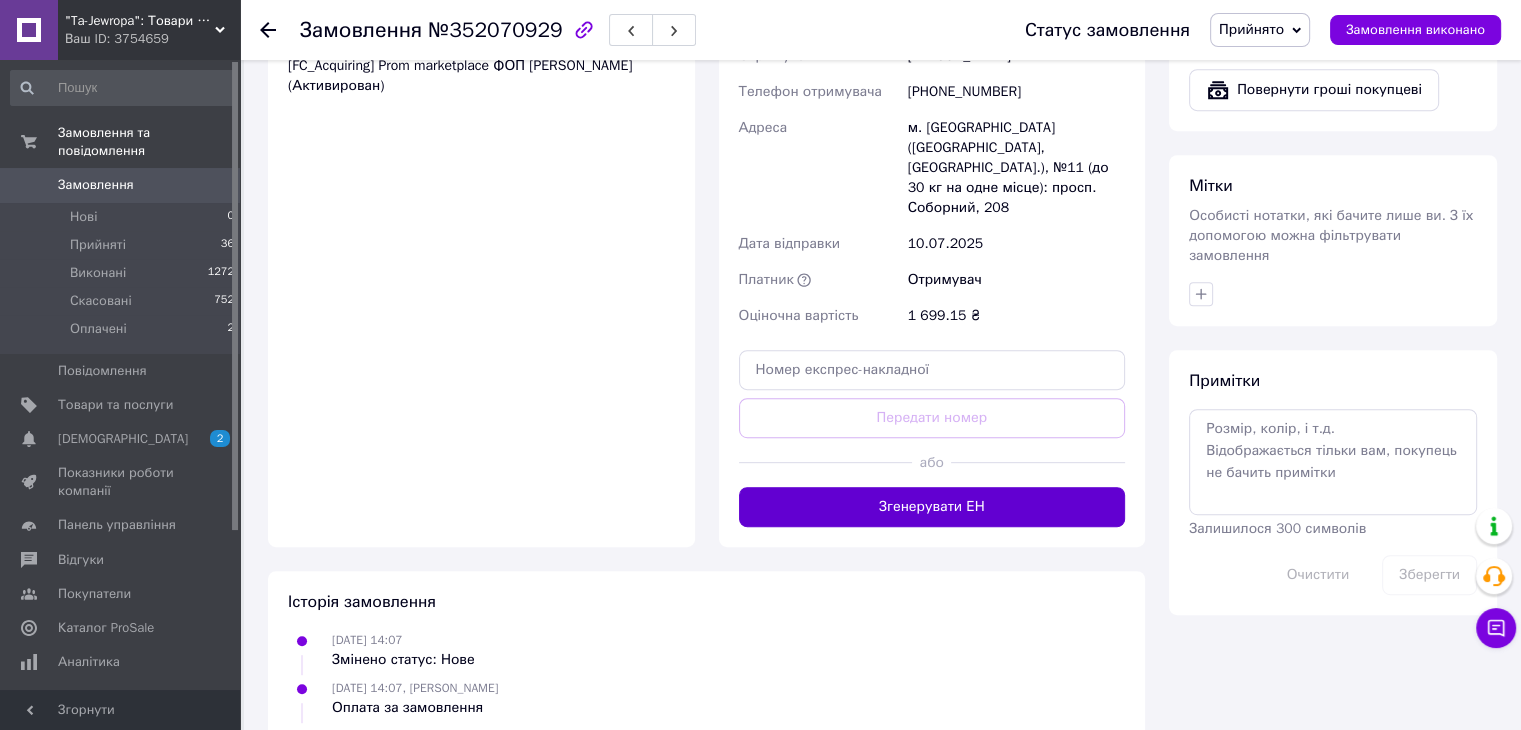 click on "Згенерувати ЕН" at bounding box center (932, 507) 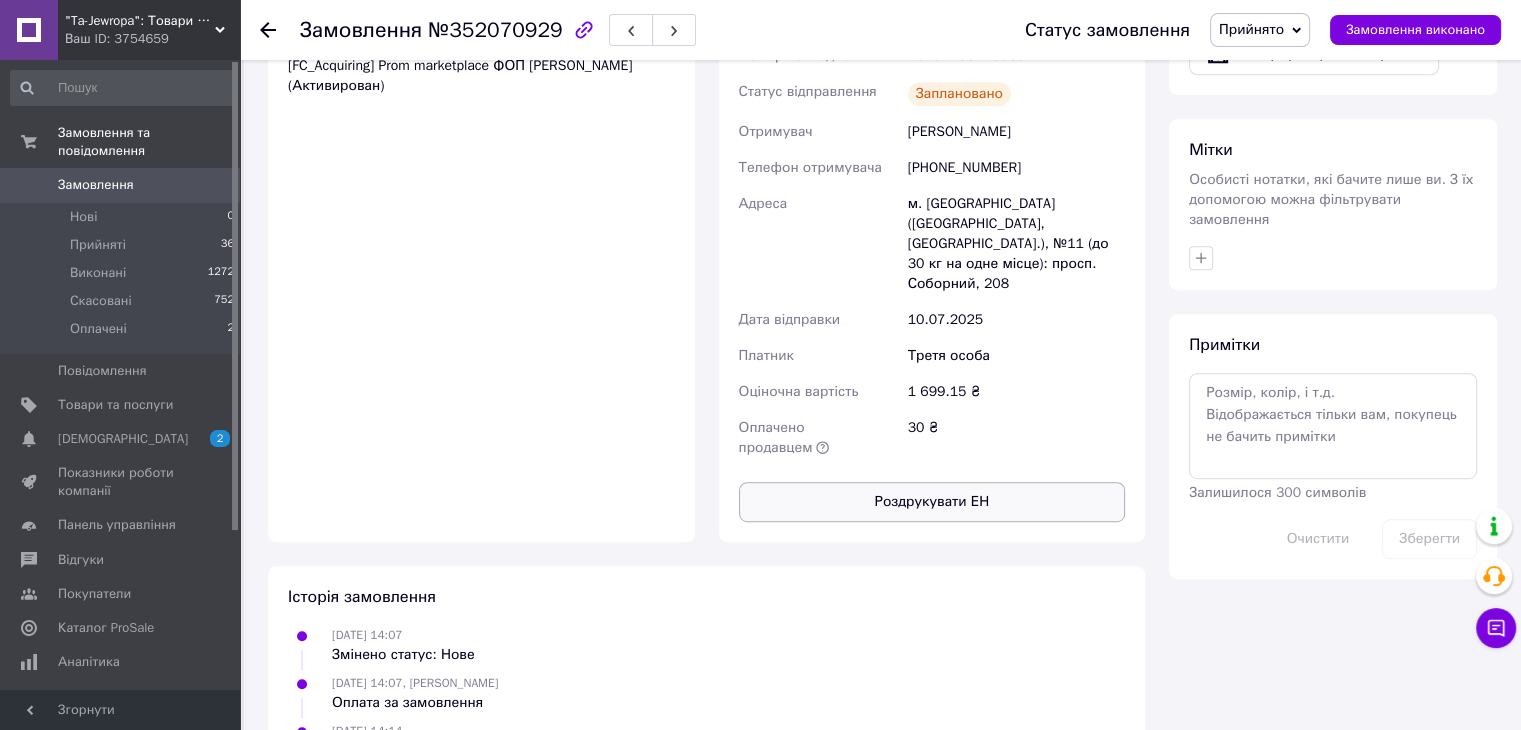 click on "Роздрукувати ЕН" at bounding box center [932, 502] 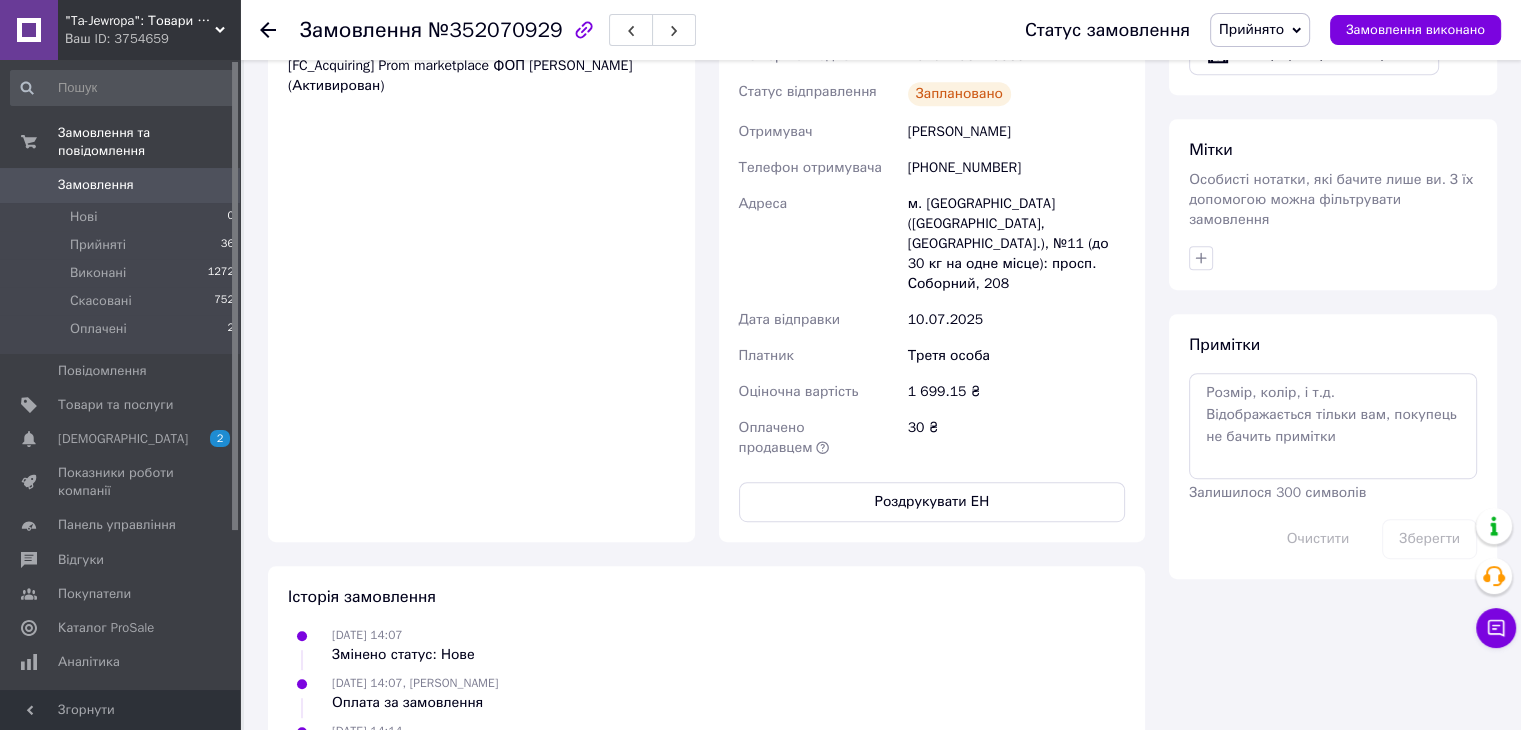 click 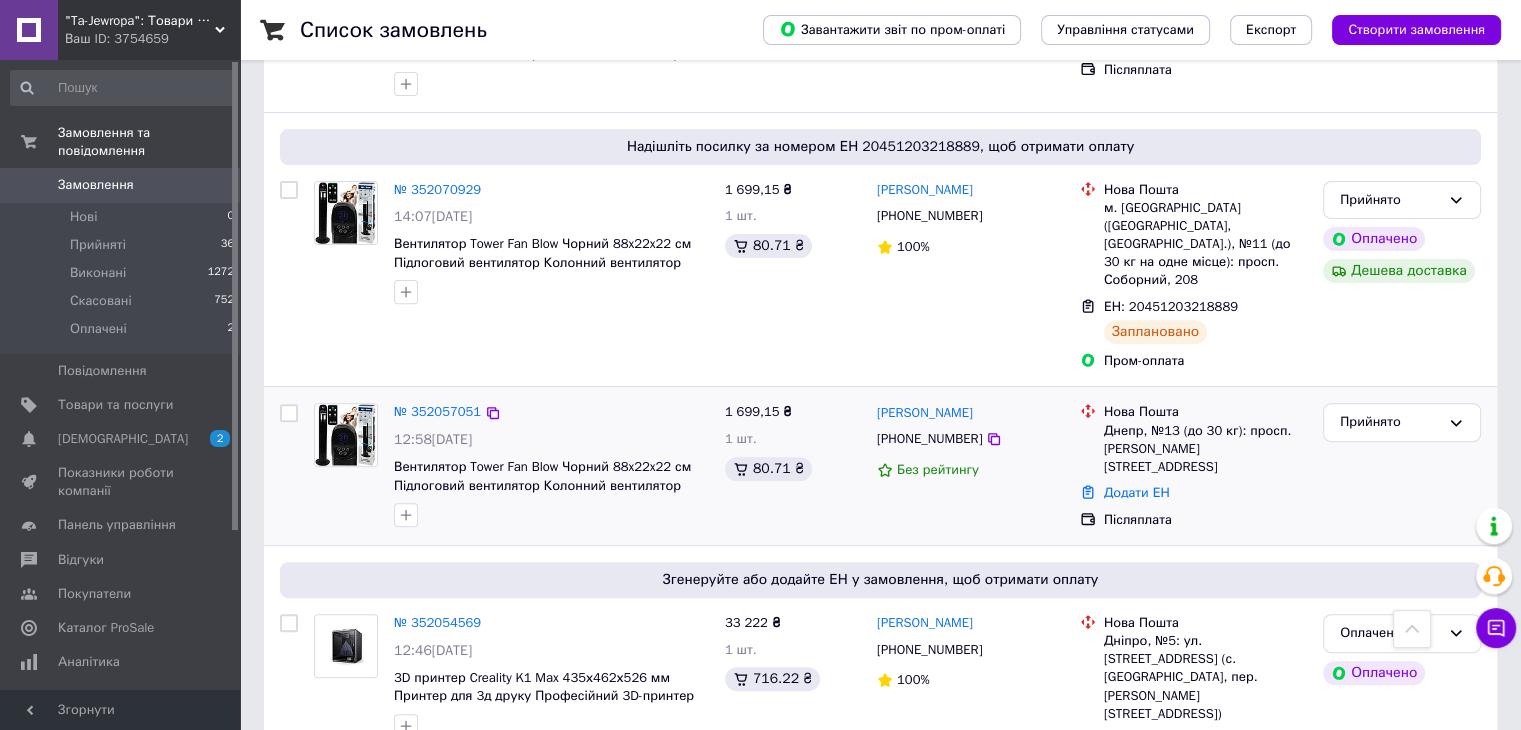 scroll, scrollTop: 700, scrollLeft: 0, axis: vertical 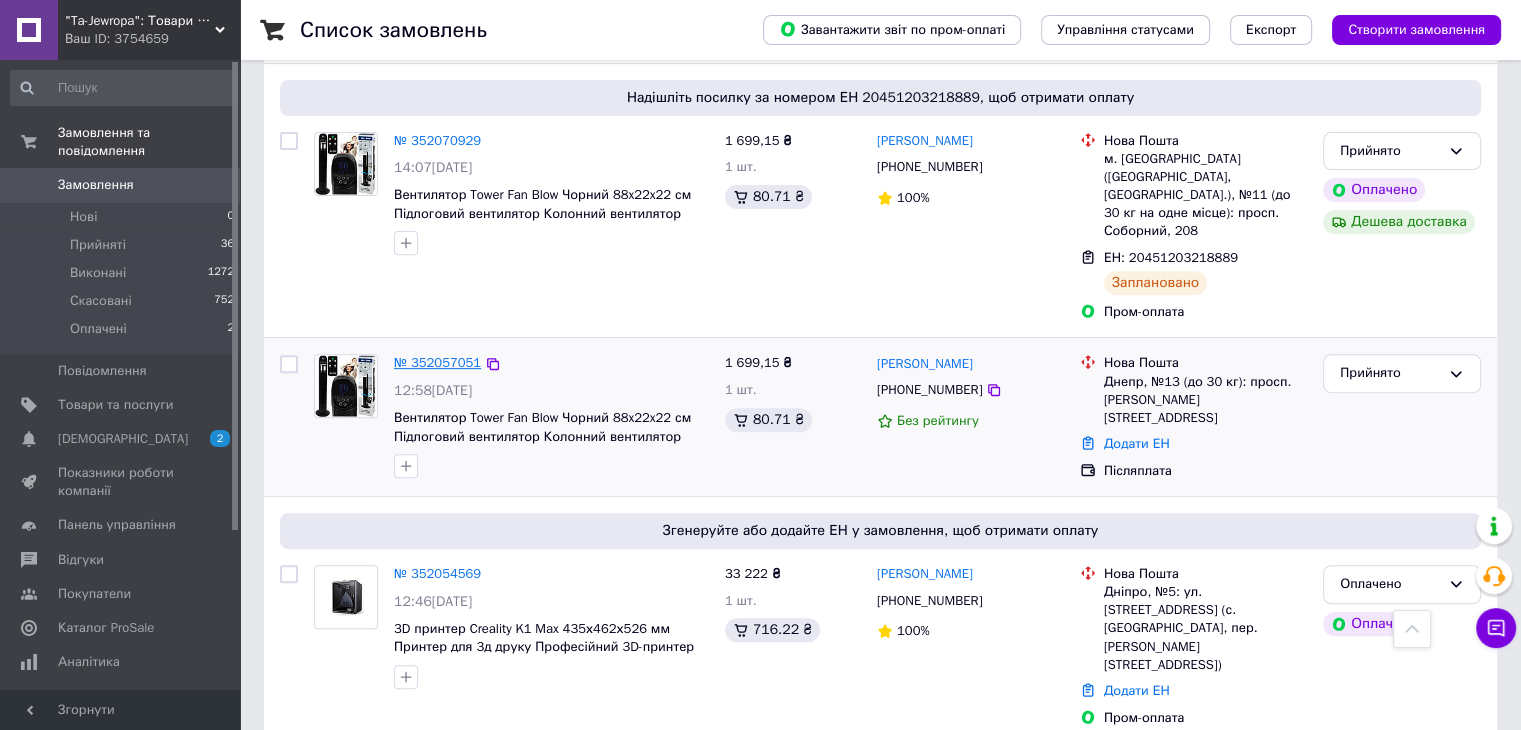click on "№ 352057051" at bounding box center (437, 362) 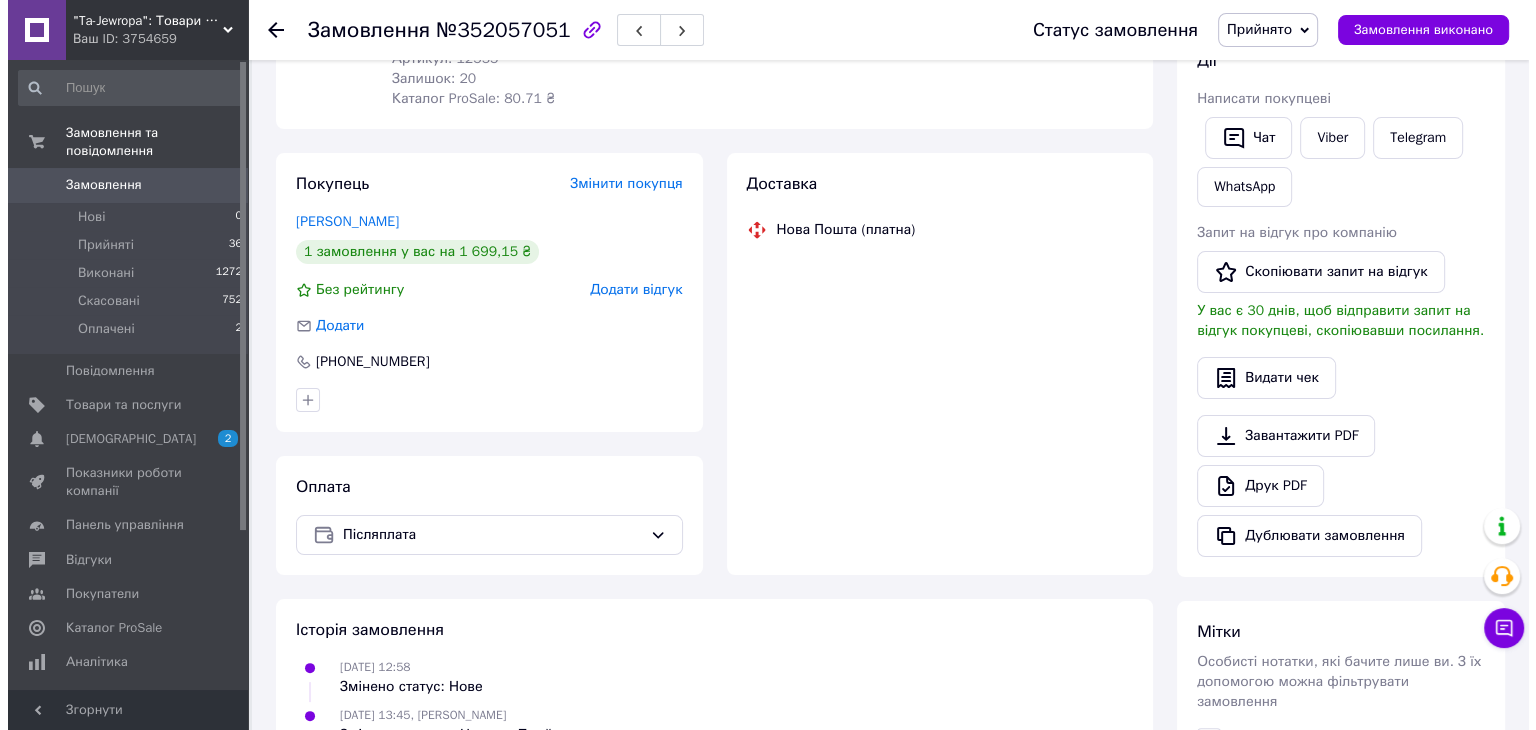 scroll, scrollTop: 366, scrollLeft: 0, axis: vertical 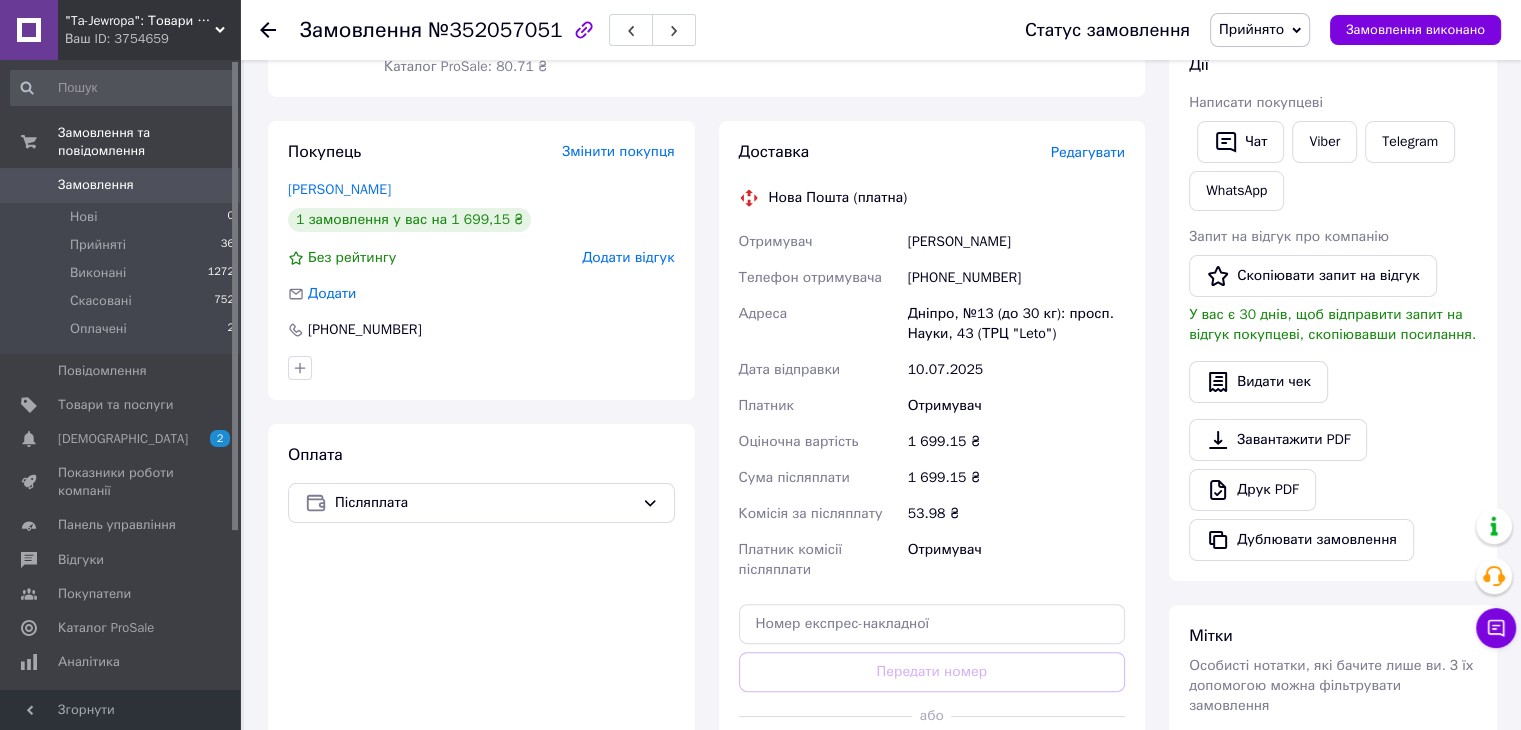 click on "Редагувати" at bounding box center (1088, 152) 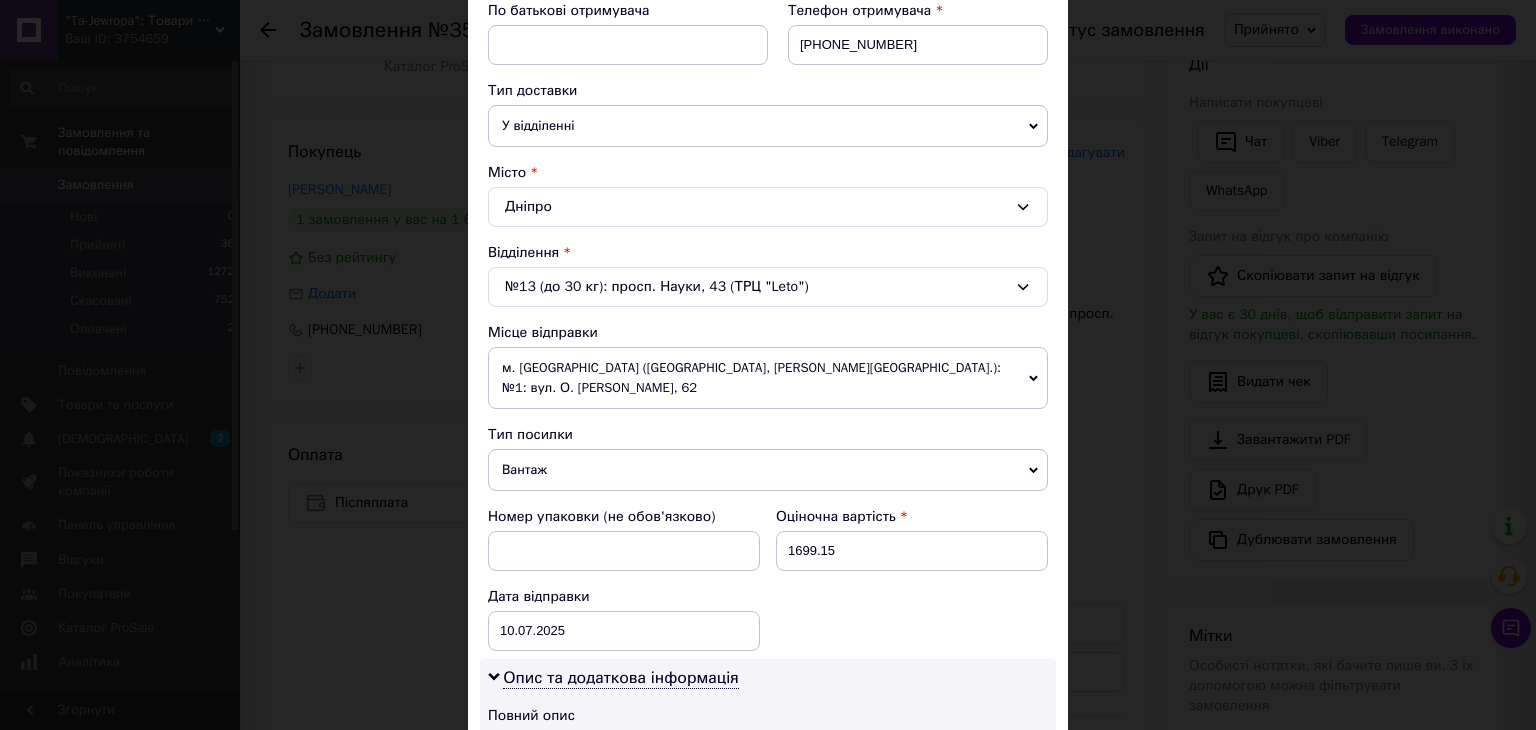 scroll, scrollTop: 600, scrollLeft: 0, axis: vertical 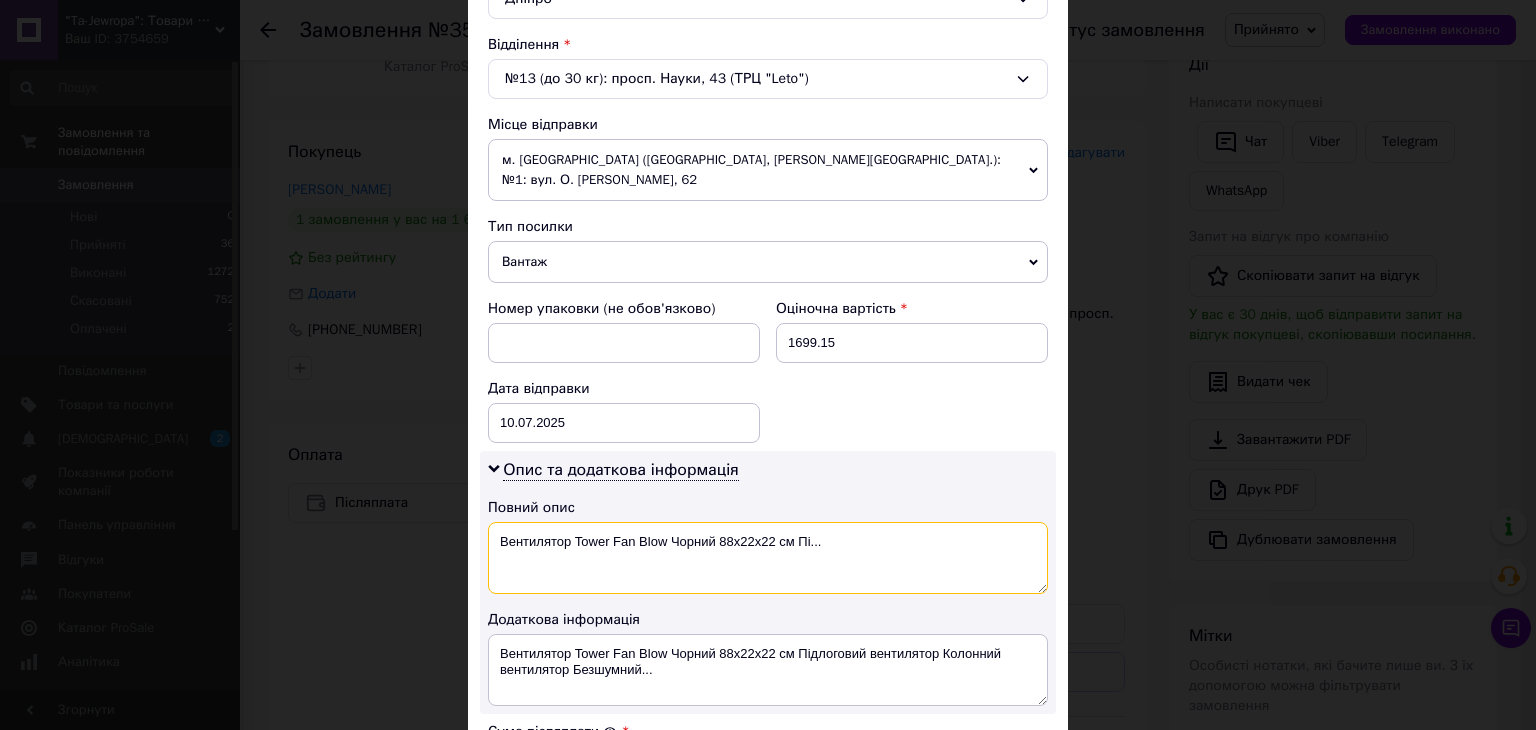 click on "Вентилятор Tower Fan Blow Чорний 88x22x22 см Пі..." at bounding box center [768, 558] 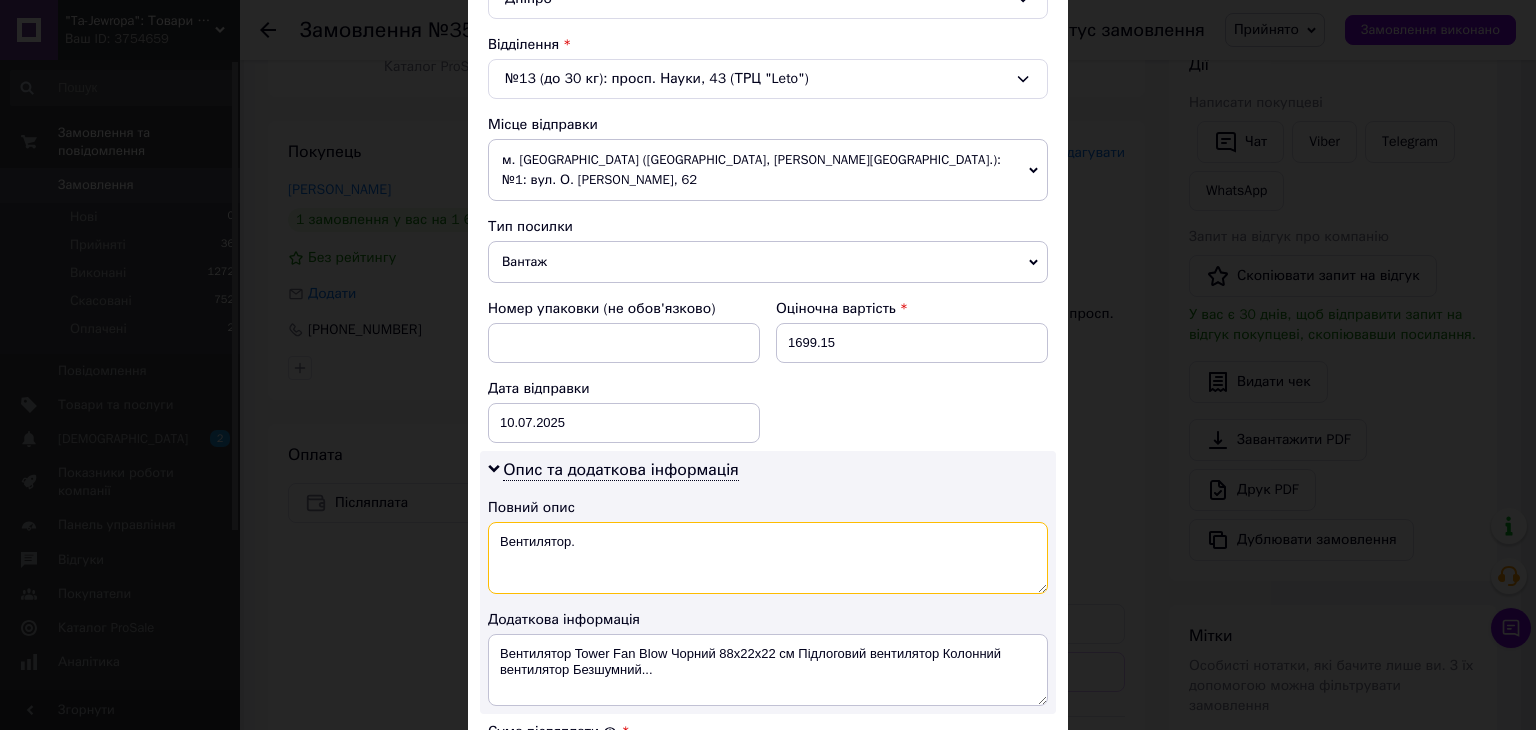 type on "Вентилятор." 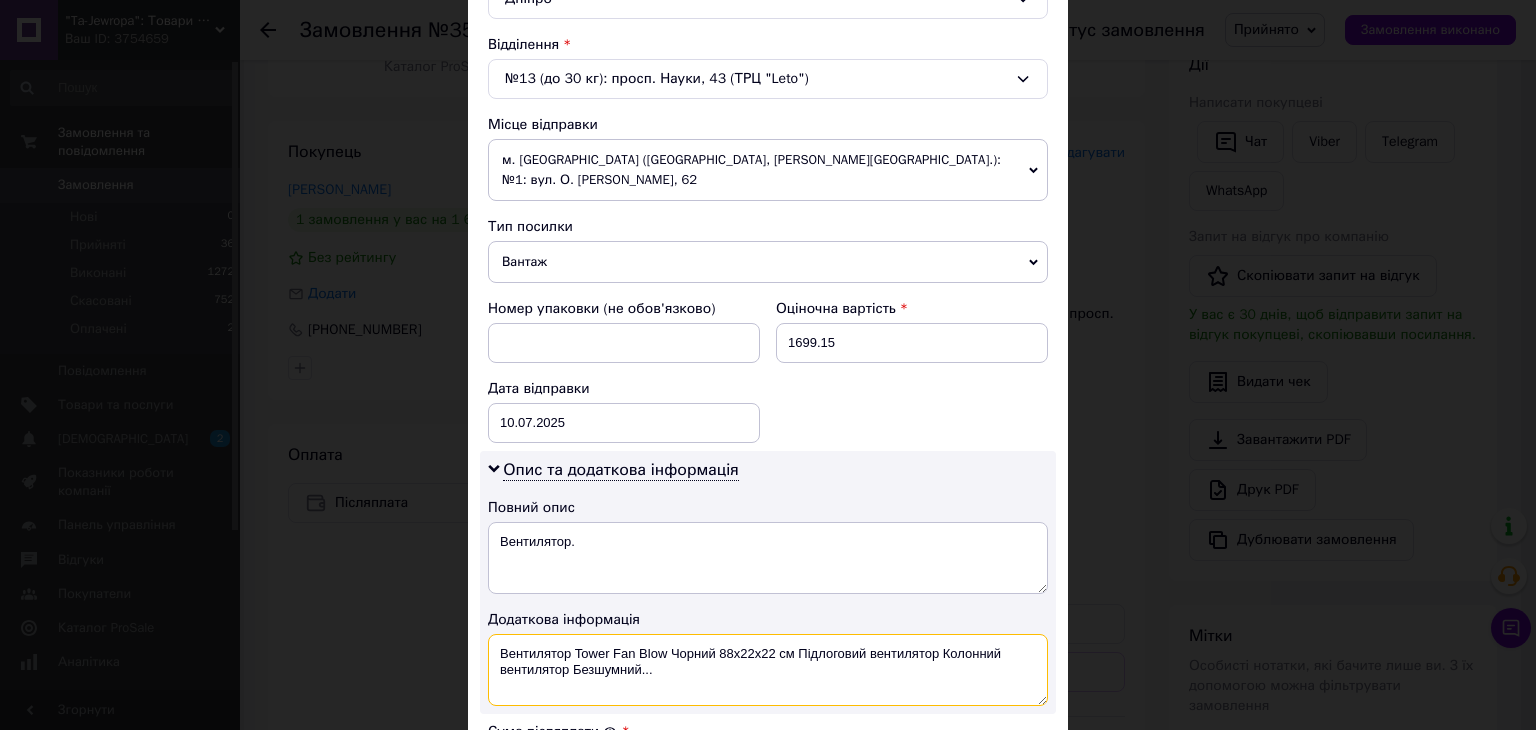 click on "Вентилятор Tower Fan Blow Чорний 88x22x22 см Підлоговий вентилятор Колонний вентилятор Безшумний..." at bounding box center [768, 670] 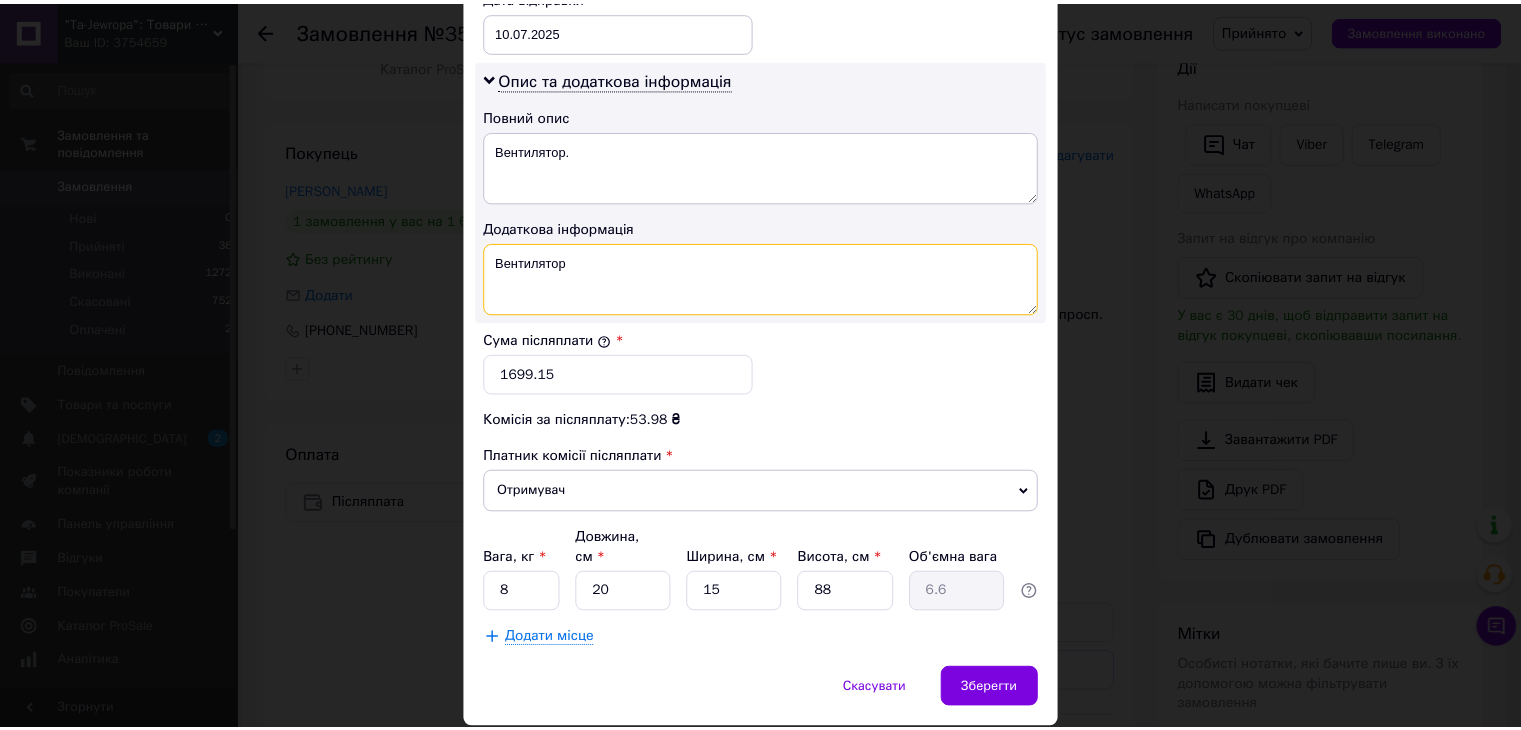 scroll, scrollTop: 1013, scrollLeft: 0, axis: vertical 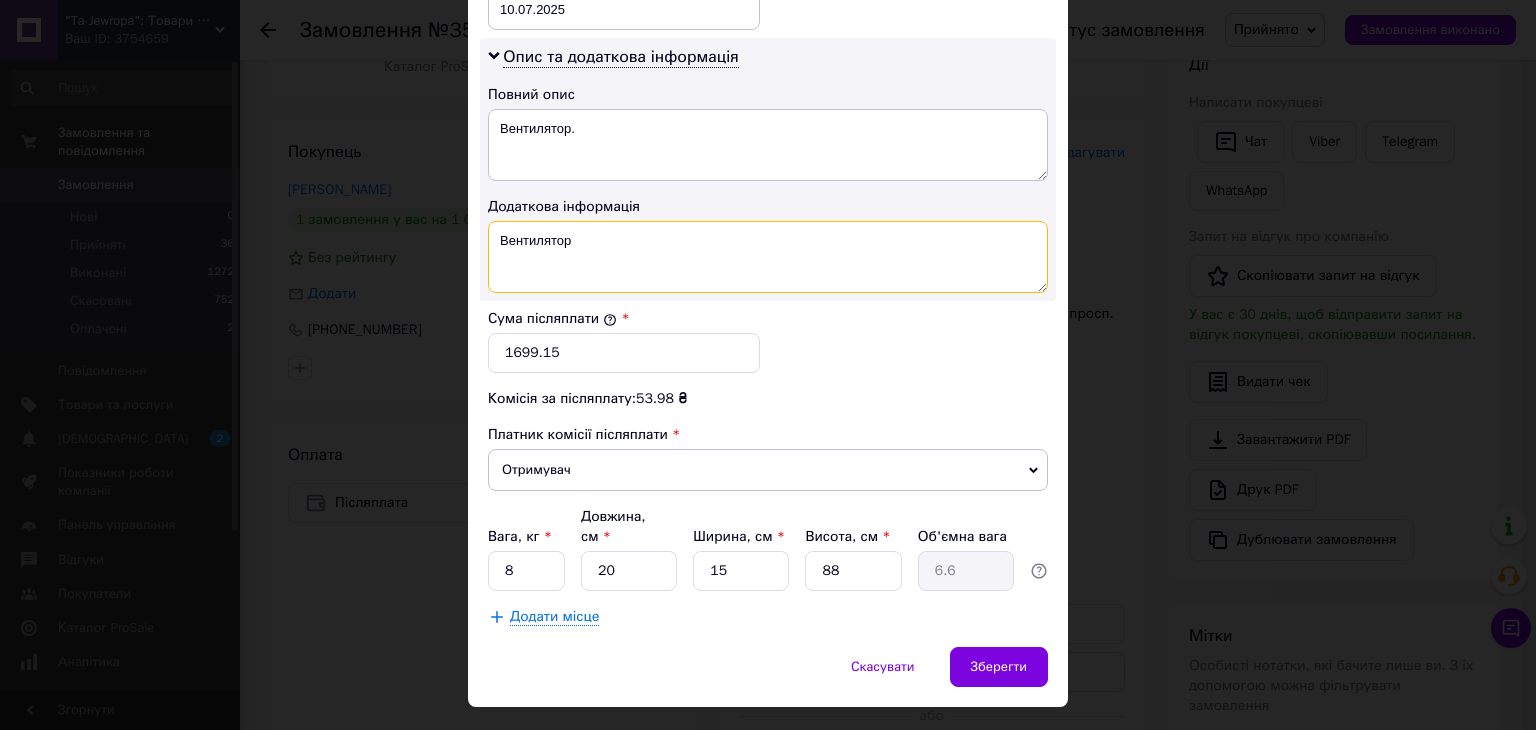 type on "Вентилятор" 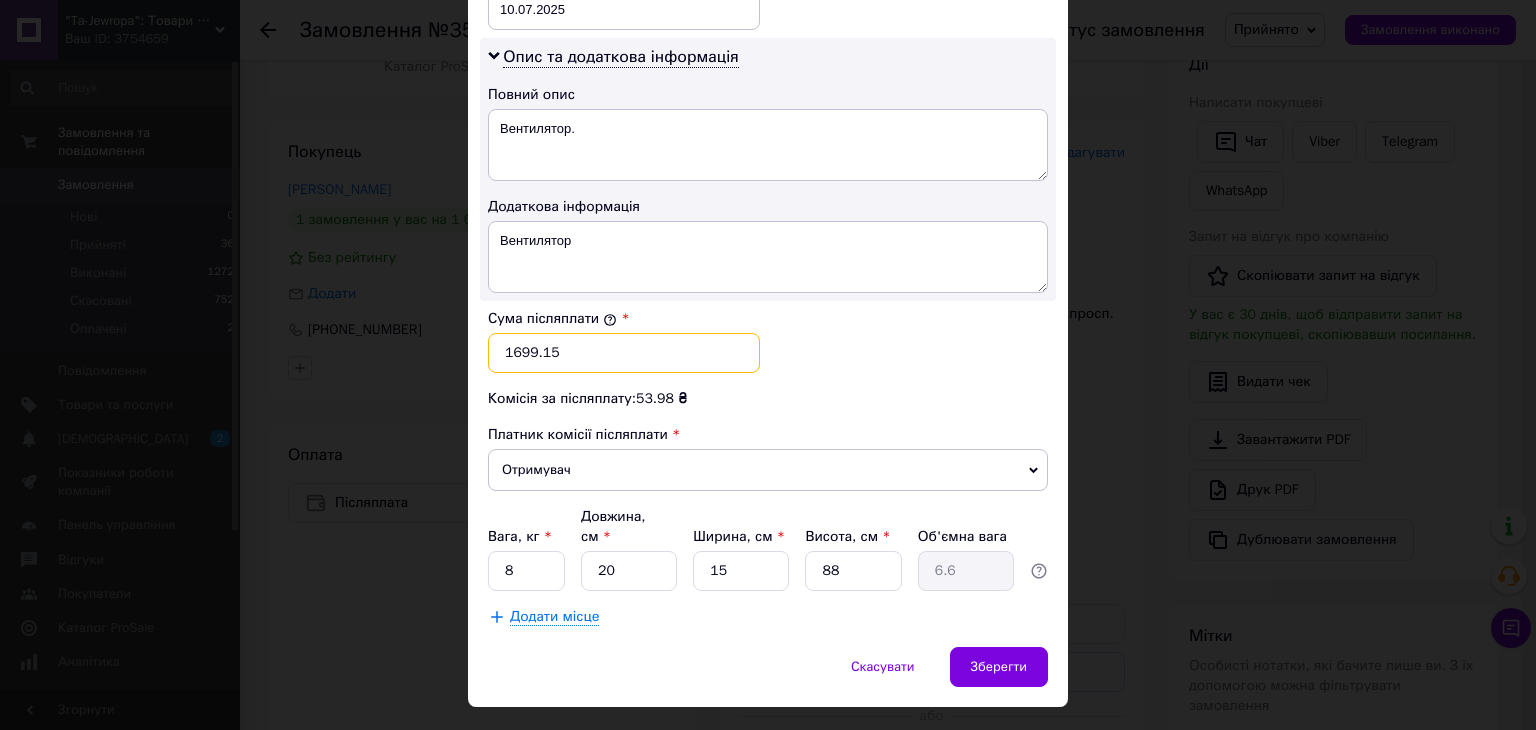 click on "1699.15" at bounding box center [624, 353] 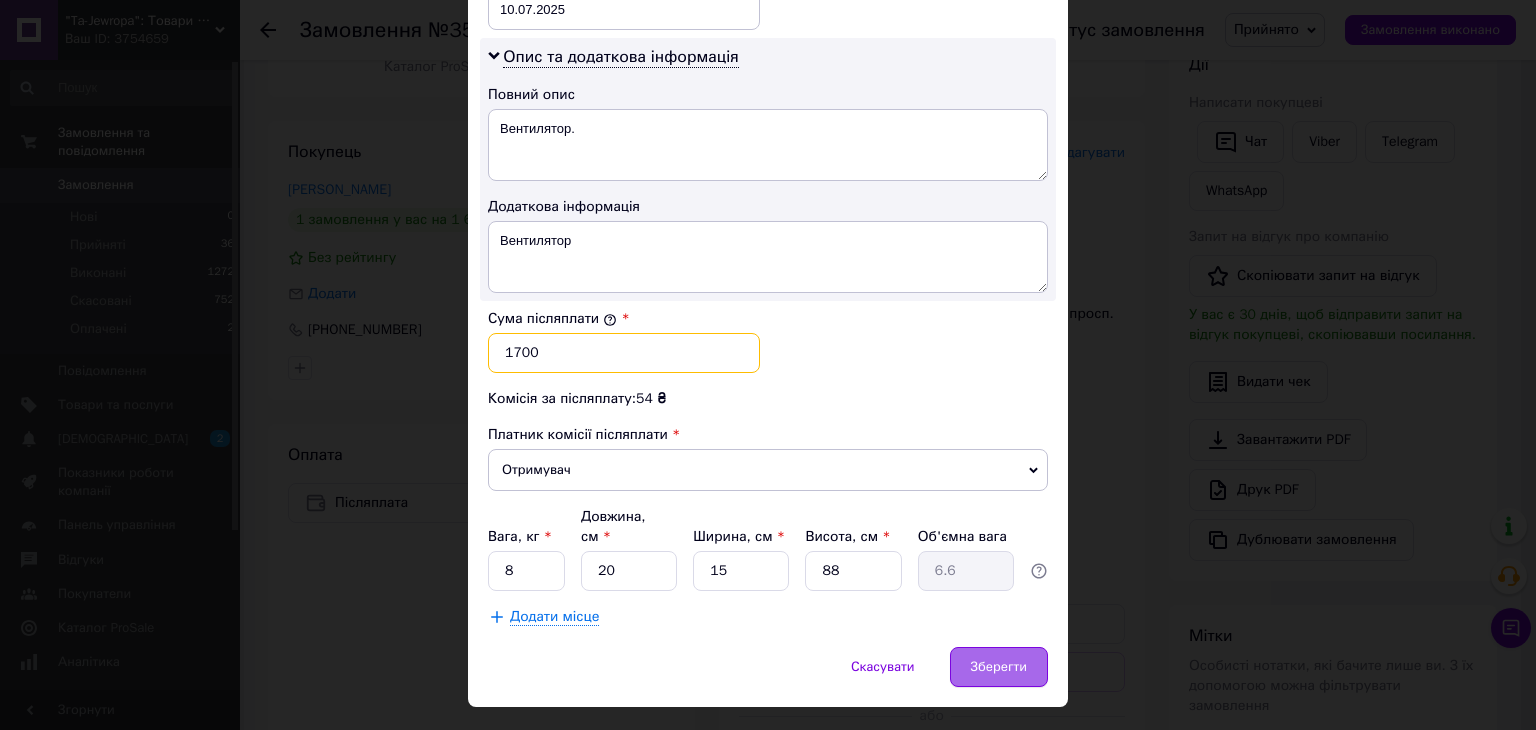 type on "1700" 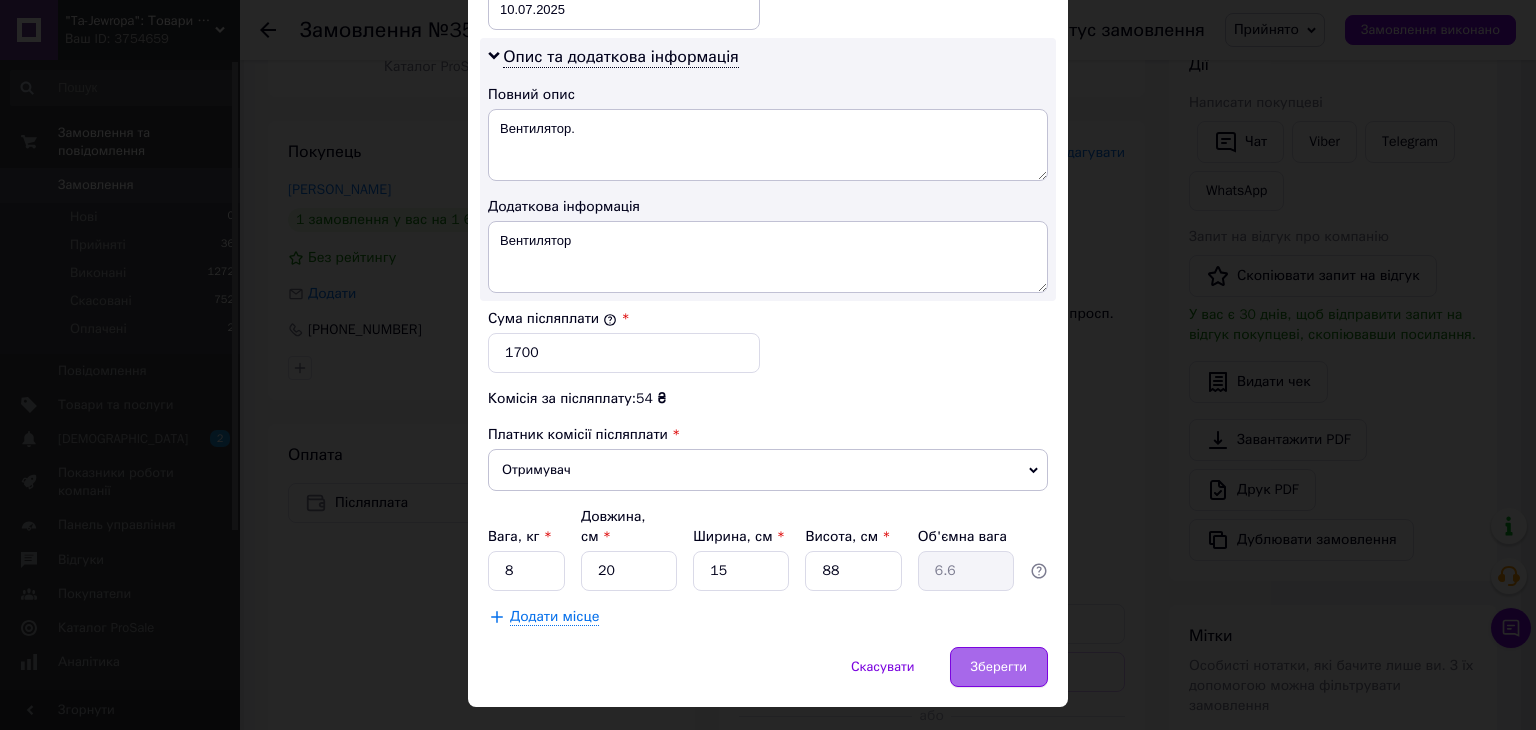 click on "Зберегти" at bounding box center (999, 667) 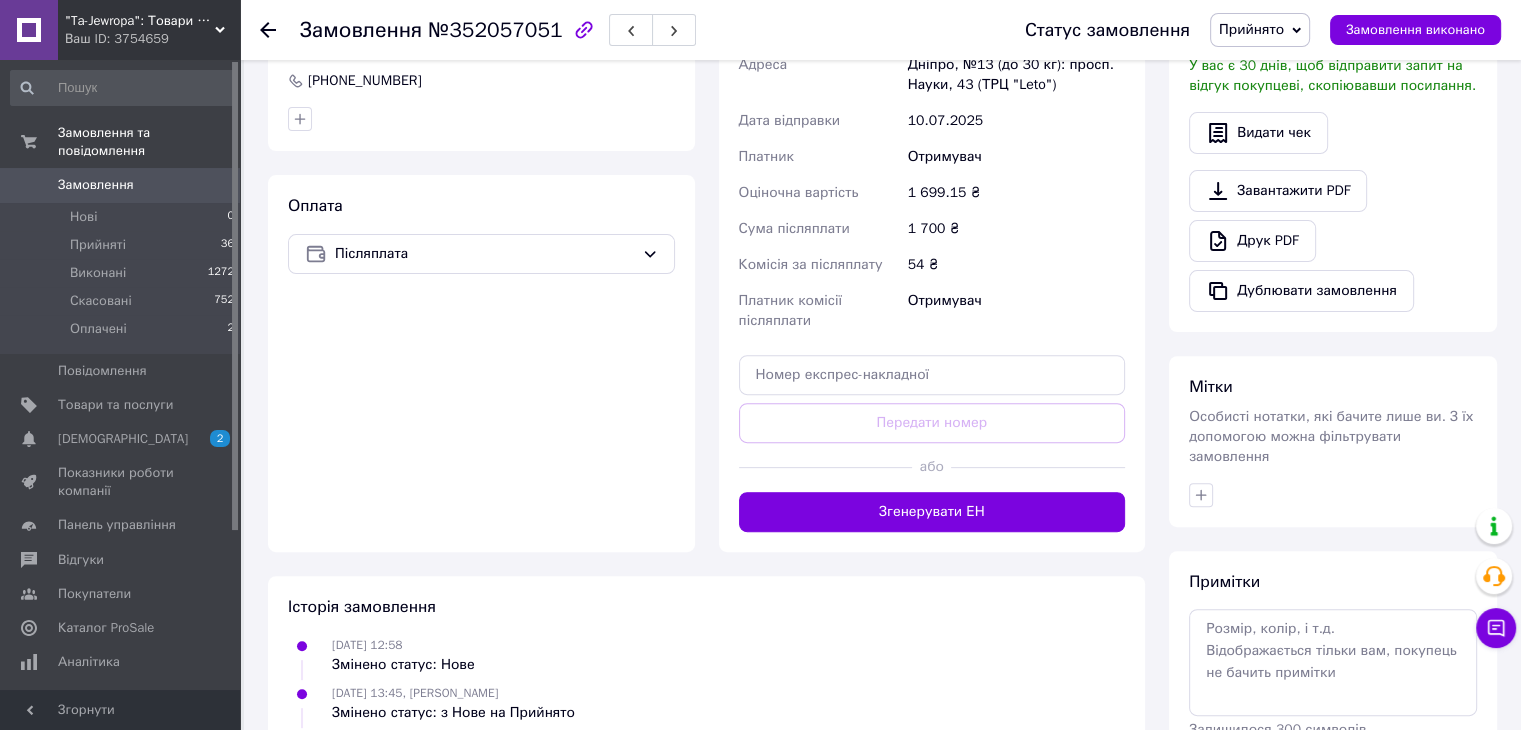 scroll, scrollTop: 766, scrollLeft: 0, axis: vertical 